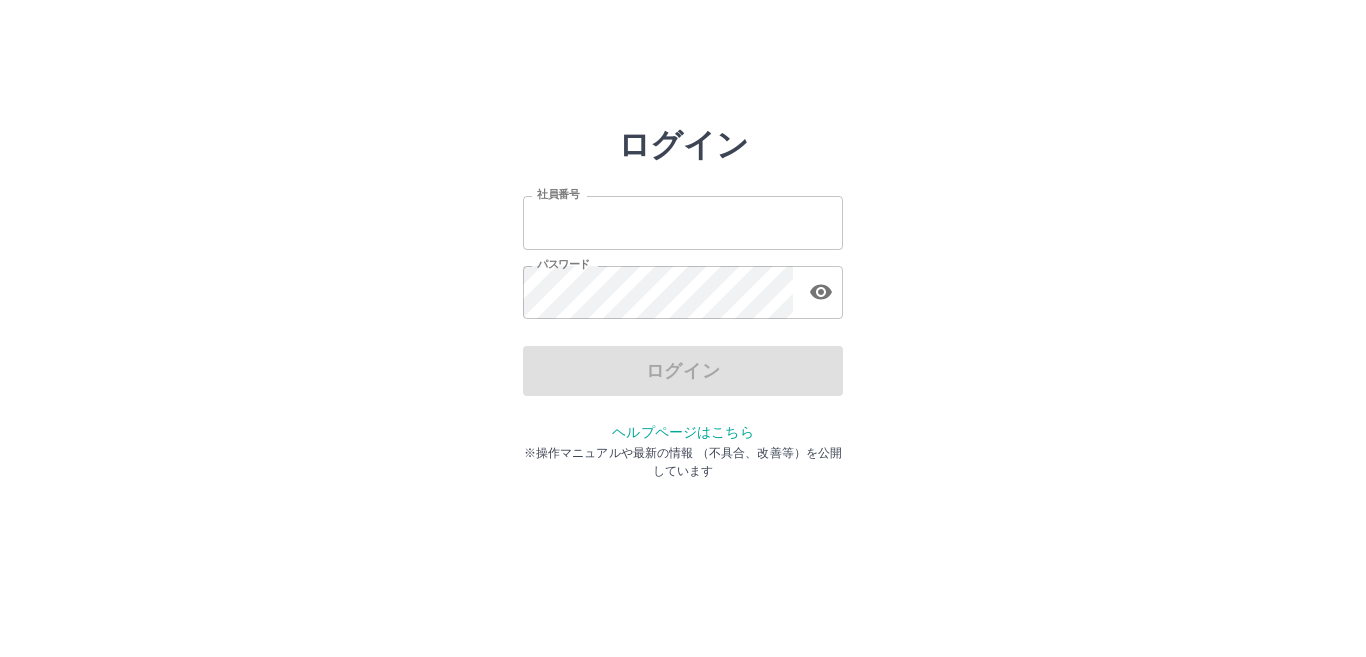 scroll, scrollTop: 0, scrollLeft: 0, axis: both 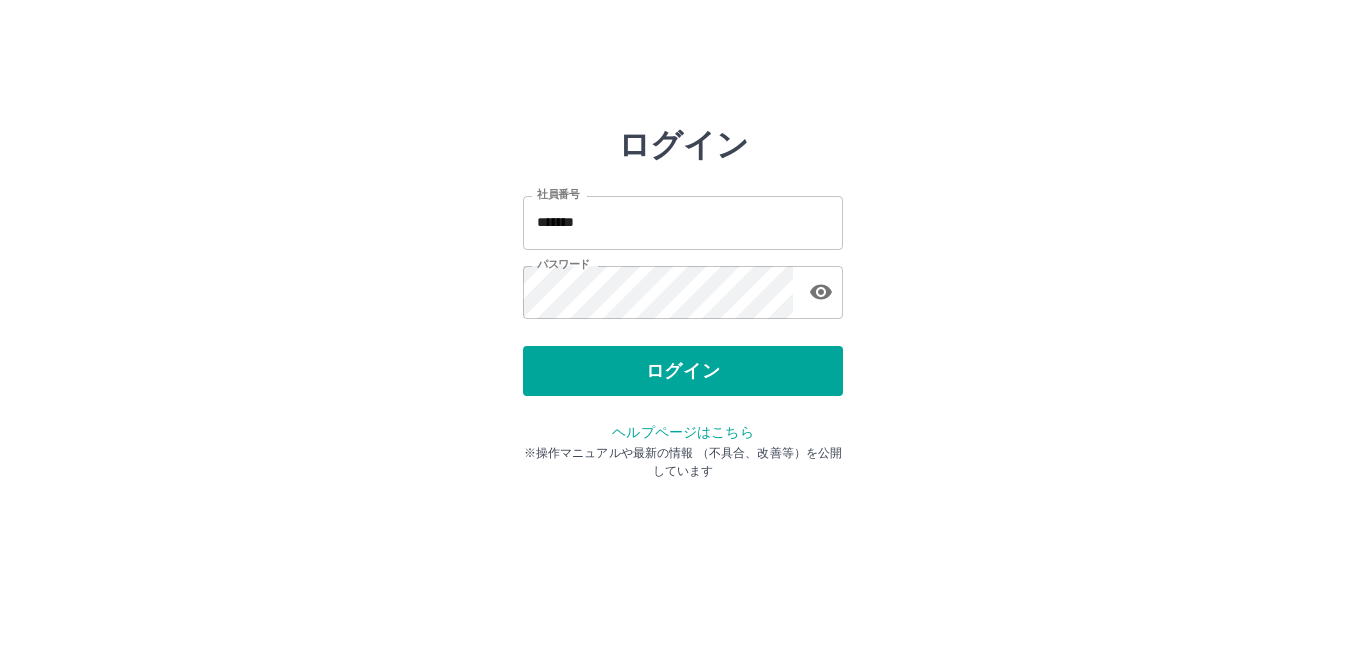 click on "ログイン" at bounding box center (683, 371) 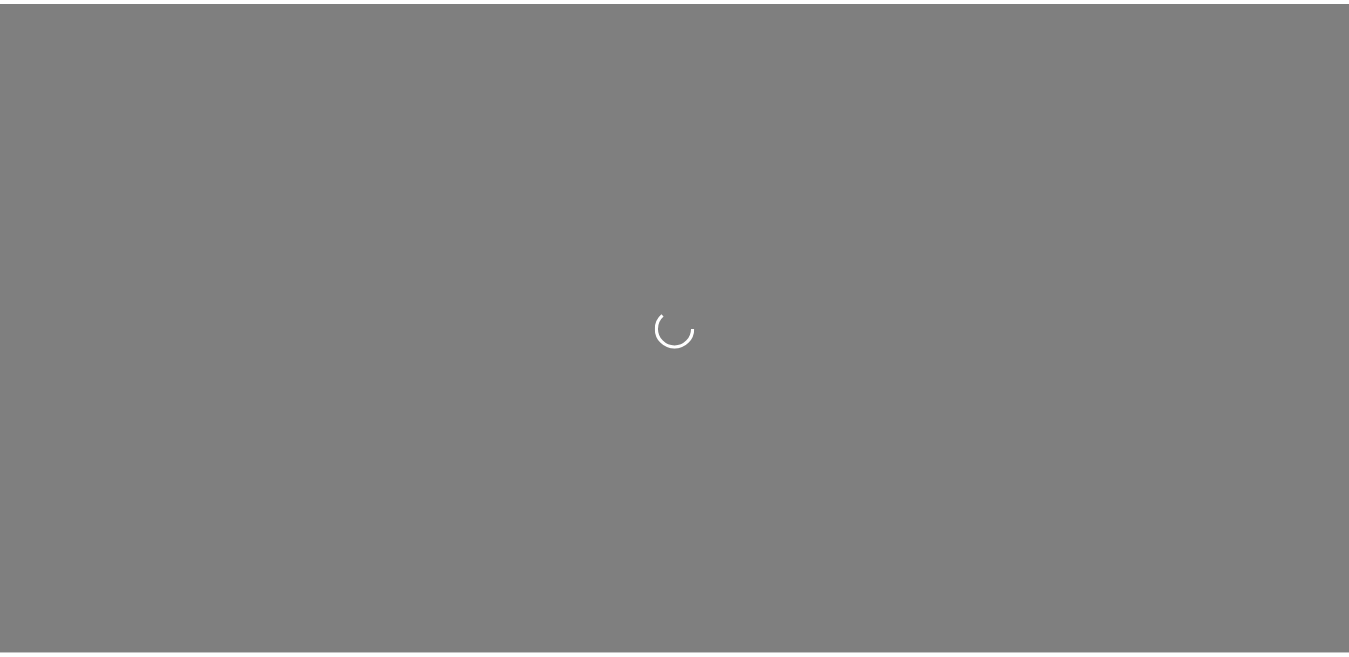 scroll, scrollTop: 0, scrollLeft: 0, axis: both 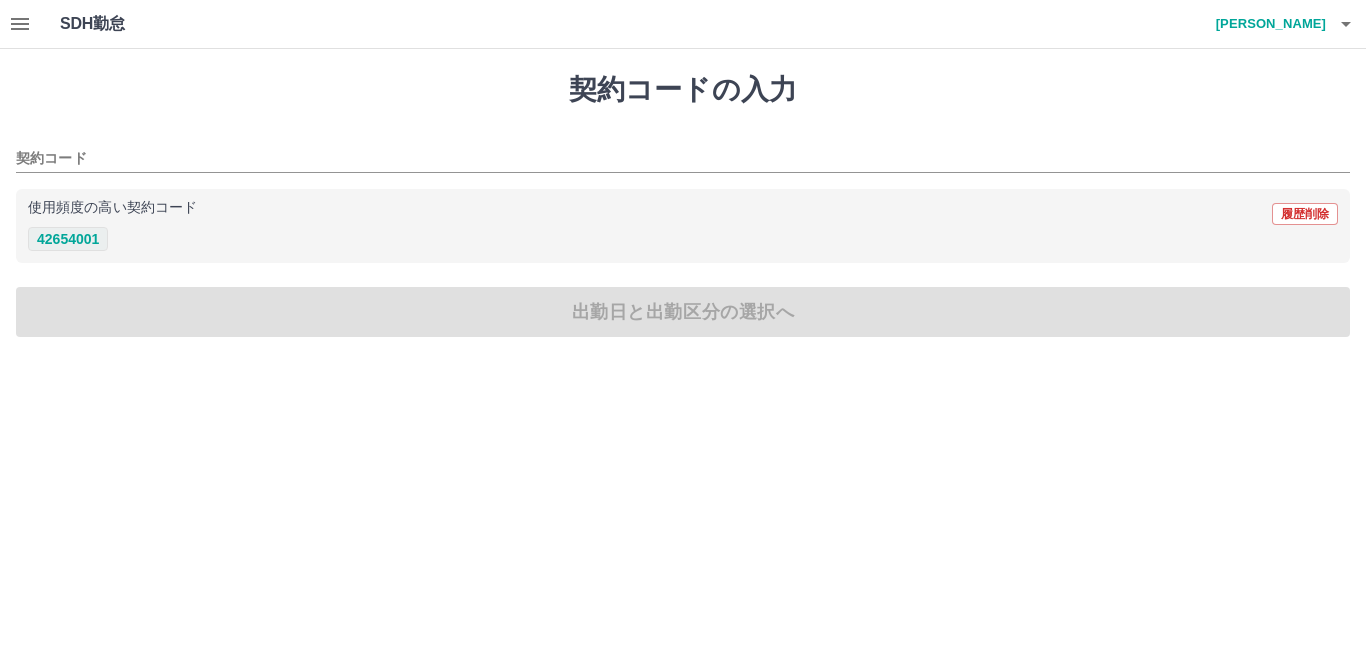 click on "42654001" at bounding box center (68, 239) 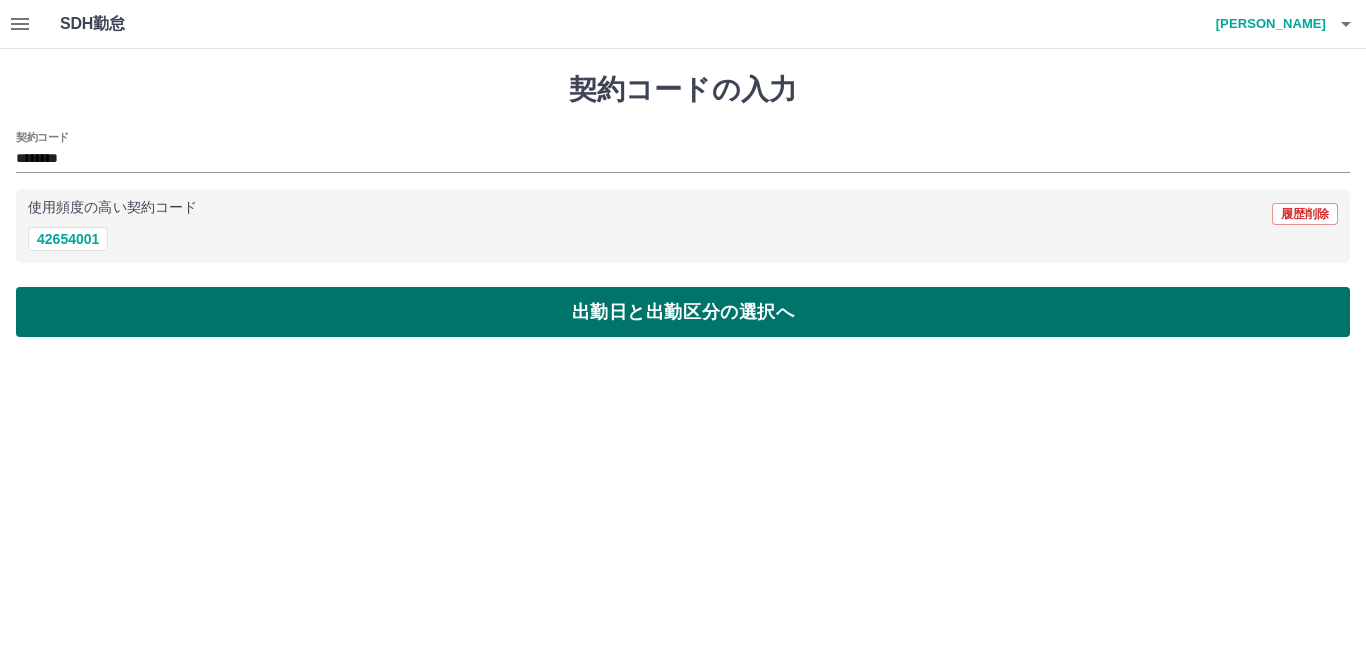 click on "出勤日と出勤区分の選択へ" at bounding box center [683, 312] 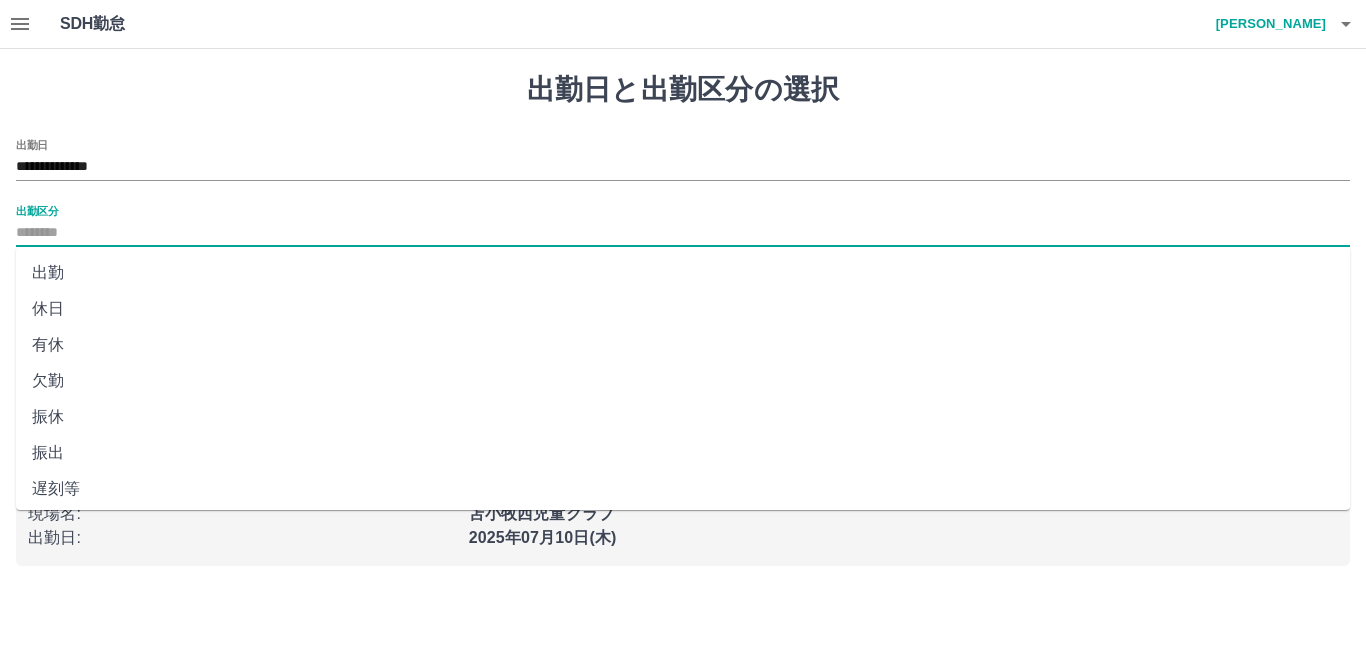 click on "出勤区分" at bounding box center (683, 233) 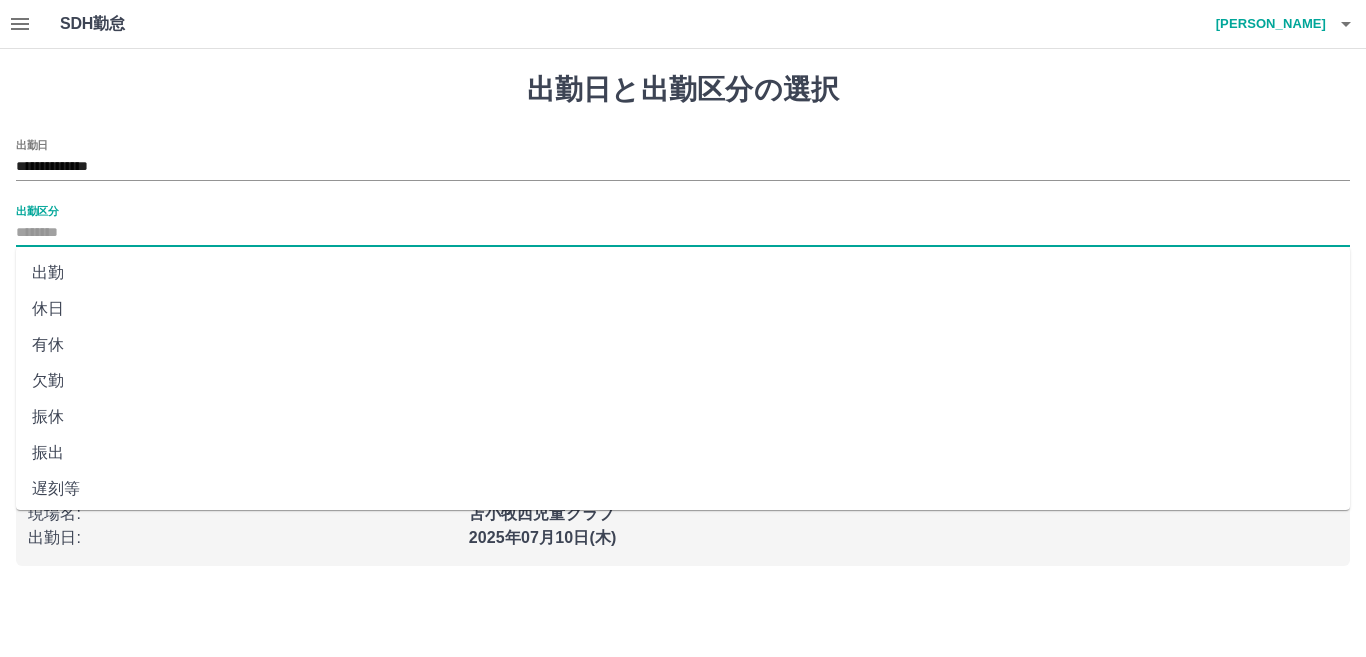 click on "出勤" at bounding box center [683, 273] 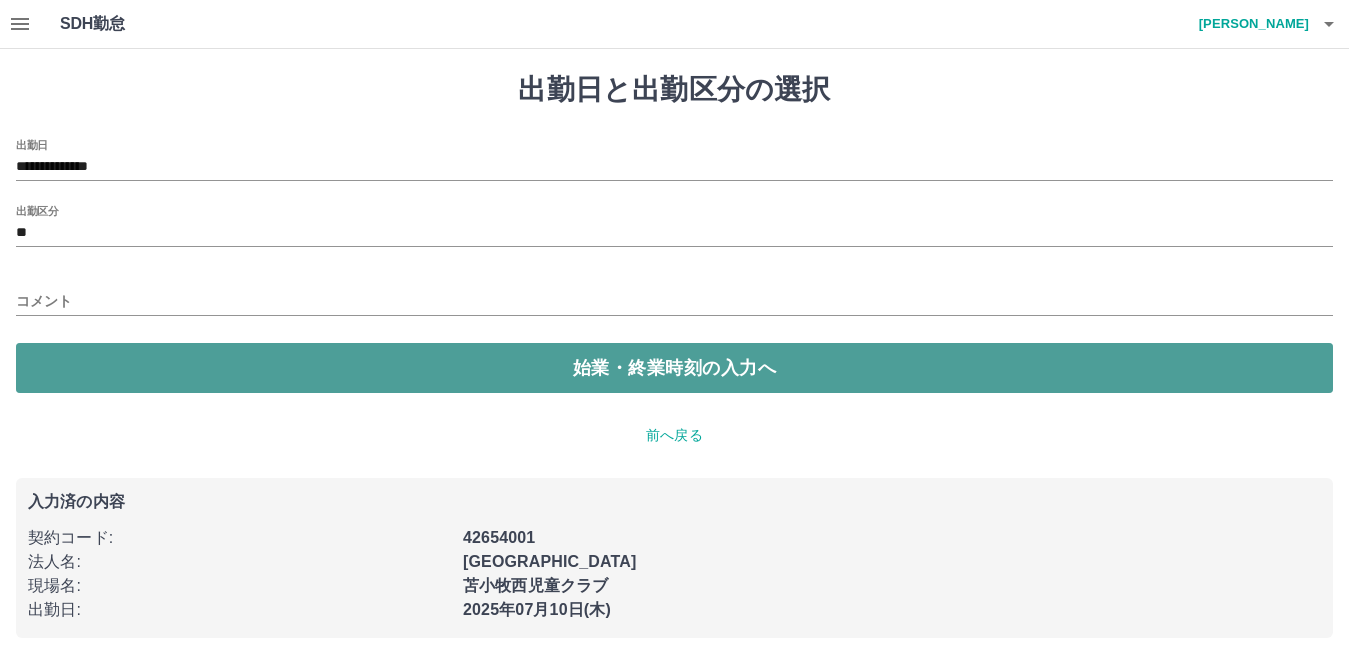 click on "始業・終業時刻の入力へ" at bounding box center (674, 368) 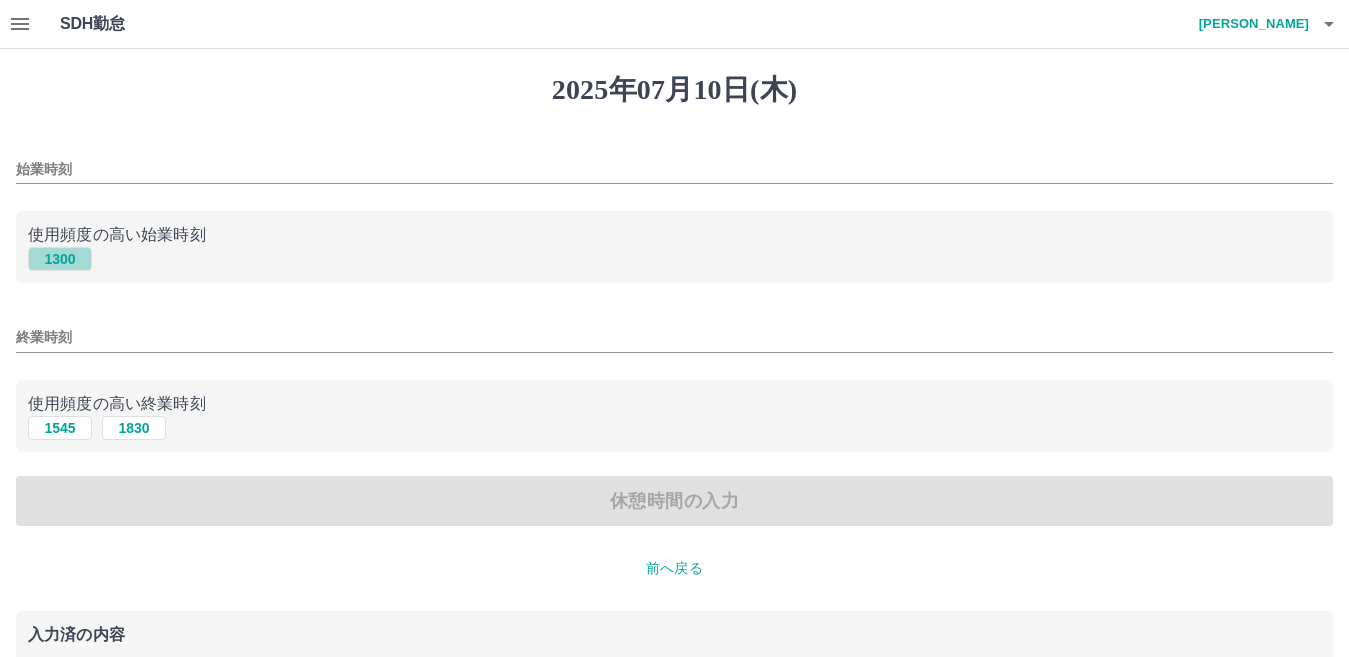 click on "1300" at bounding box center (60, 259) 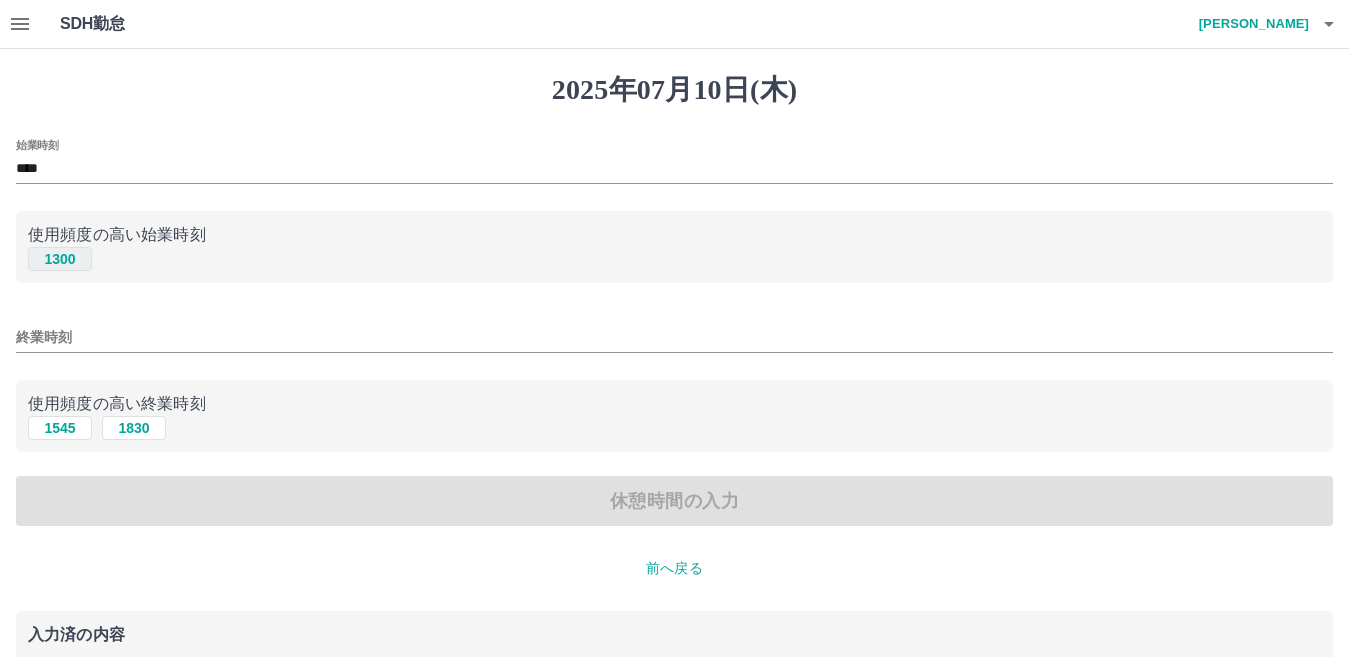 type 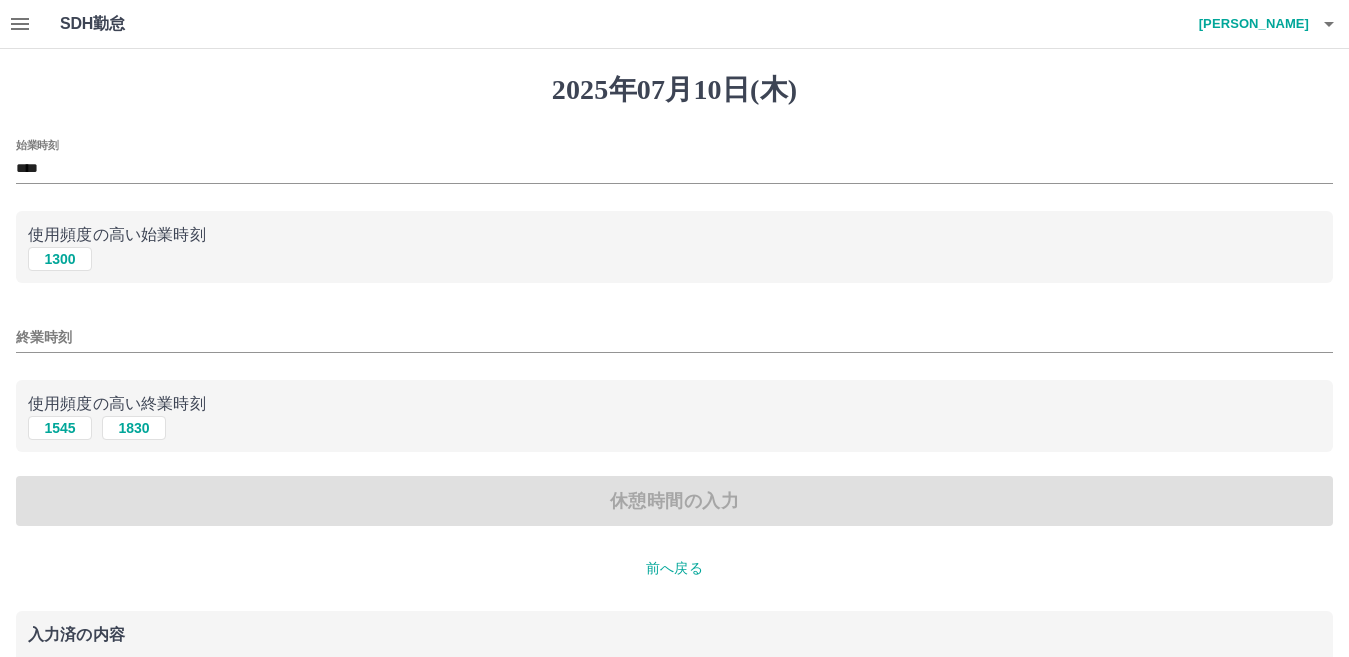 click on "****" at bounding box center [674, 169] 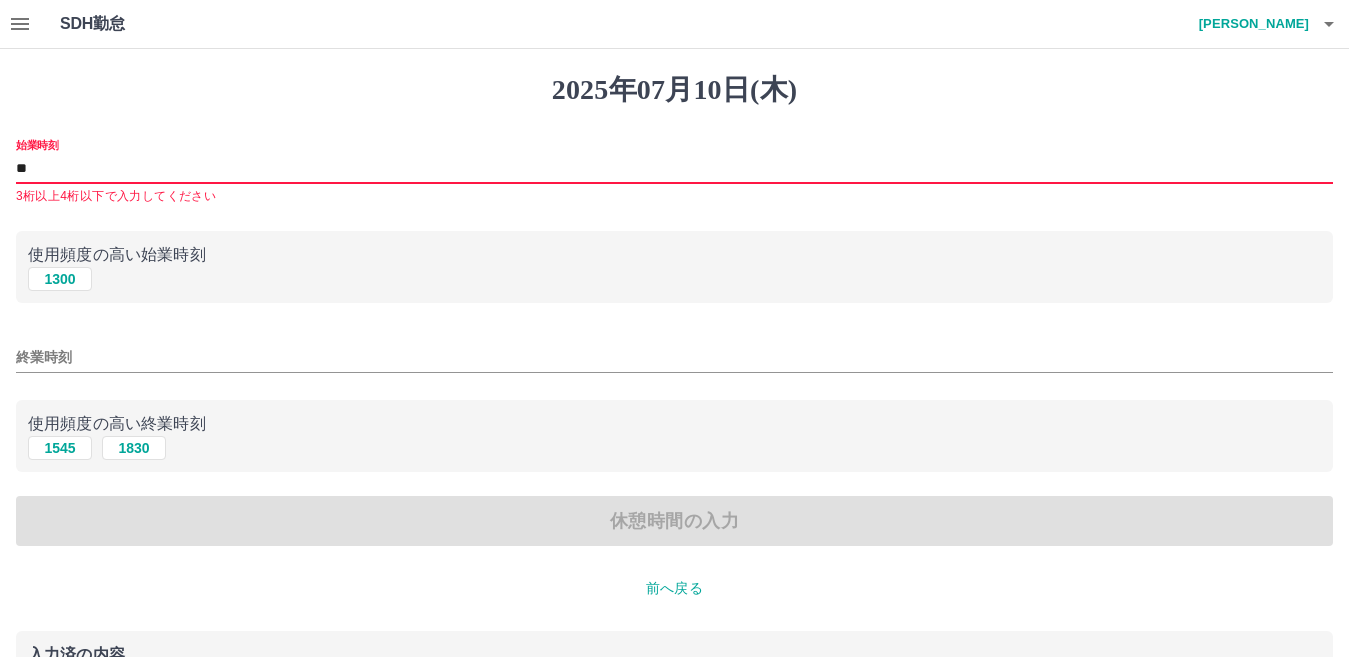 type on "*" 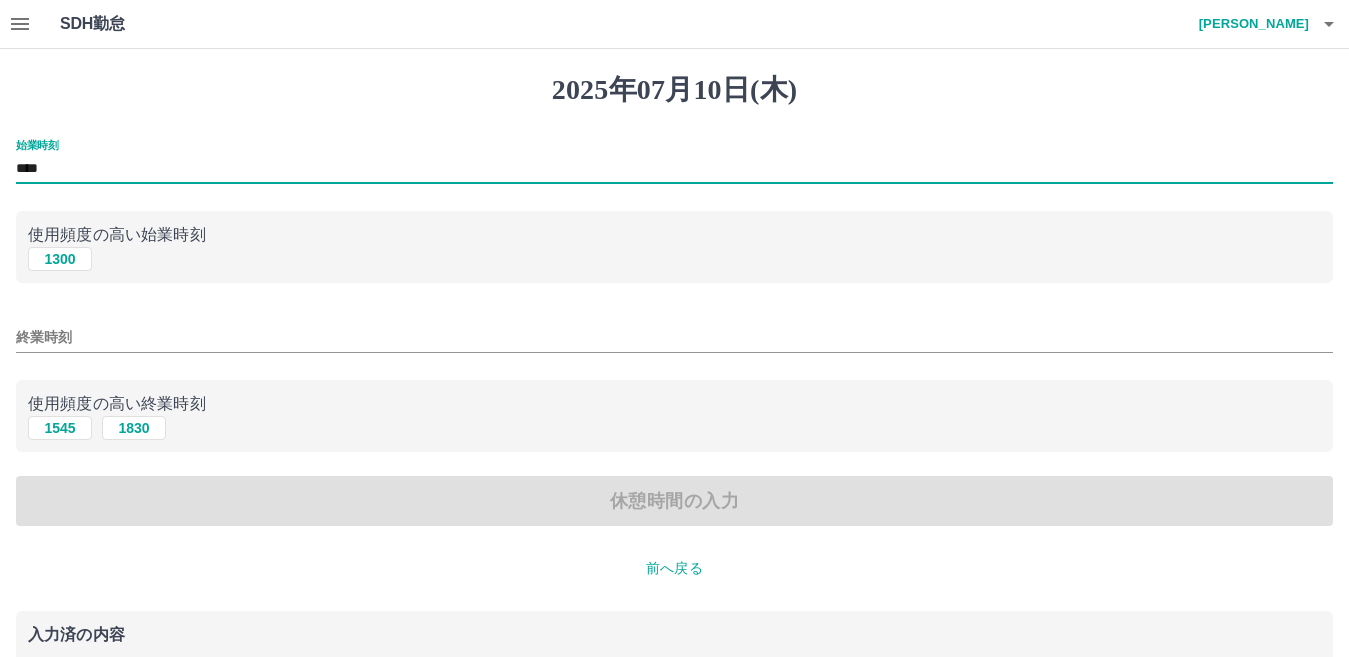 type on "****" 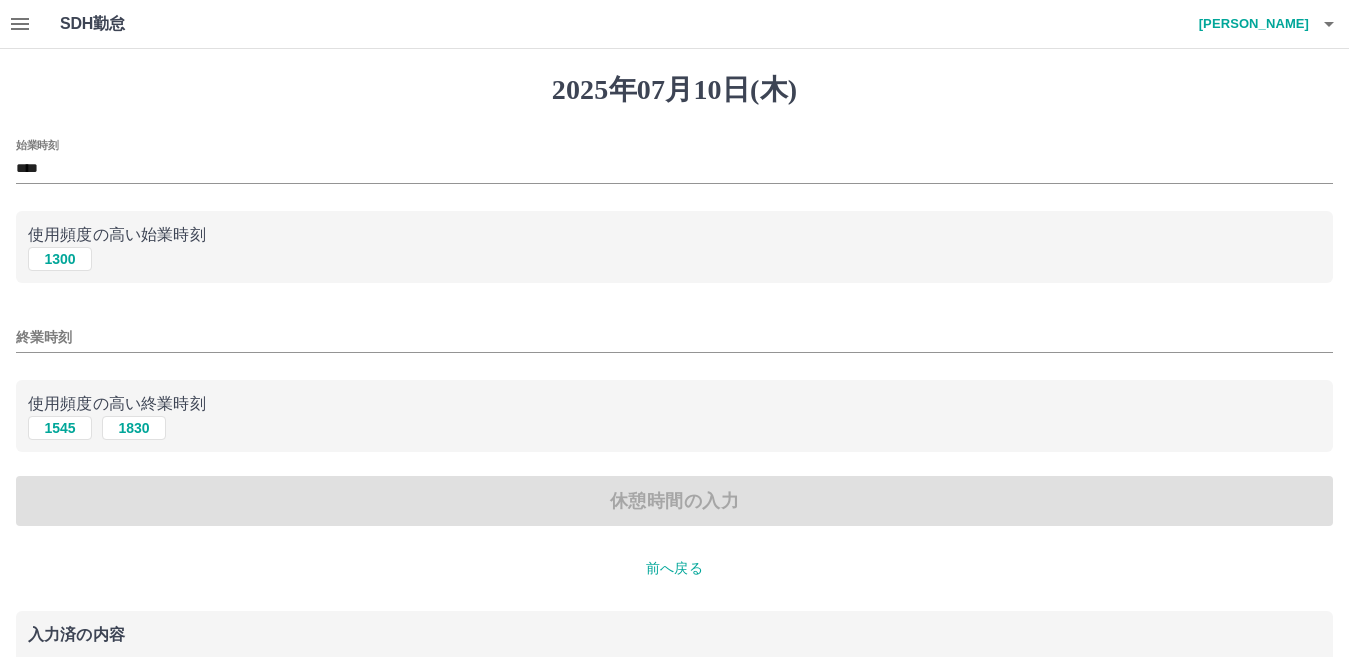 click on "終業時刻" at bounding box center (674, 331) 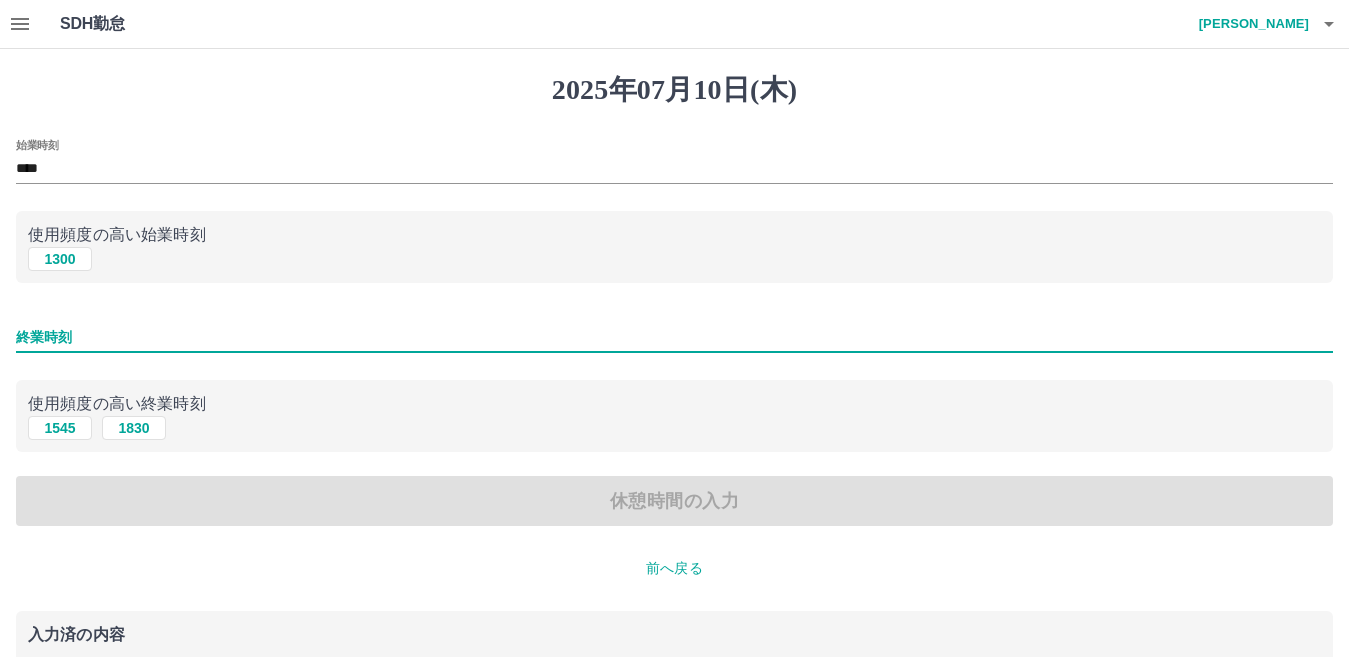 click on "終業時刻" at bounding box center [674, 337] 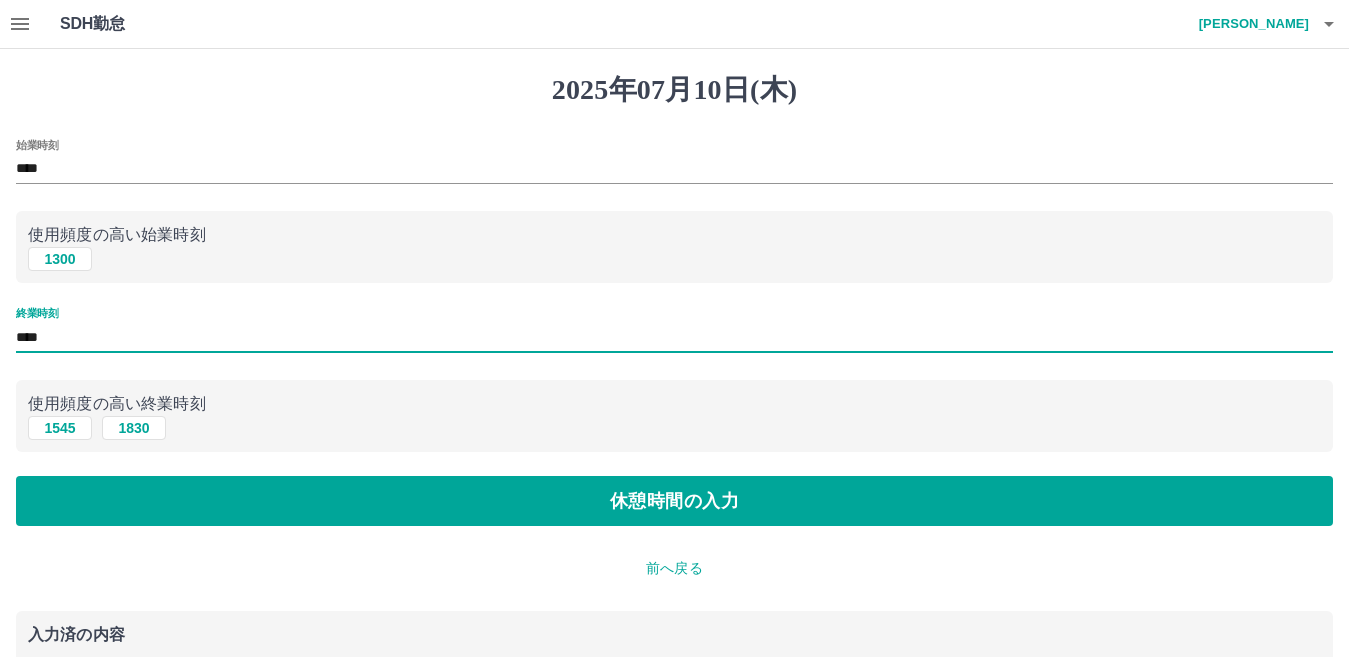 type on "****" 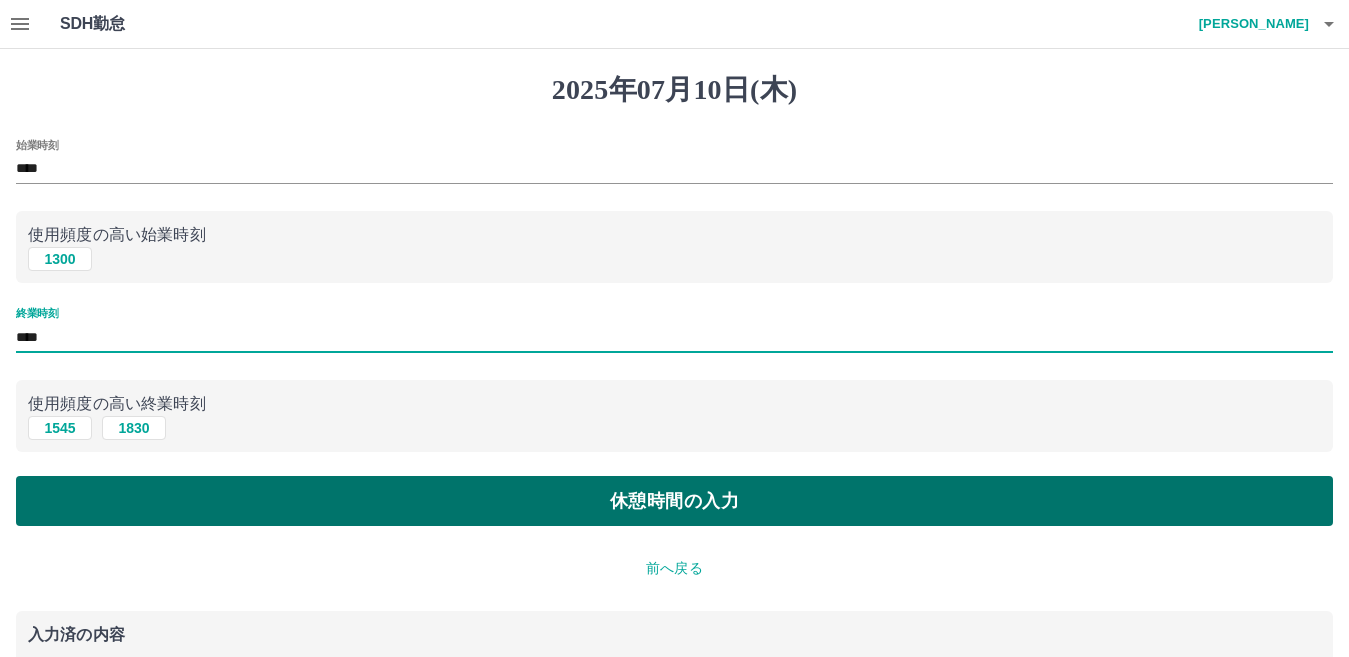 click on "休憩時間の入力" at bounding box center [674, 501] 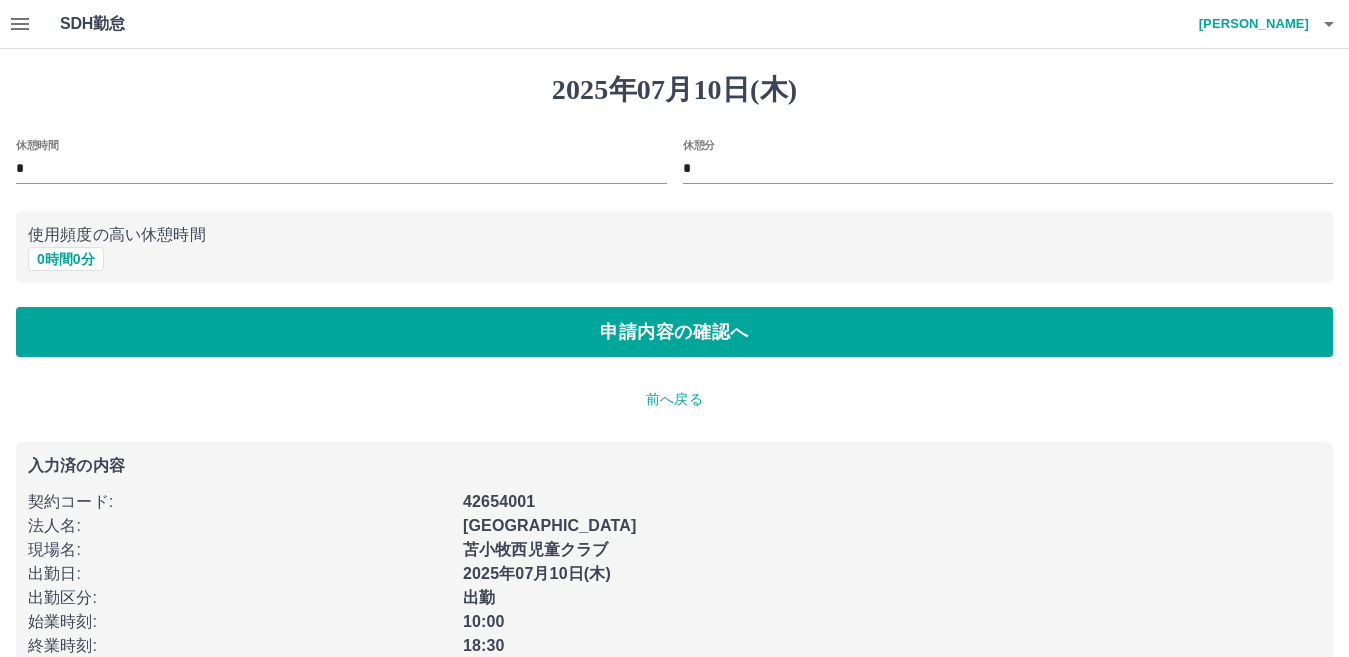 click on "*" at bounding box center [341, 169] 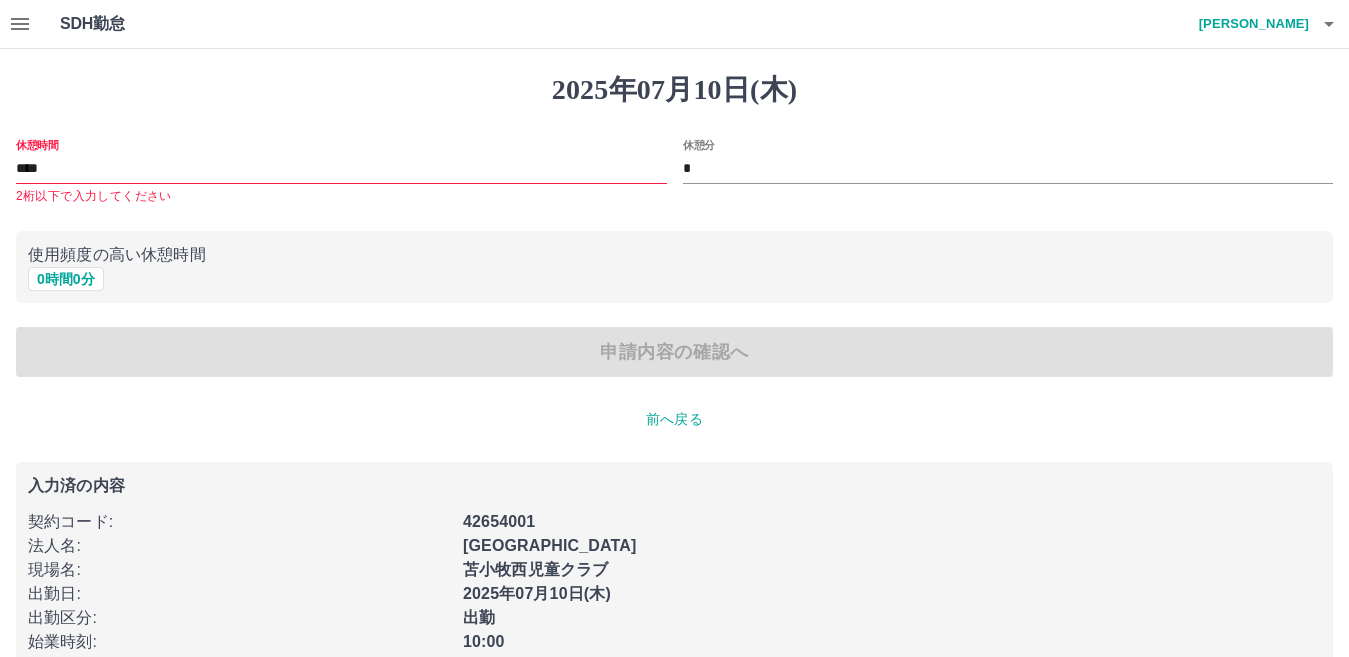 click on "申請内容の確認へ" at bounding box center (674, 352) 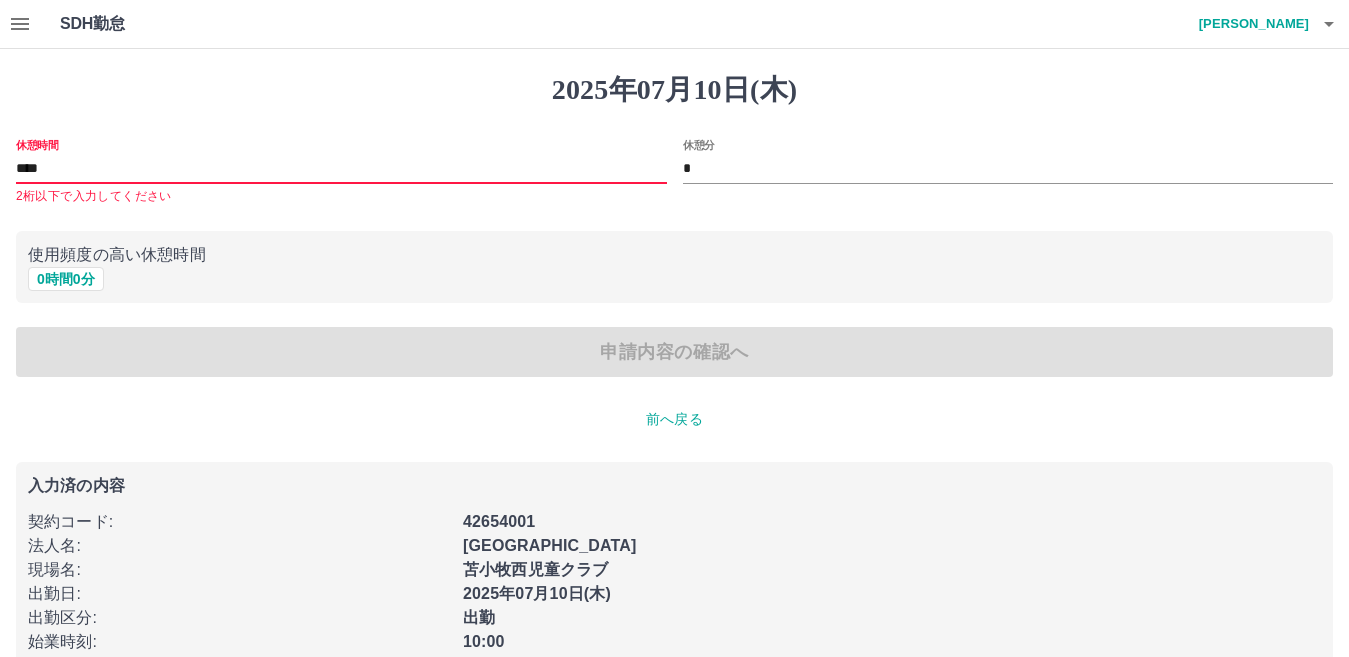 click on "****" at bounding box center [341, 169] 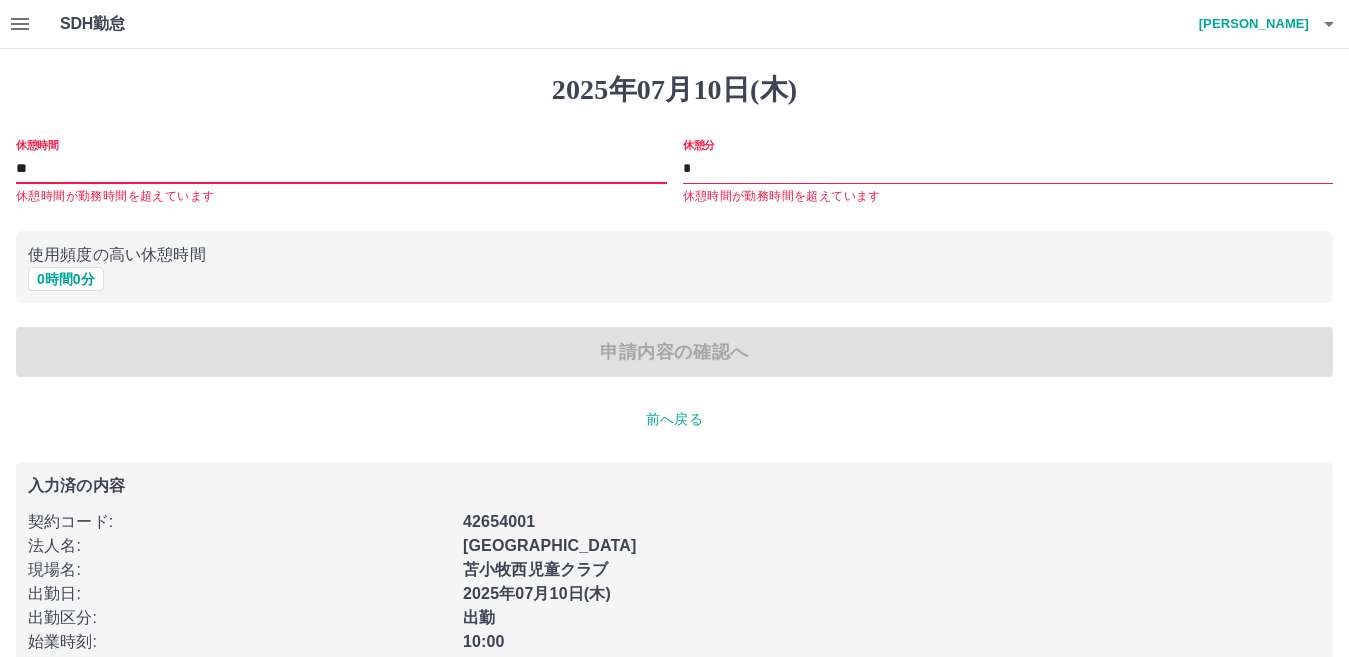 type on "*" 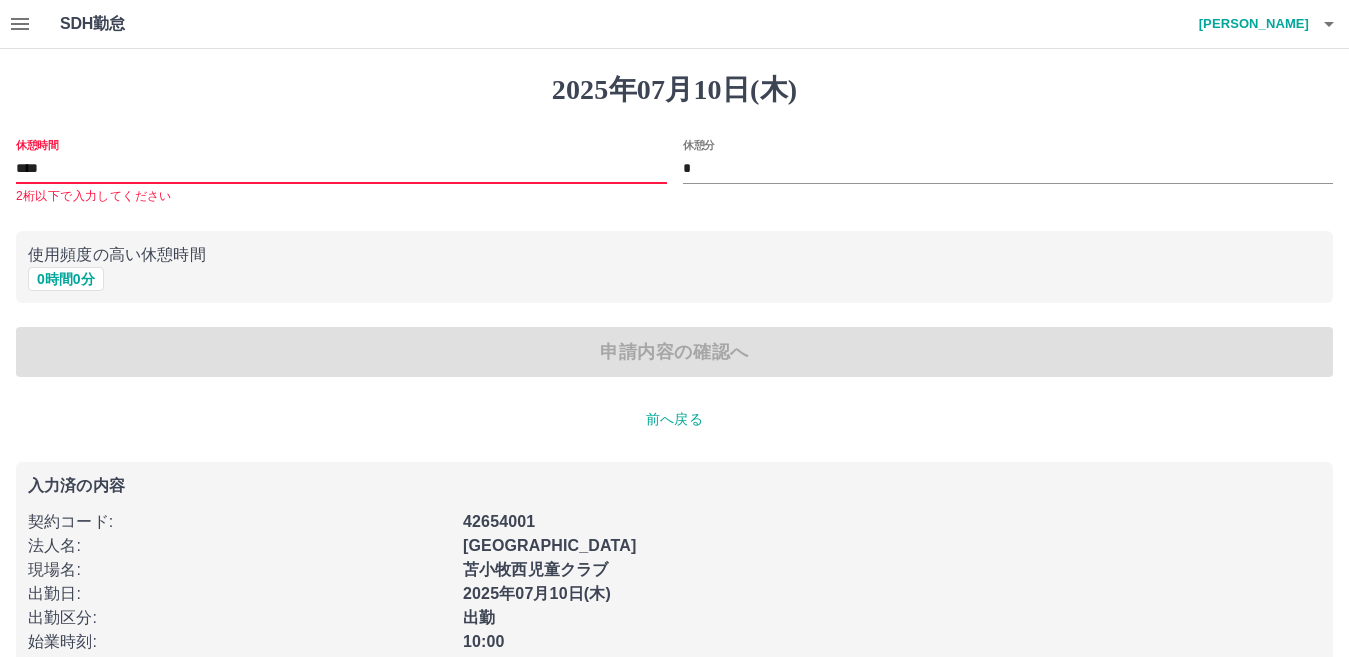 click on "申請内容の確認へ" at bounding box center (674, 352) 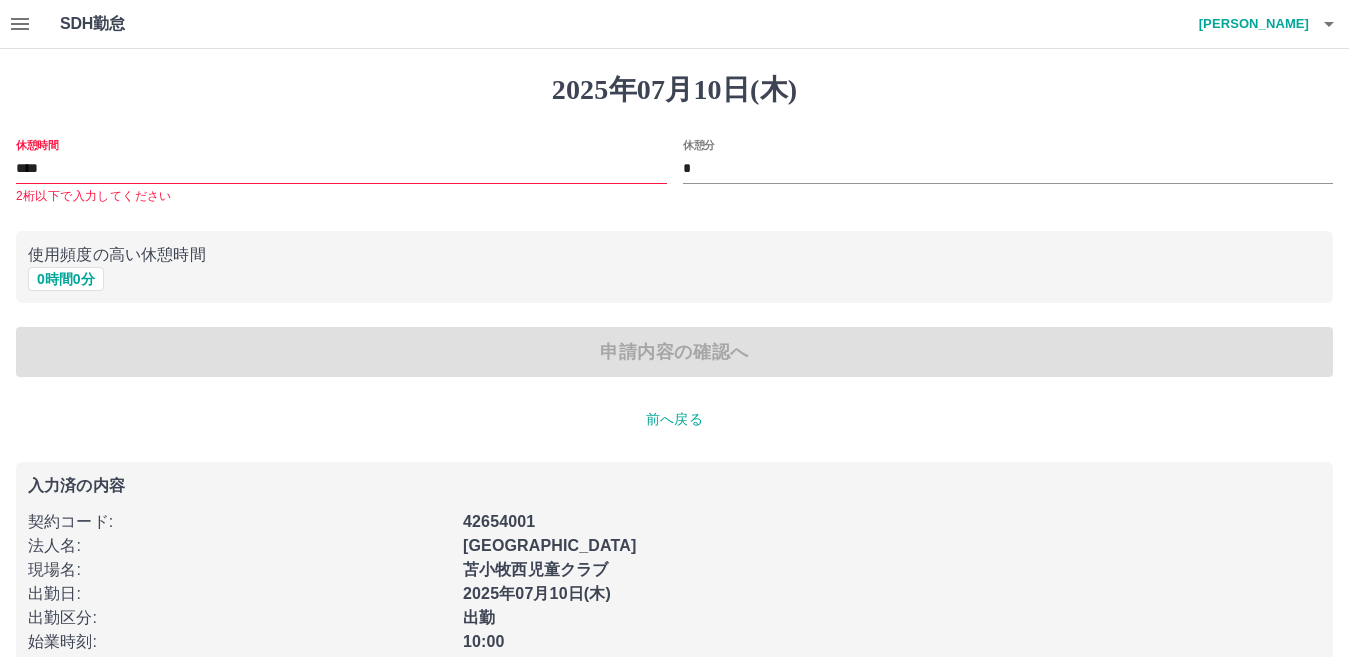 click on "申請内容の確認へ" at bounding box center (674, 352) 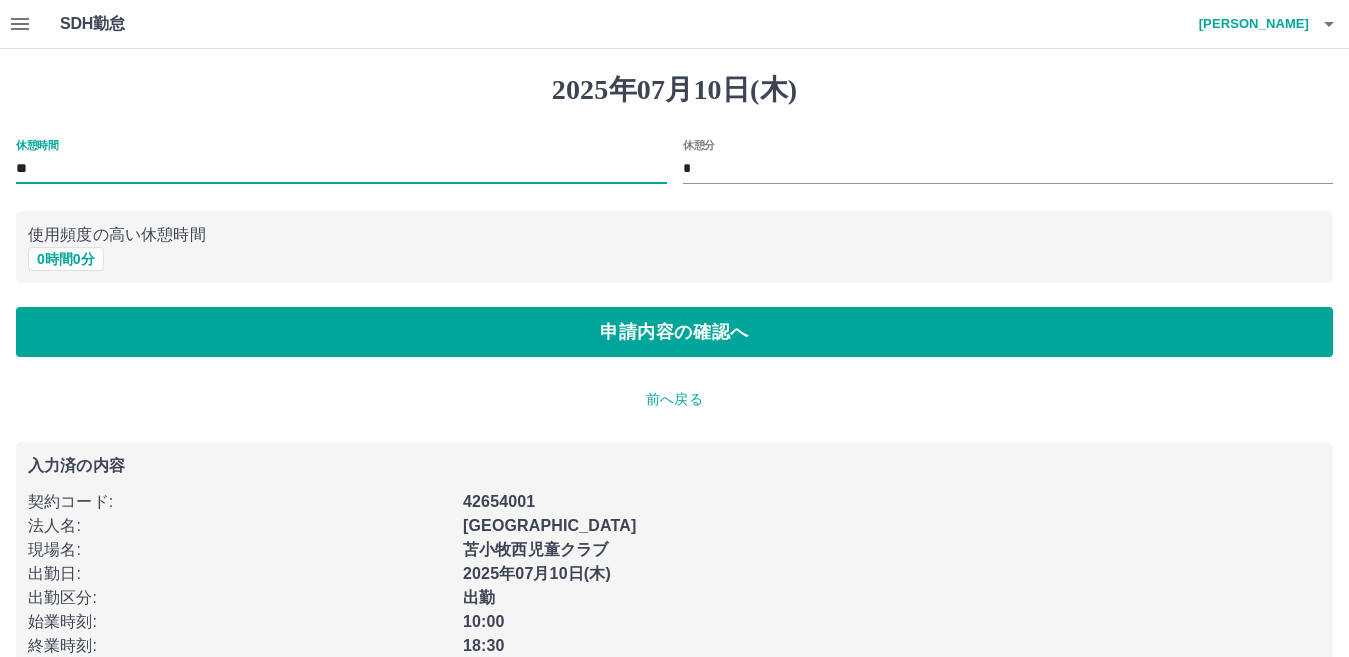type on "**" 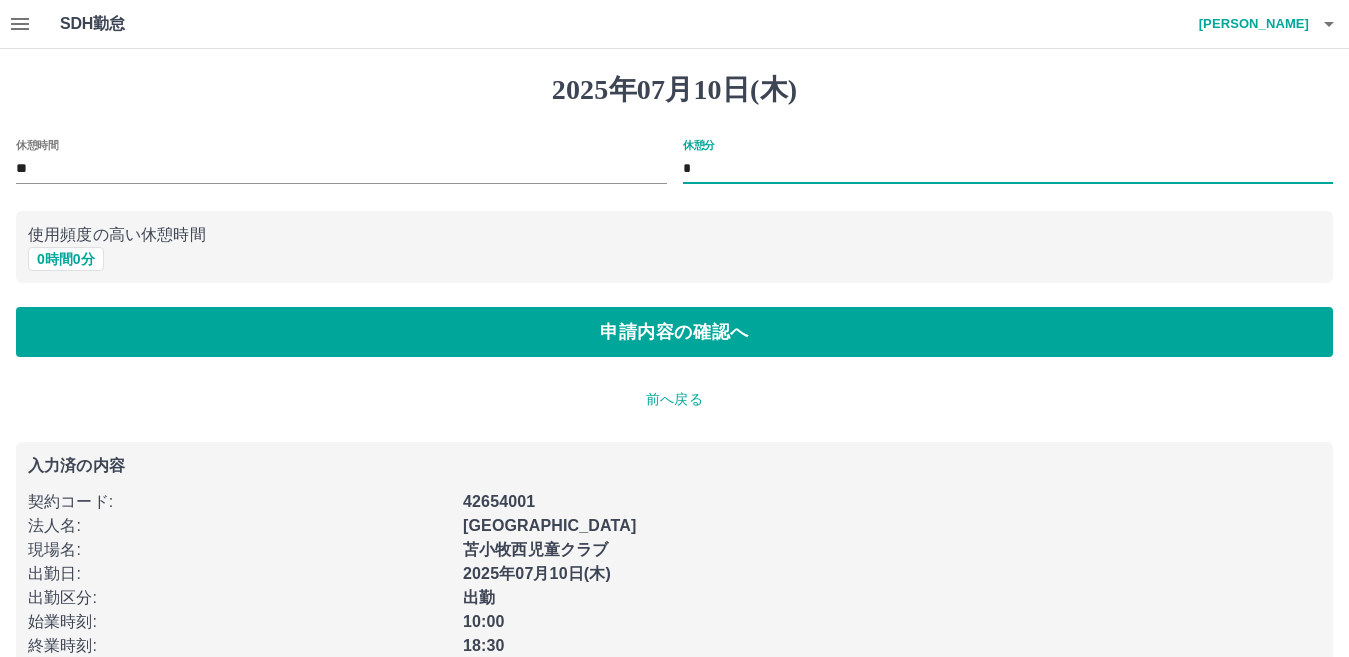 click on "*" at bounding box center [1008, 169] 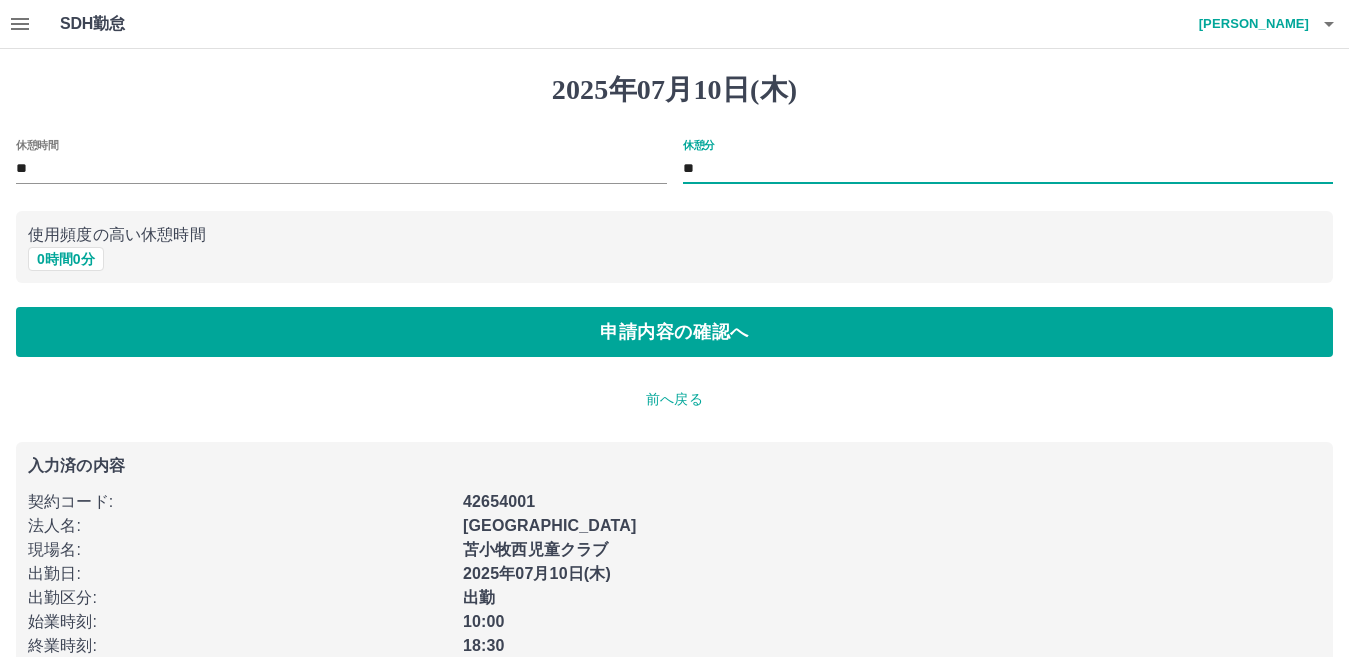 type on "*" 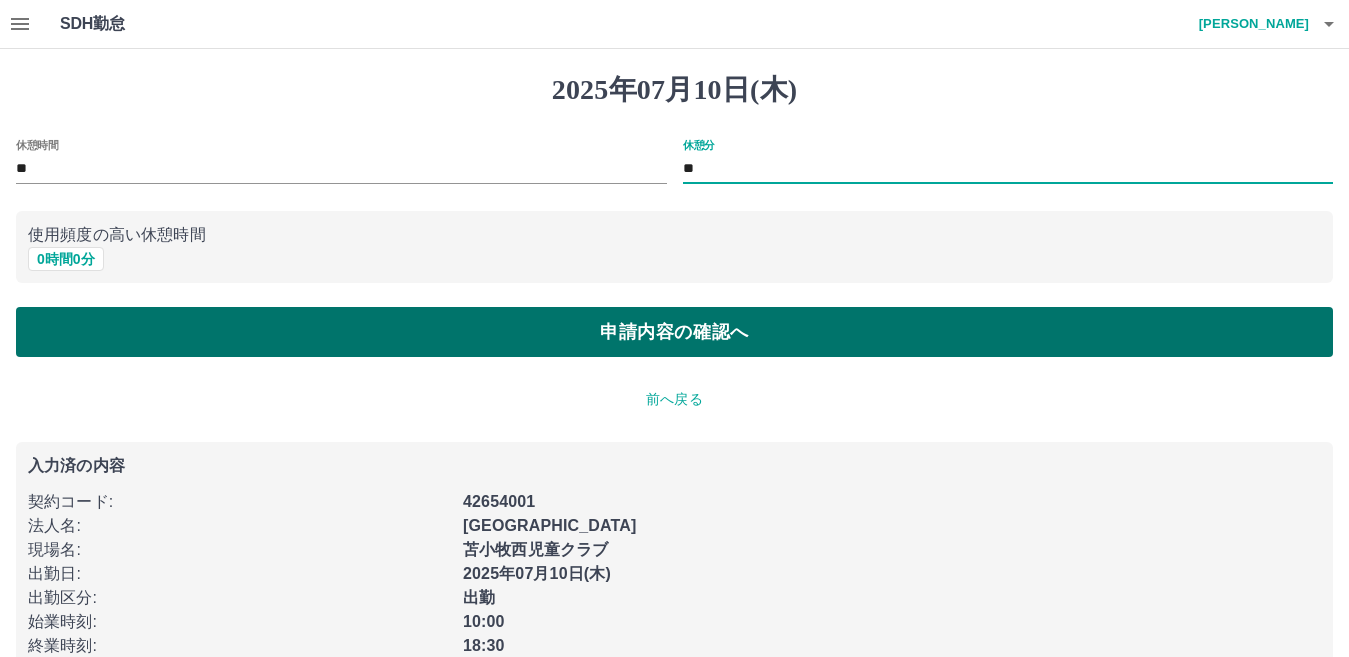 type on "**" 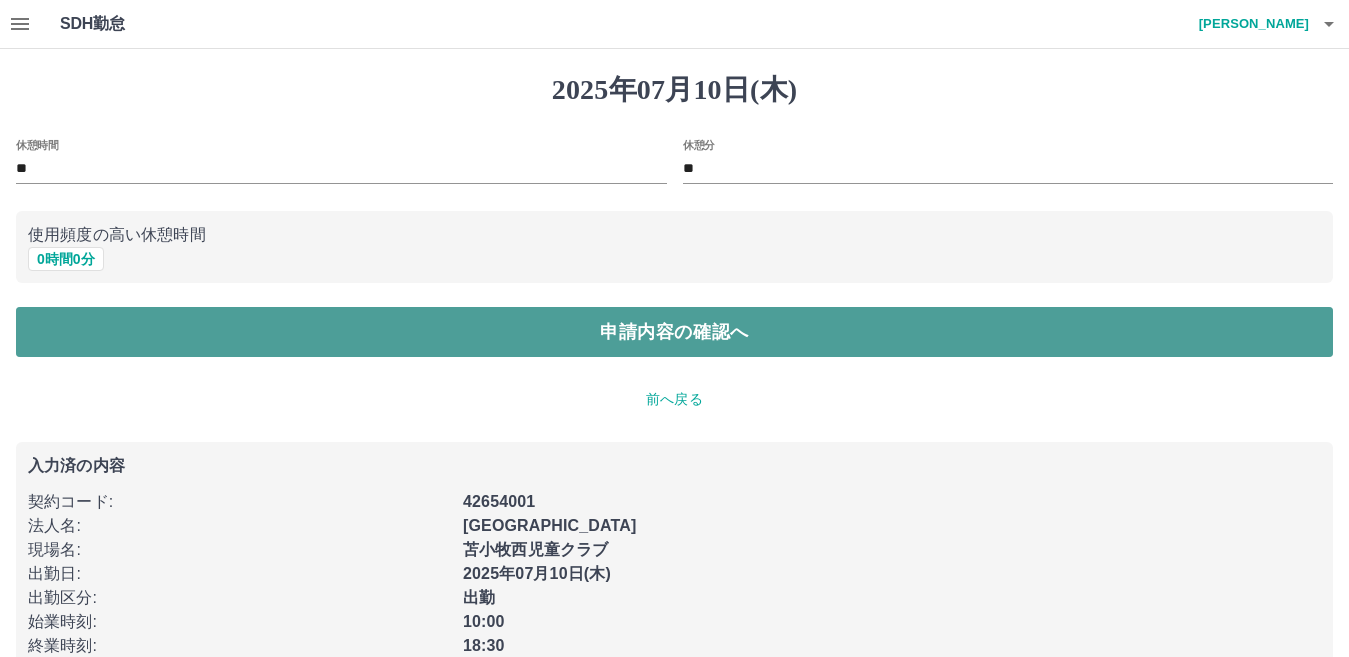 click on "申請内容の確認へ" at bounding box center [674, 332] 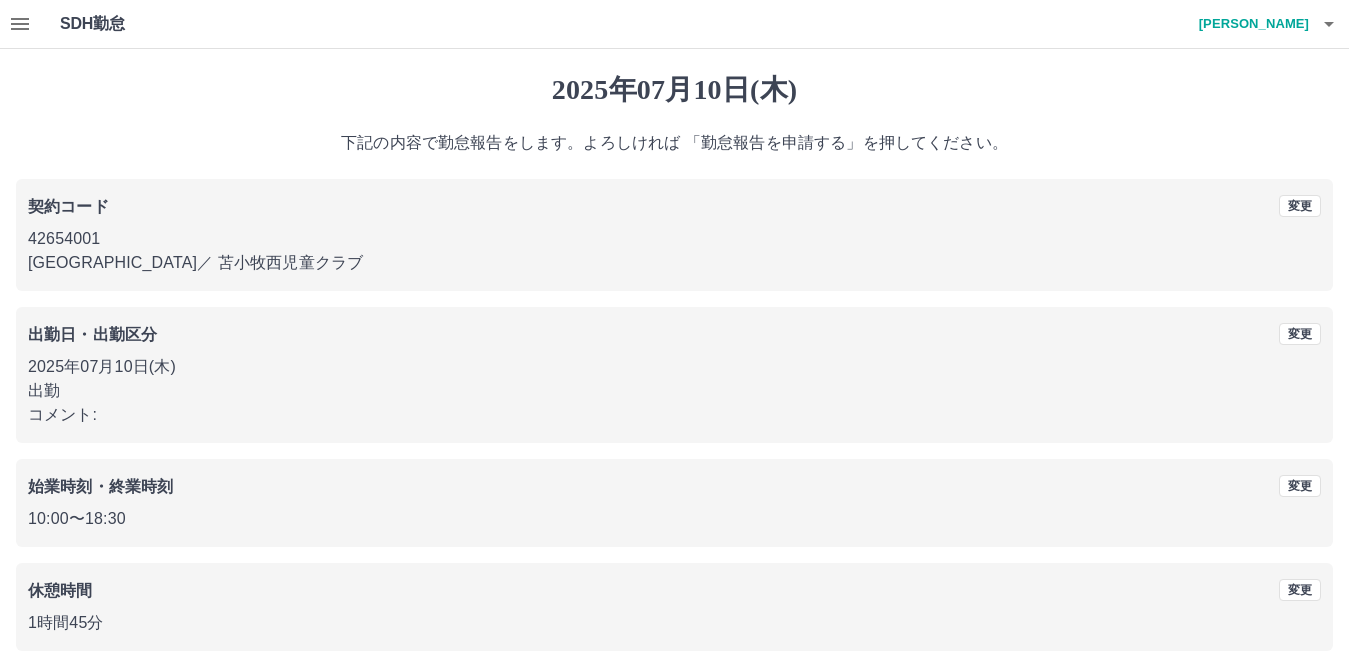 scroll, scrollTop: 92, scrollLeft: 0, axis: vertical 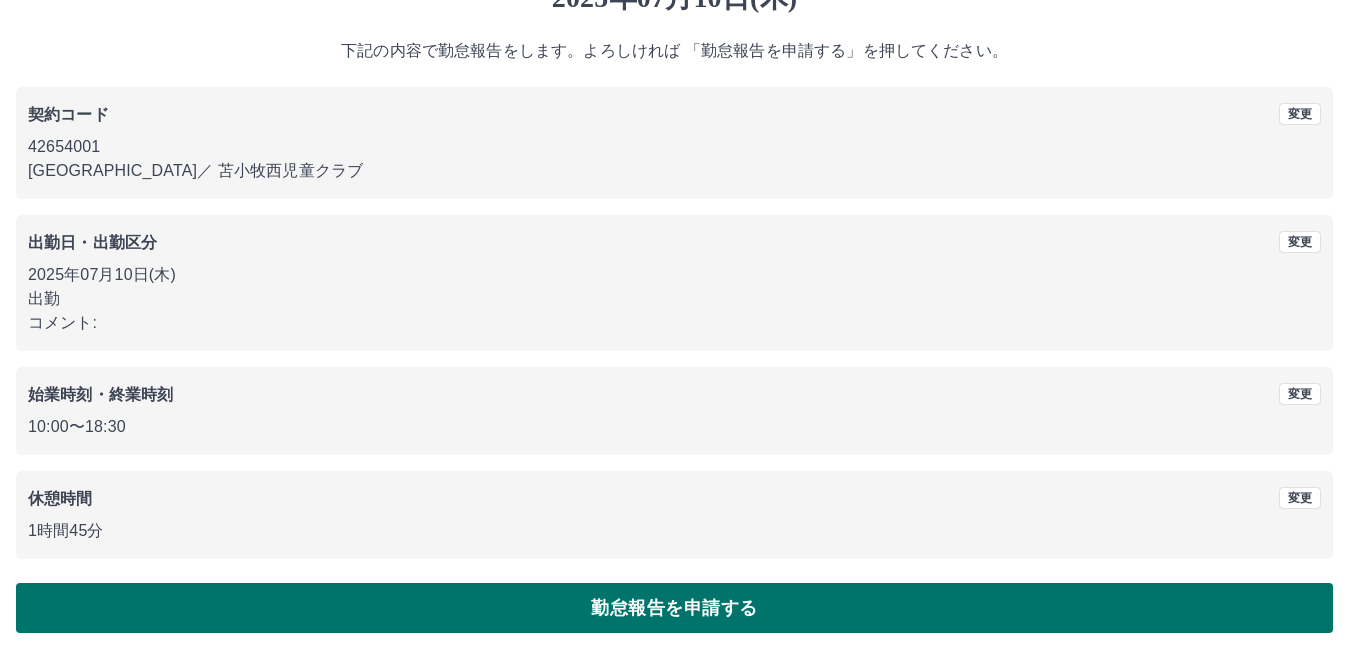 click on "勤怠報告を申請する" at bounding box center (674, 608) 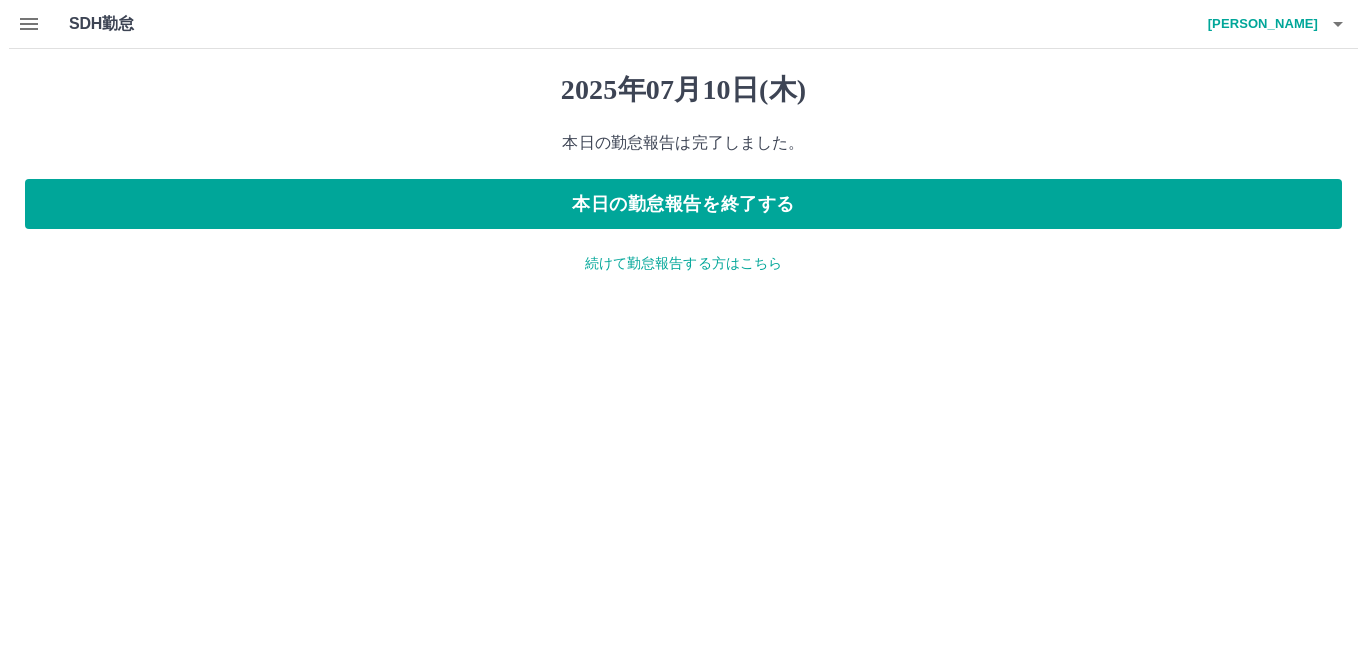 scroll, scrollTop: 0, scrollLeft: 0, axis: both 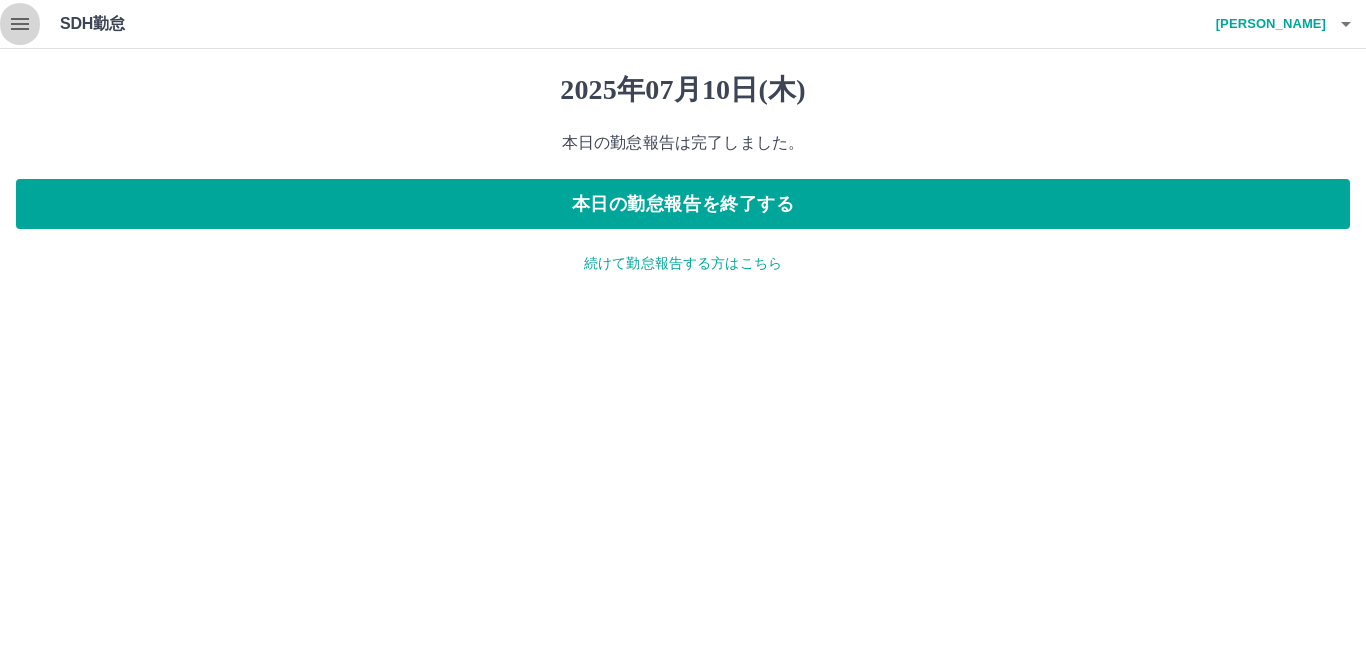 click 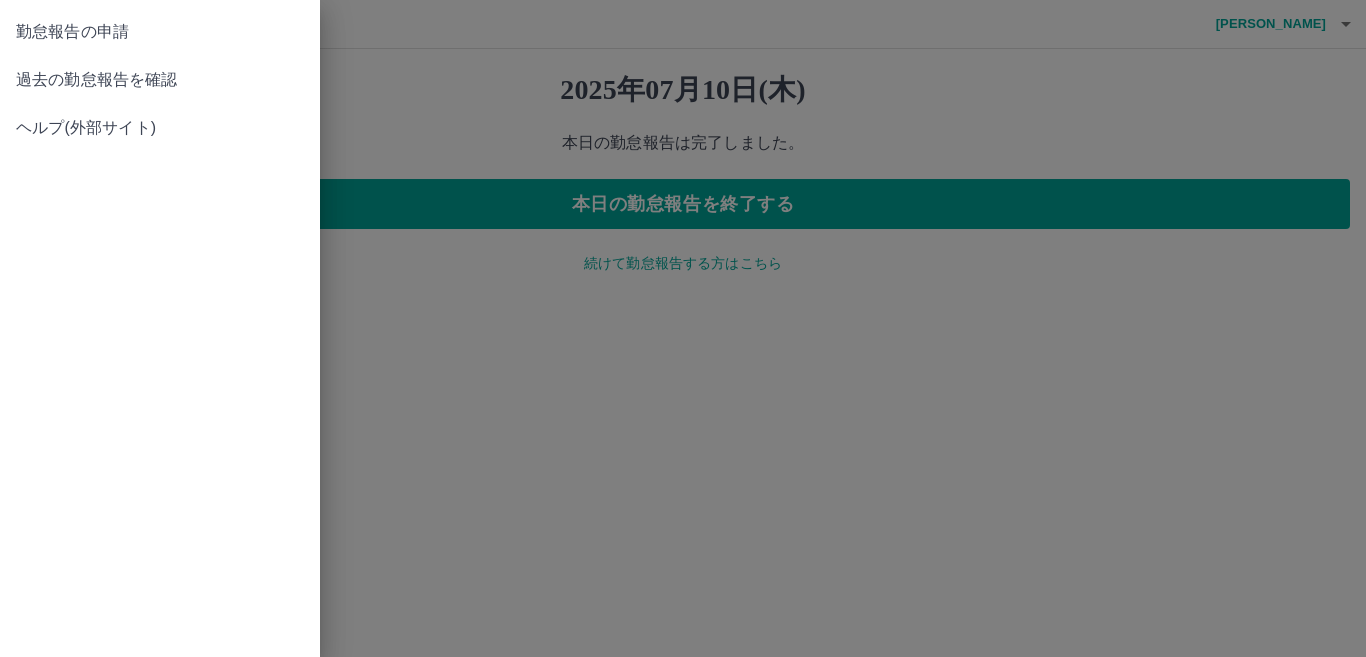 click at bounding box center (683, 328) 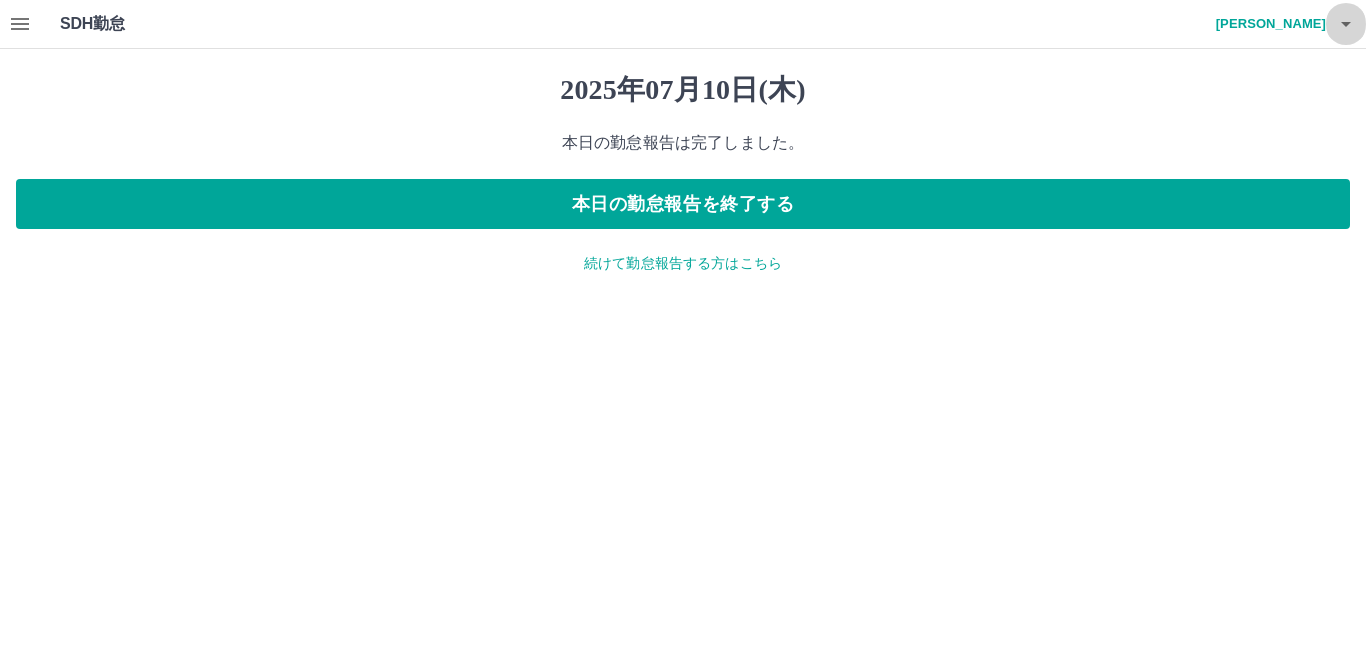 click 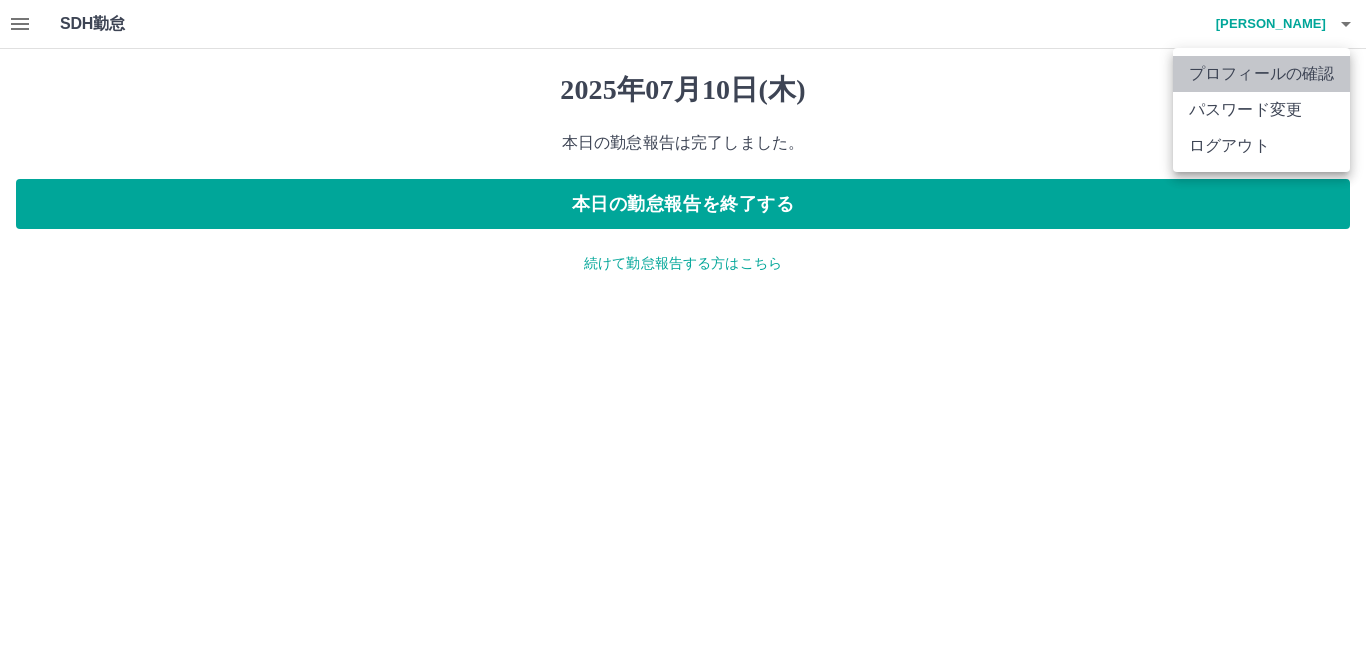 click on "プロフィールの確認" at bounding box center [1261, 74] 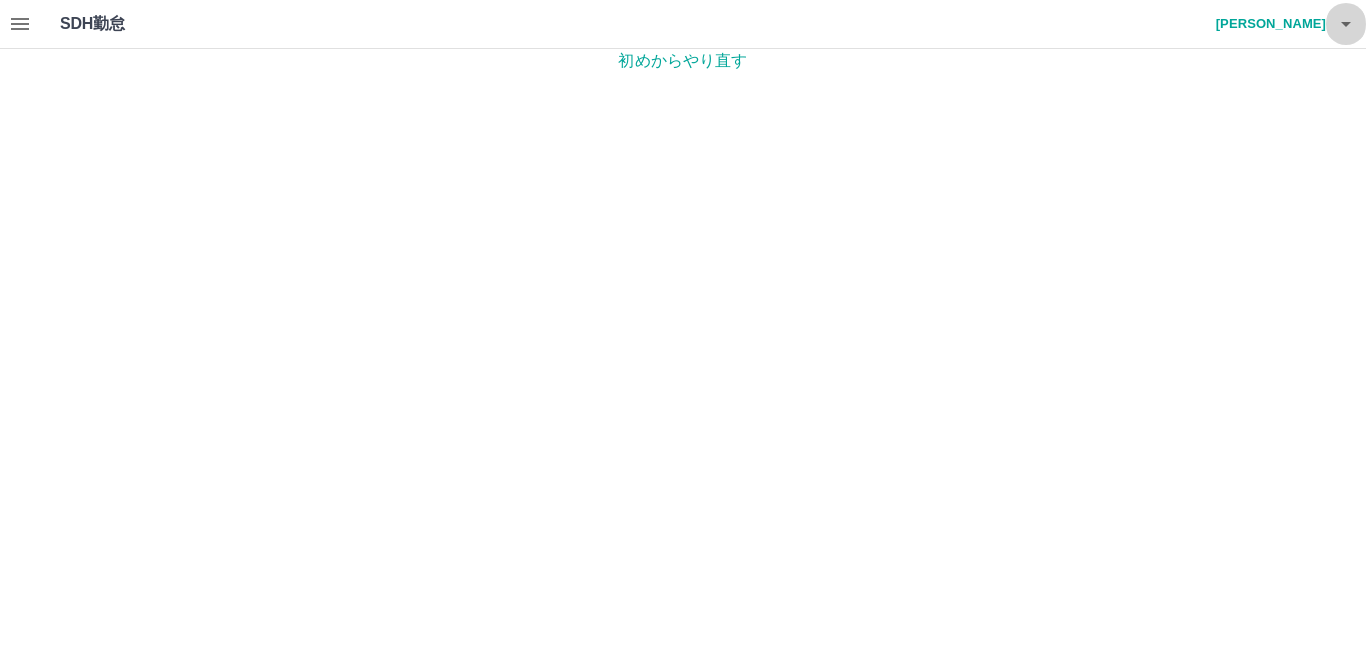 click 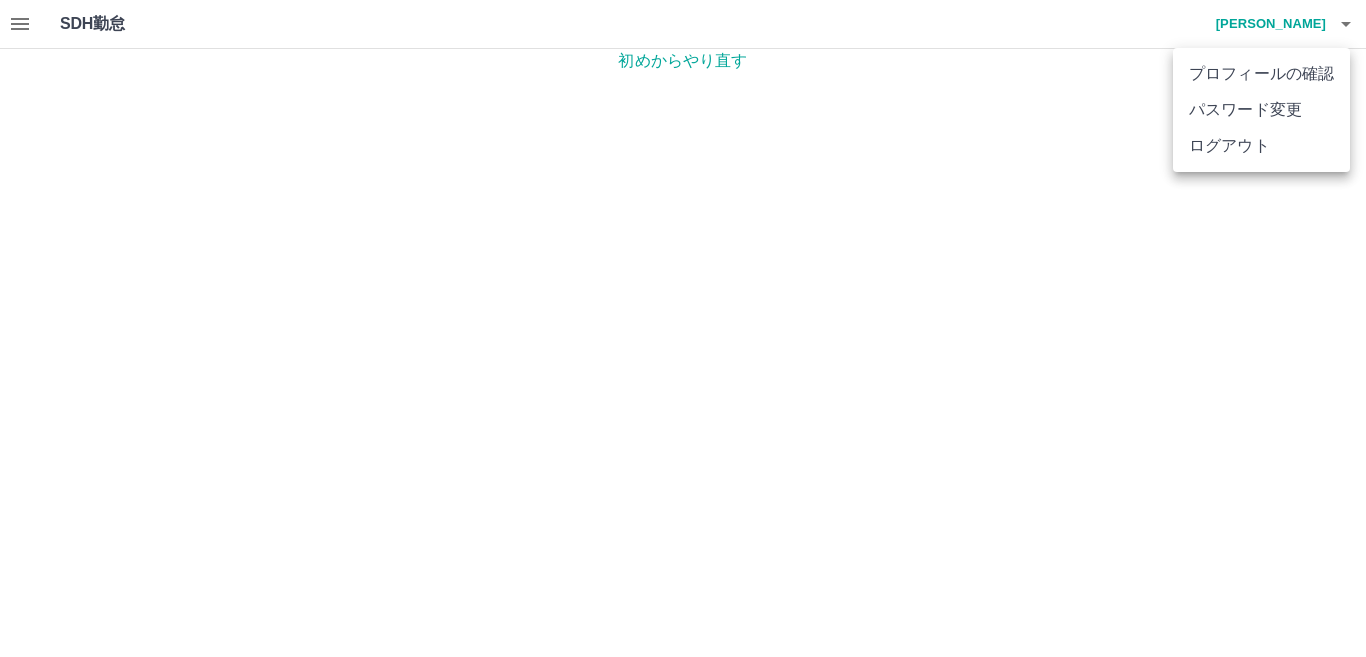 click at bounding box center (683, 328) 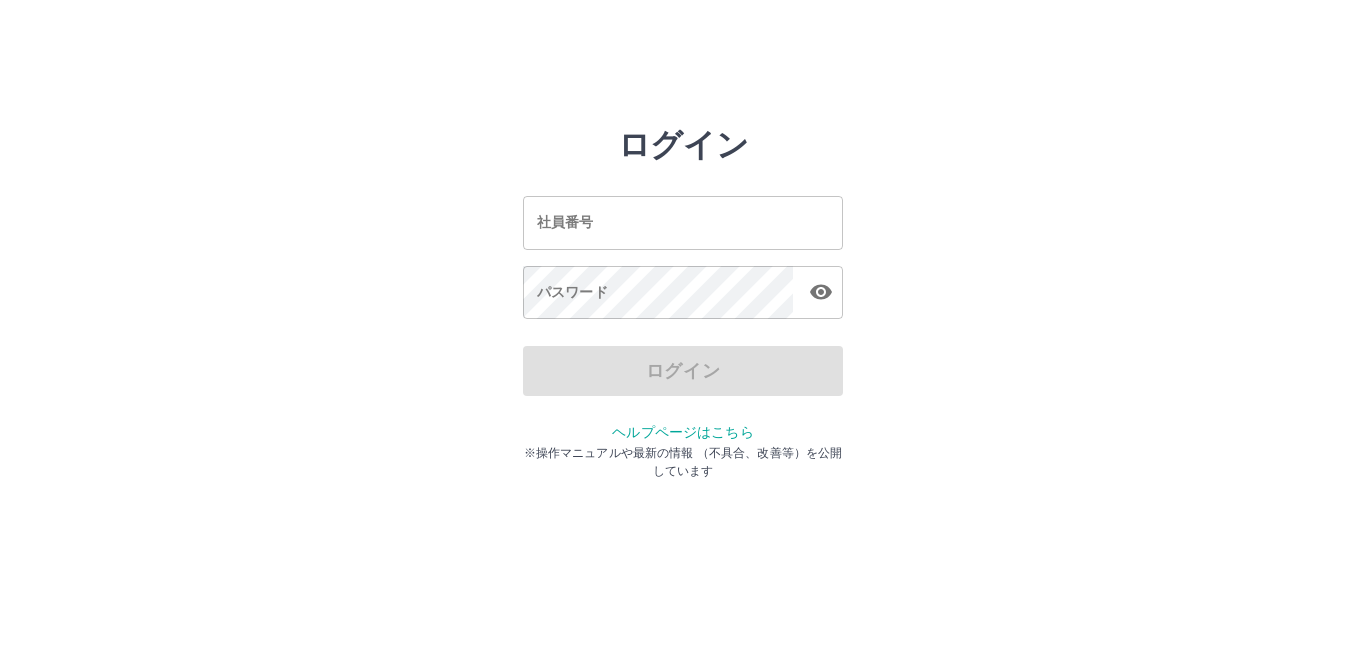 scroll, scrollTop: 0, scrollLeft: 0, axis: both 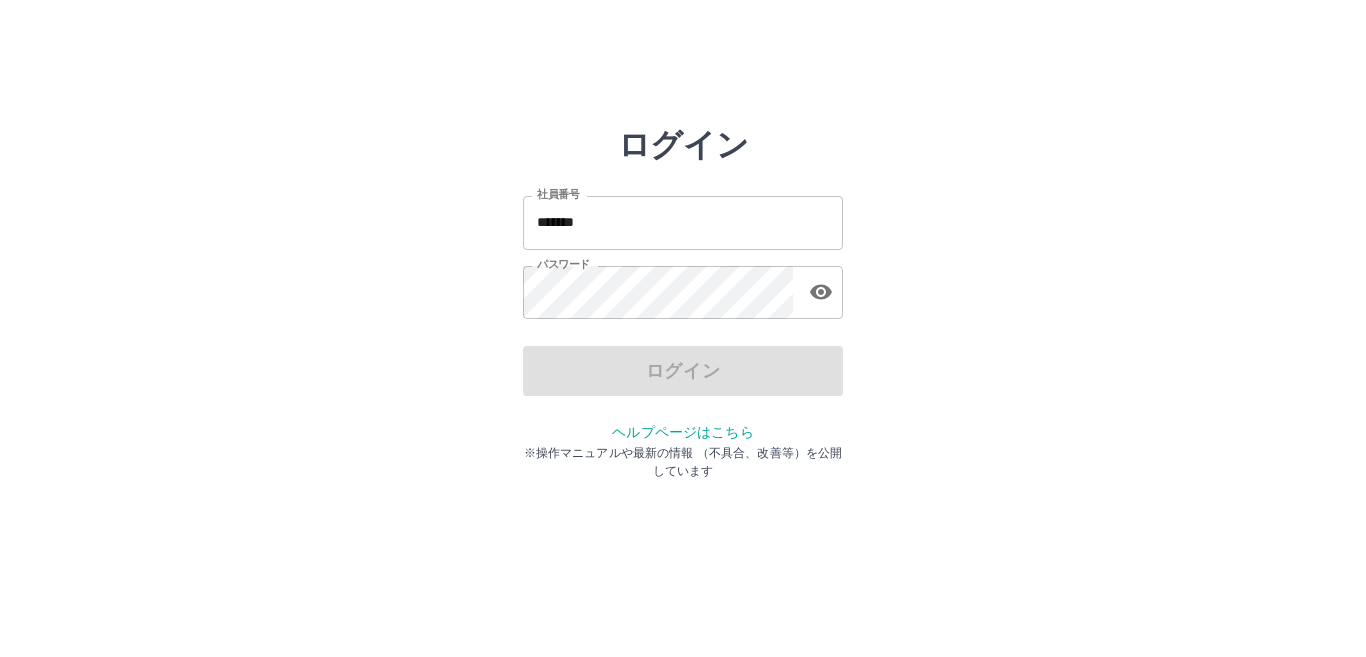 click on "*******" at bounding box center [683, 222] 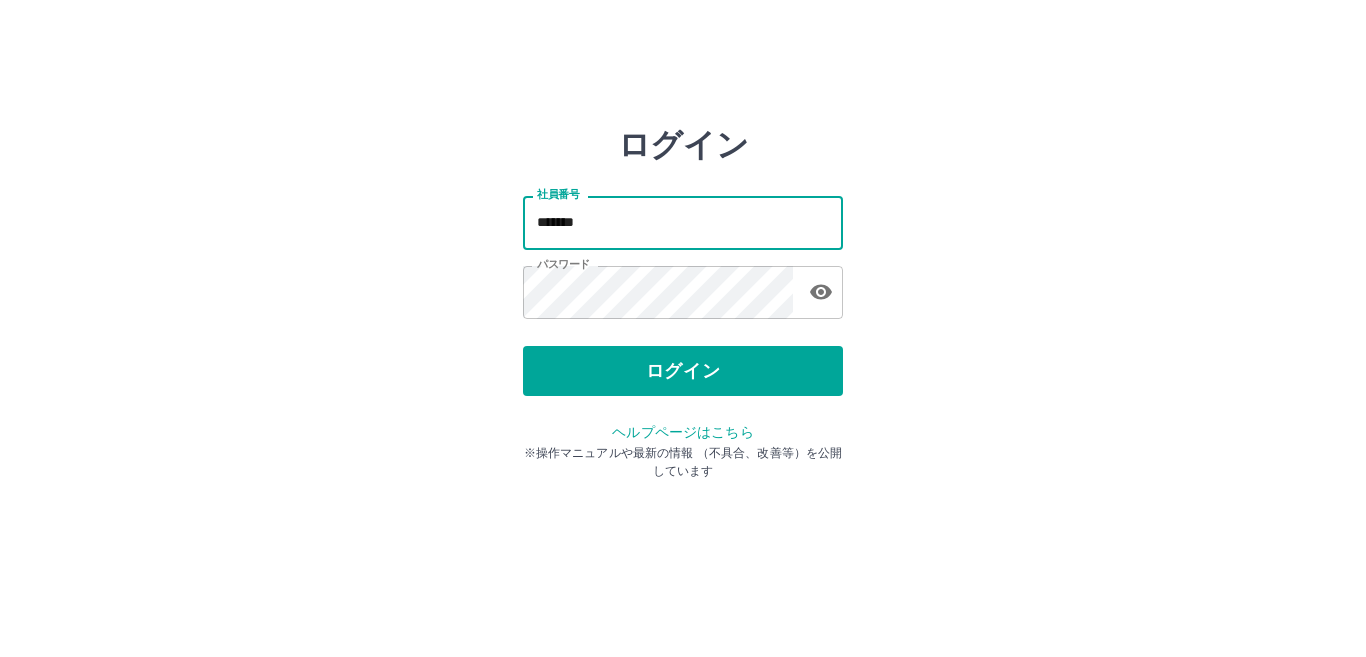 type on "*******" 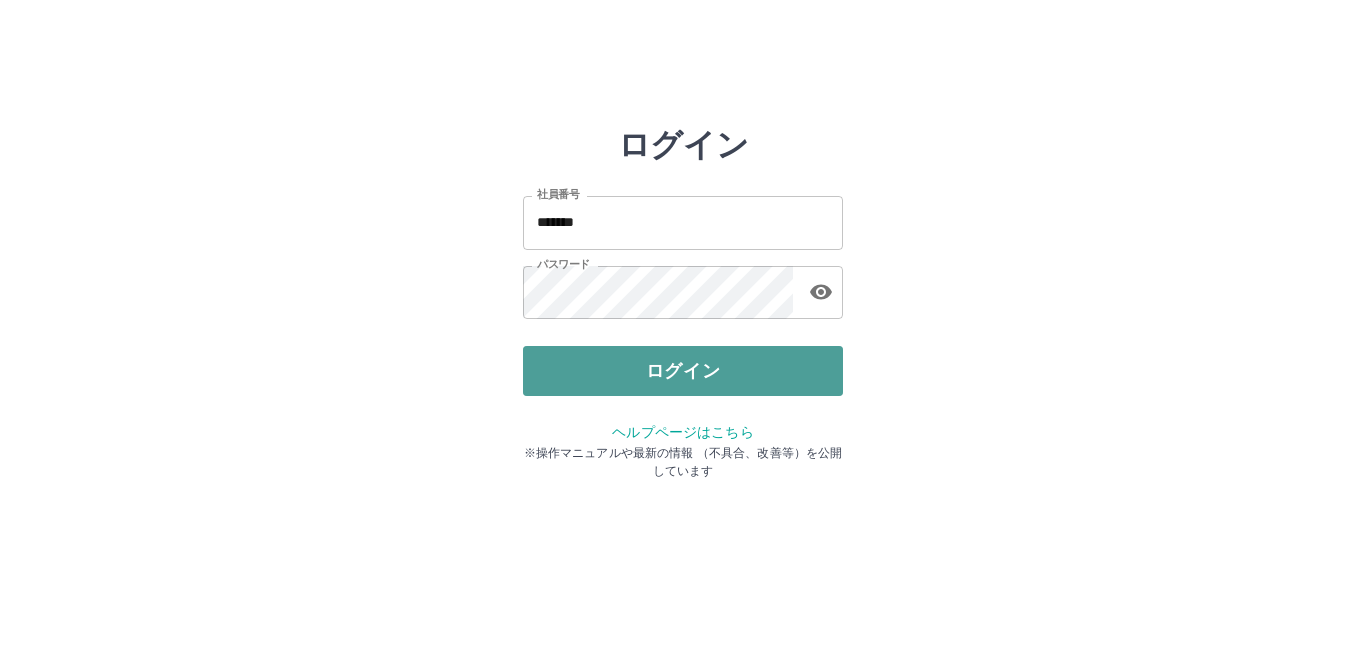 click on "ログイン" at bounding box center [683, 371] 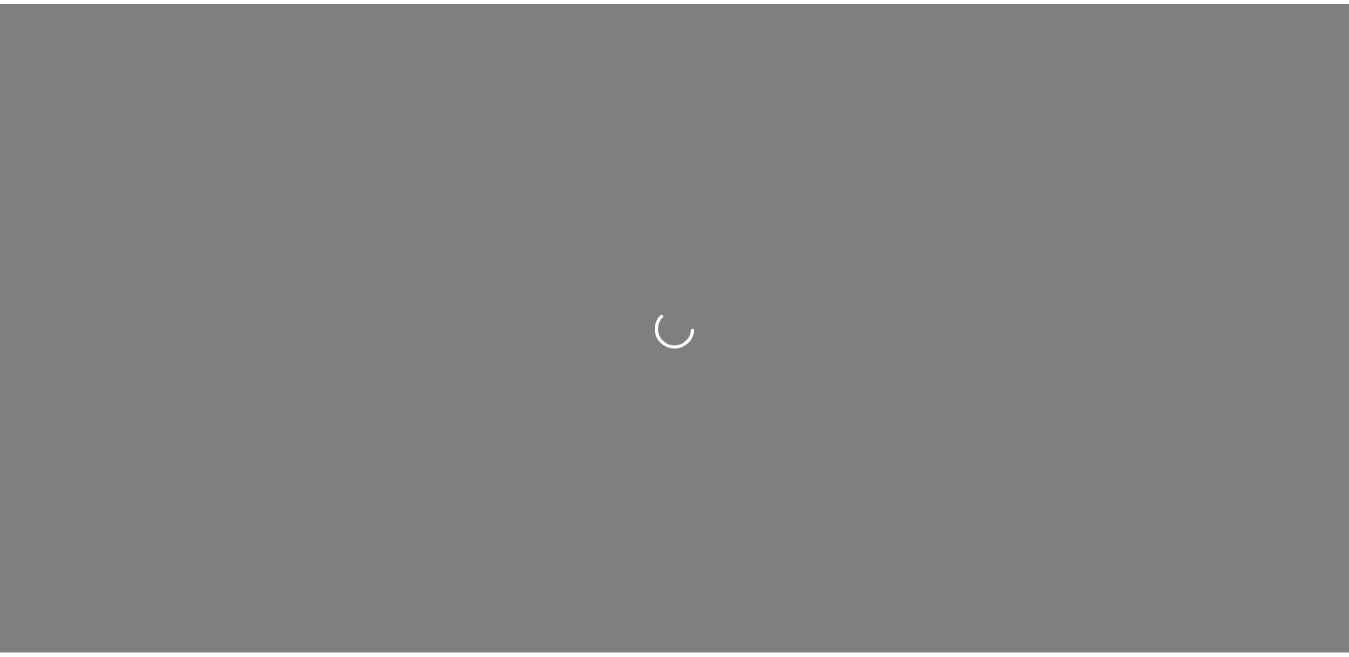 scroll, scrollTop: 0, scrollLeft: 0, axis: both 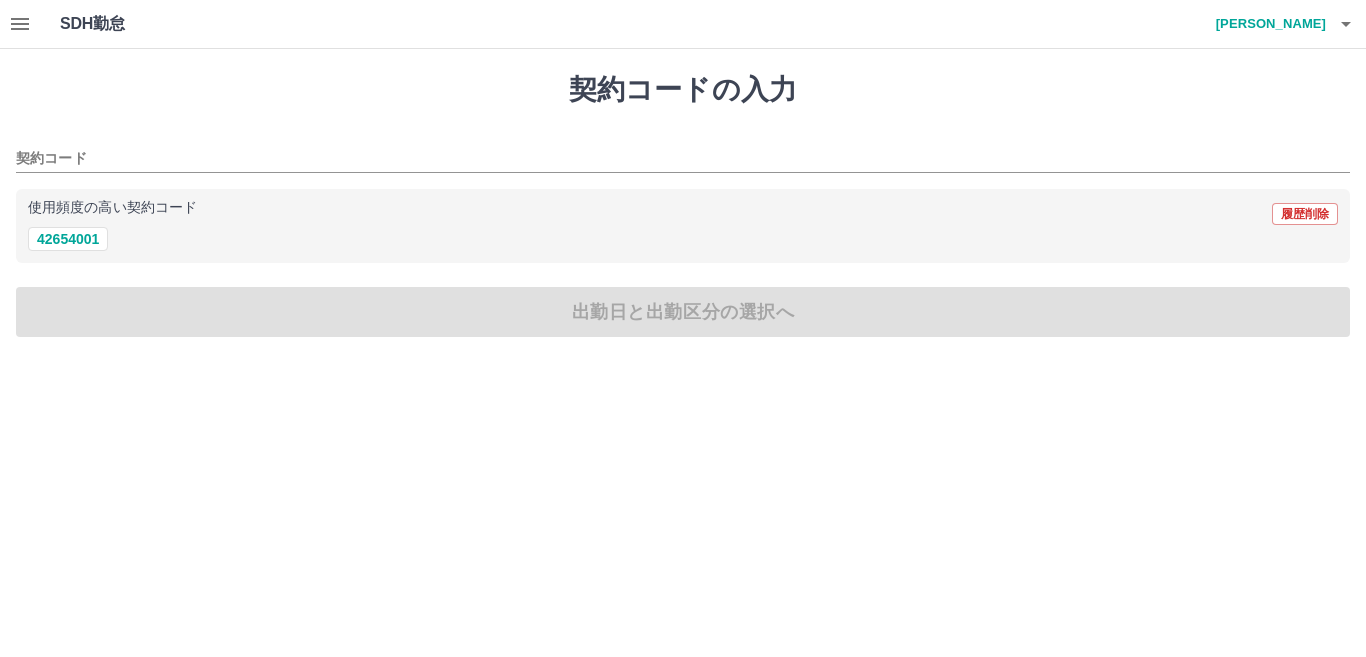 click on "契約コードの入力 契約コード 使用頻度の高い契約コード 履歴削除 42654001 出勤日と出勤区分の選択へ" at bounding box center (683, 205) 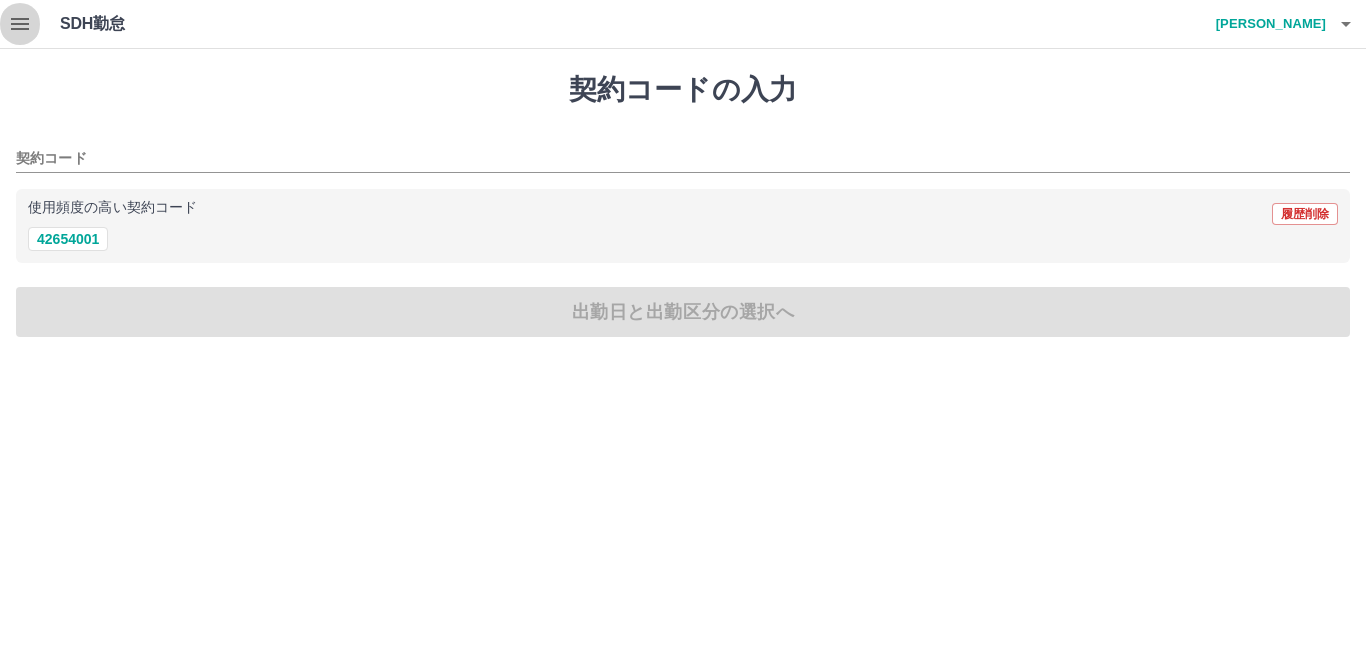click 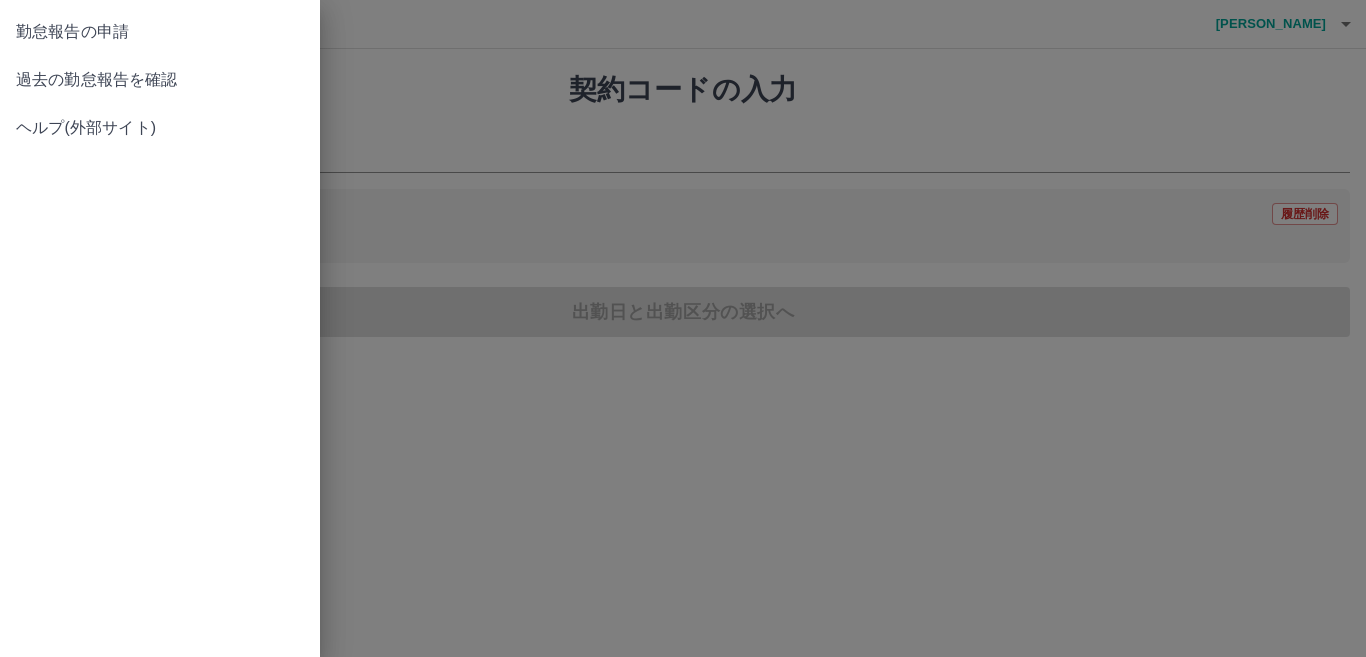 click on "勤怠報告の申請" at bounding box center (160, 32) 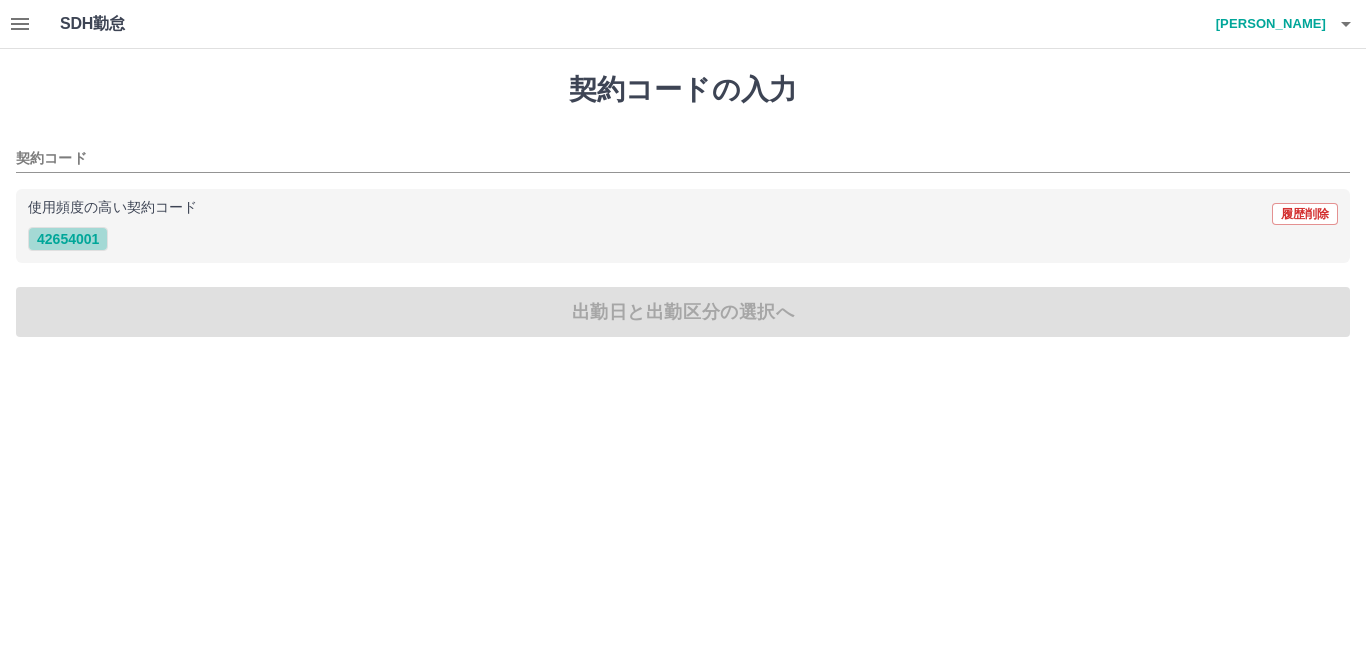 click on "42654001" at bounding box center (68, 239) 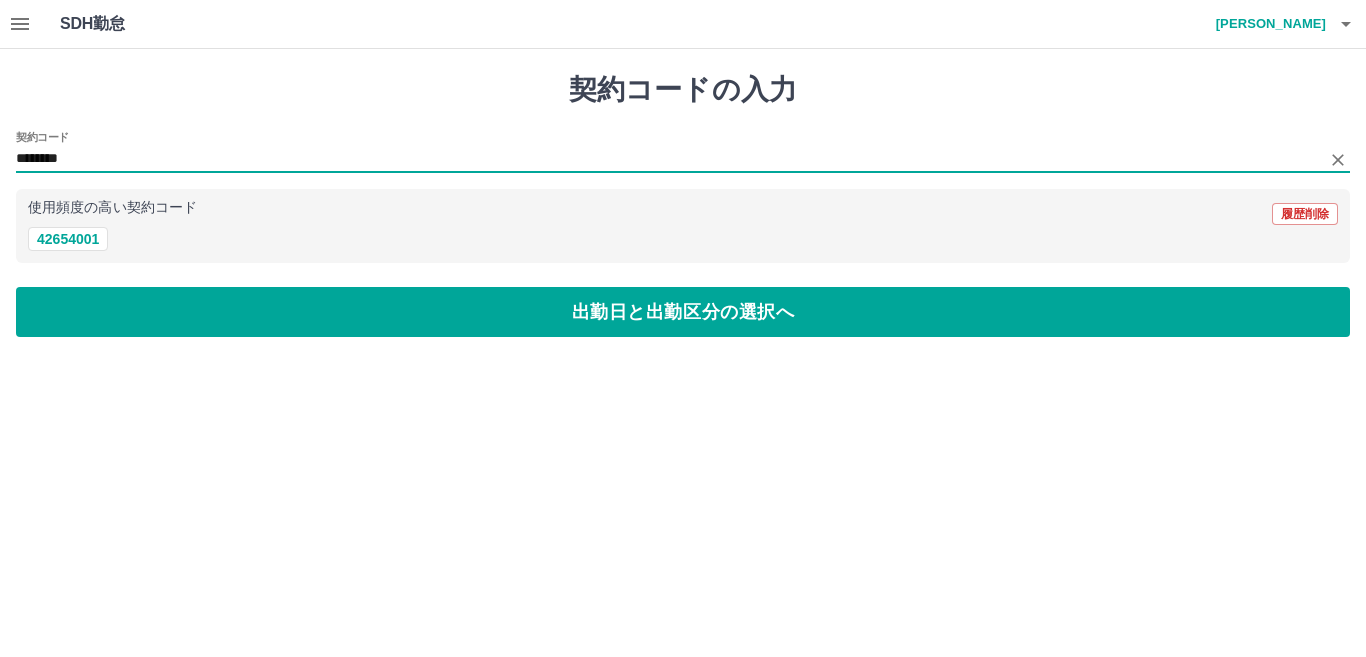 click on "********" at bounding box center [668, 159] 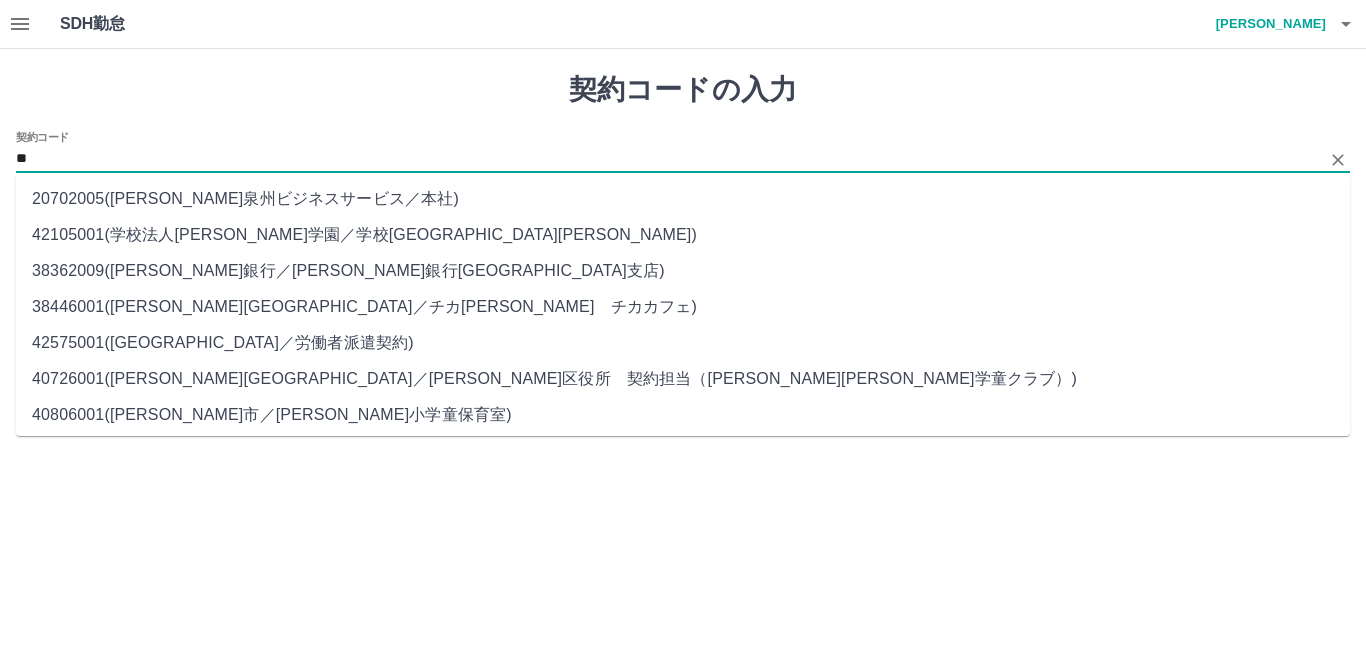type on "*" 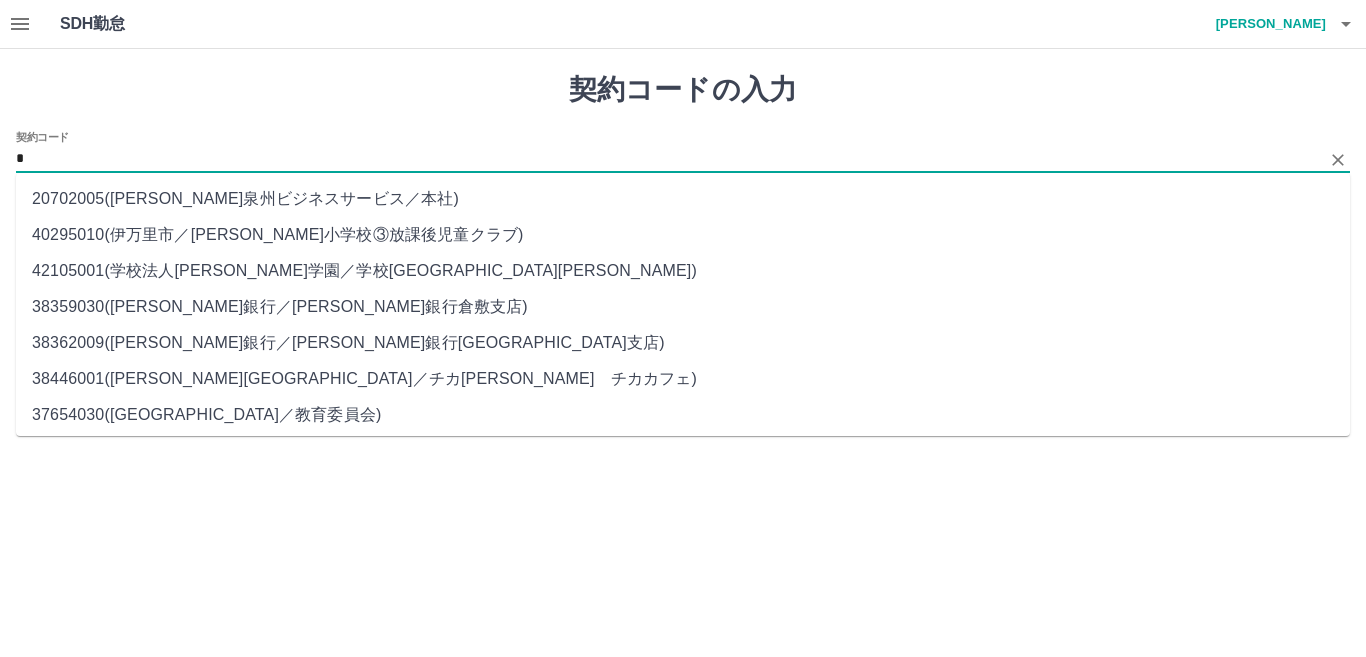 type 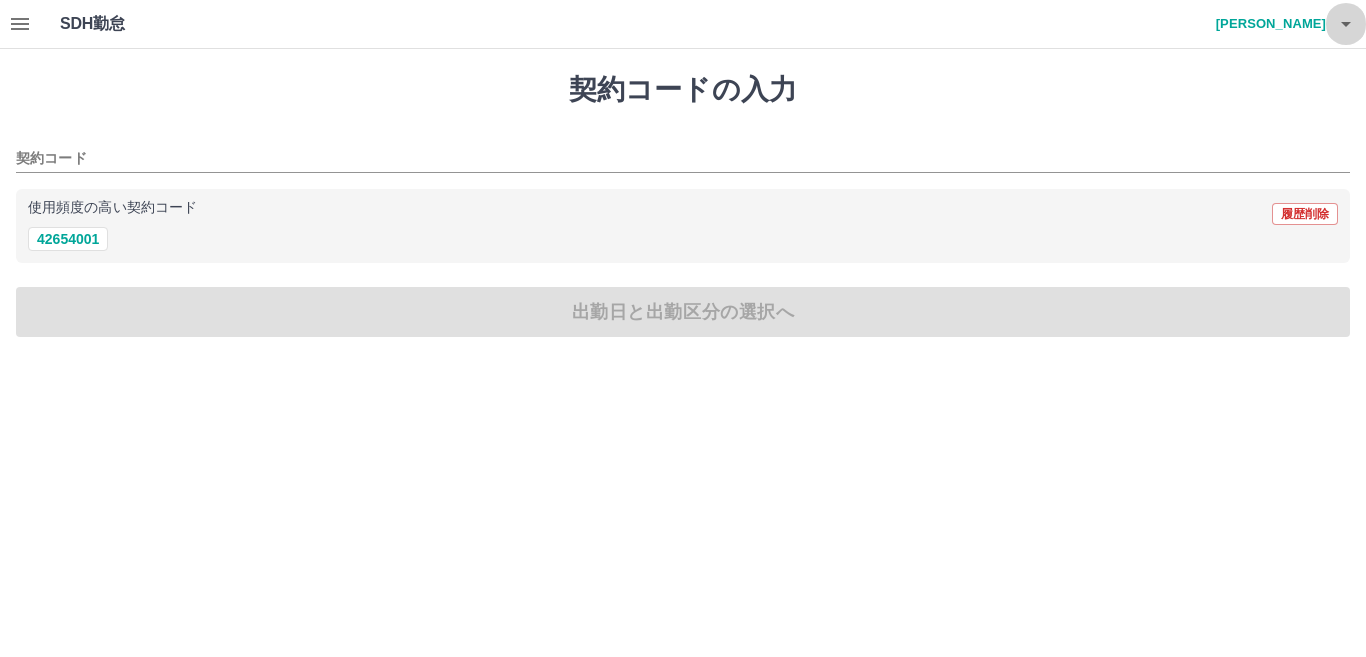 click 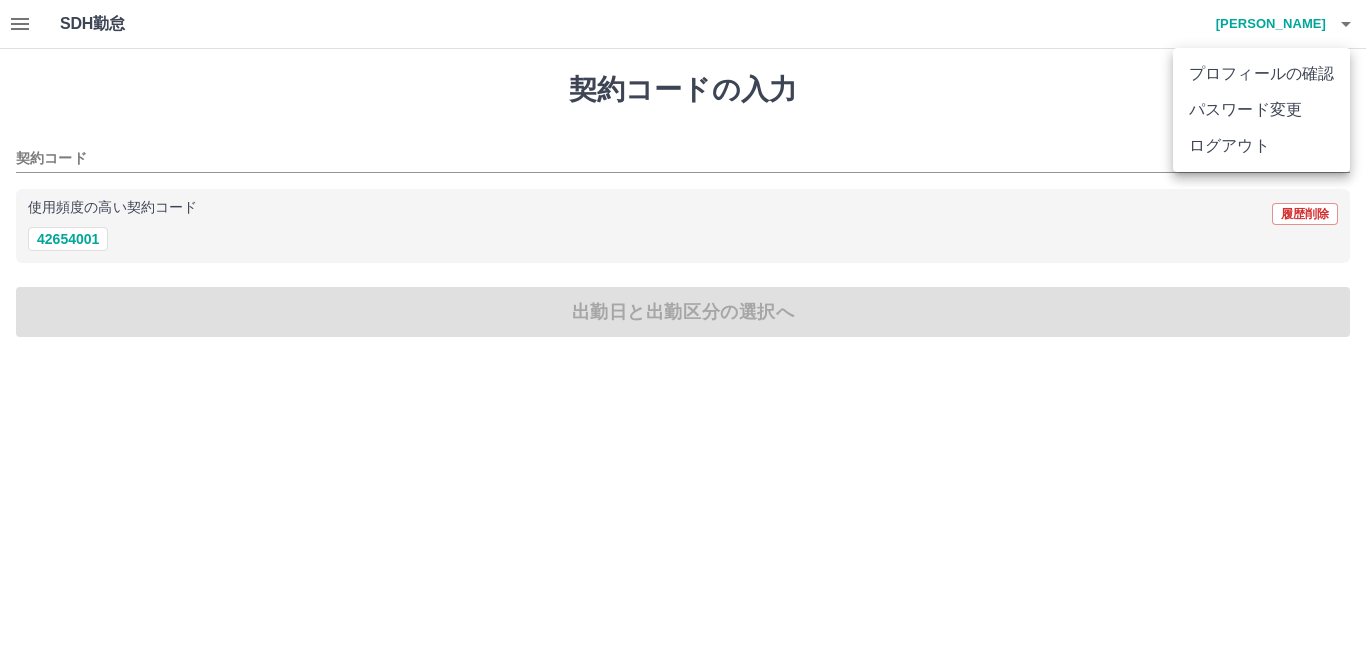 click at bounding box center [683, 328] 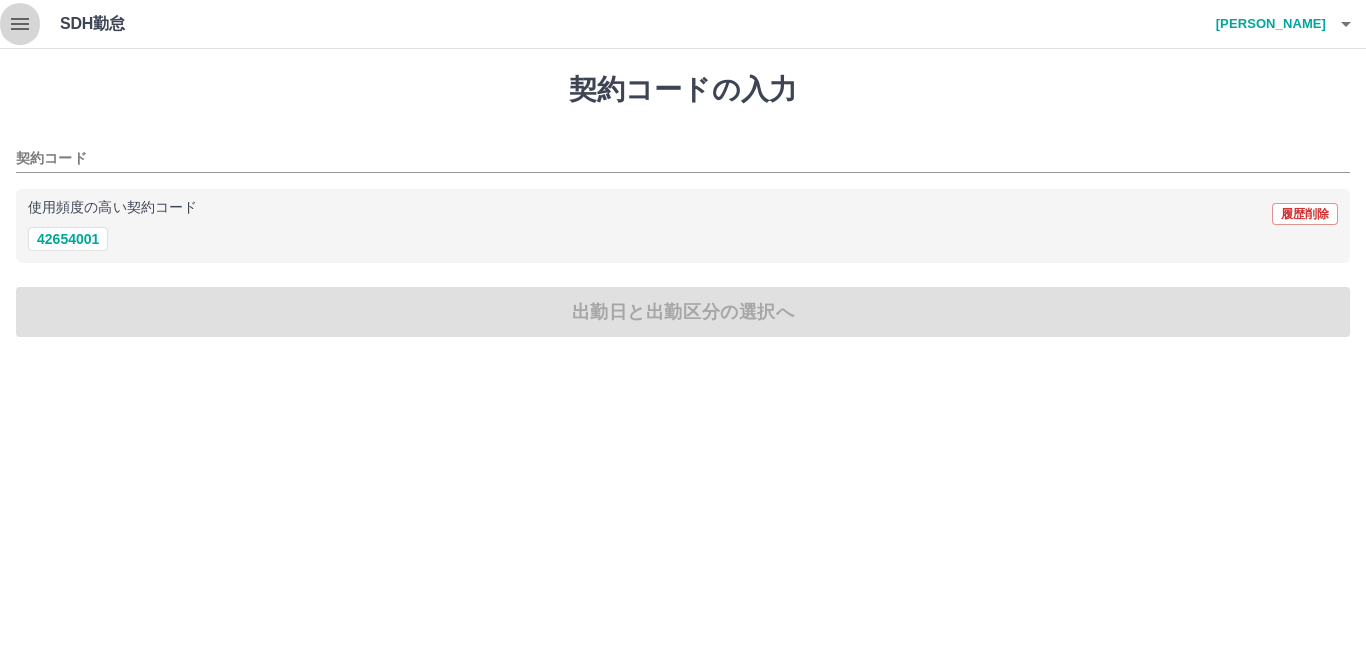 click 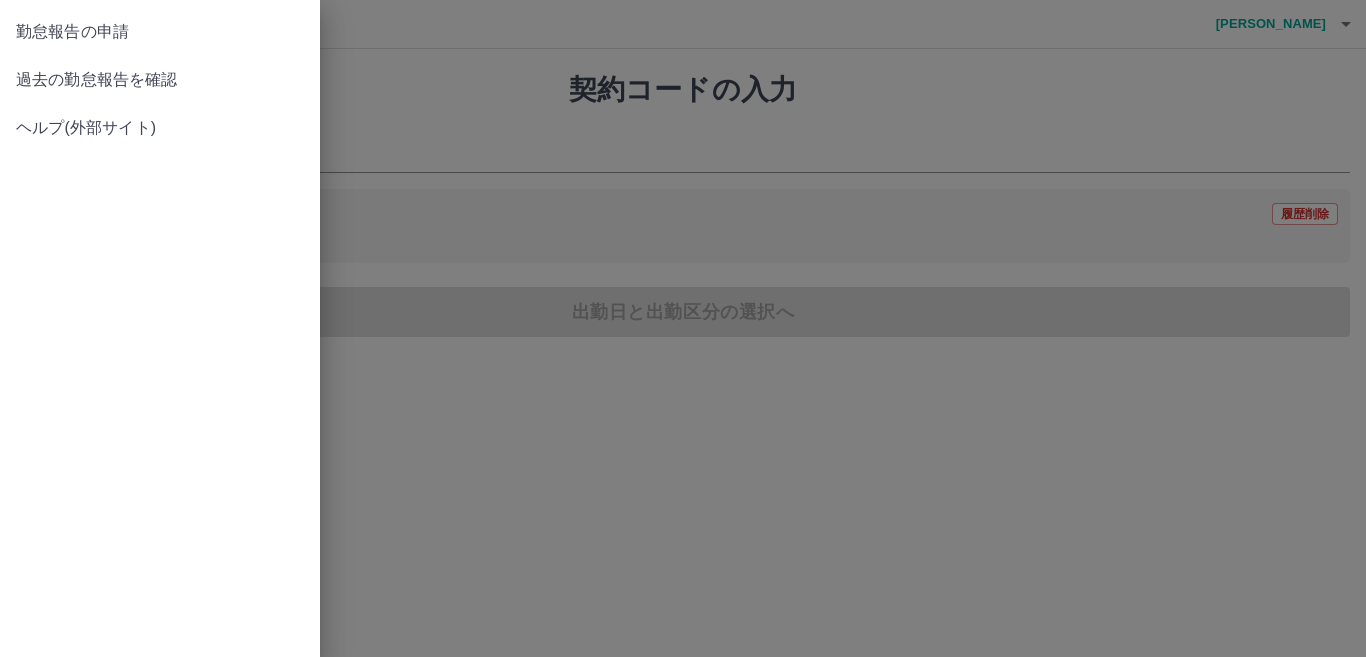 click on "勤怠報告の申請" at bounding box center (160, 32) 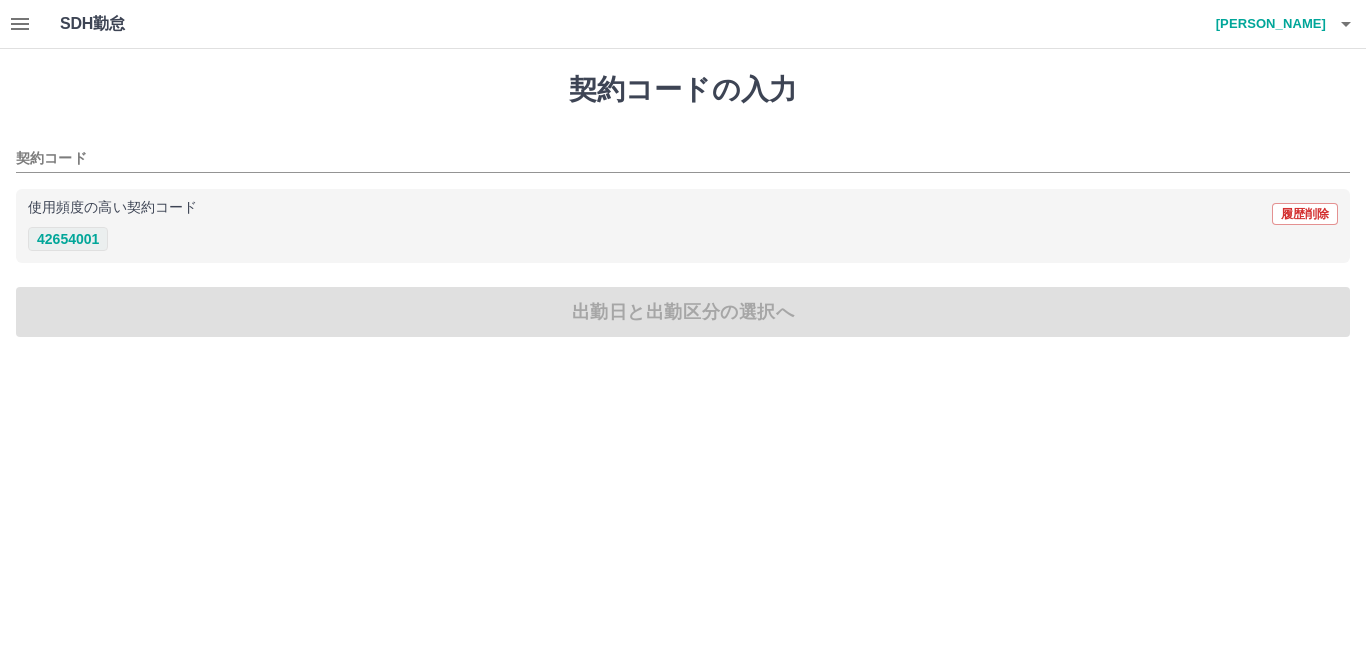 click on "42654001" at bounding box center [68, 239] 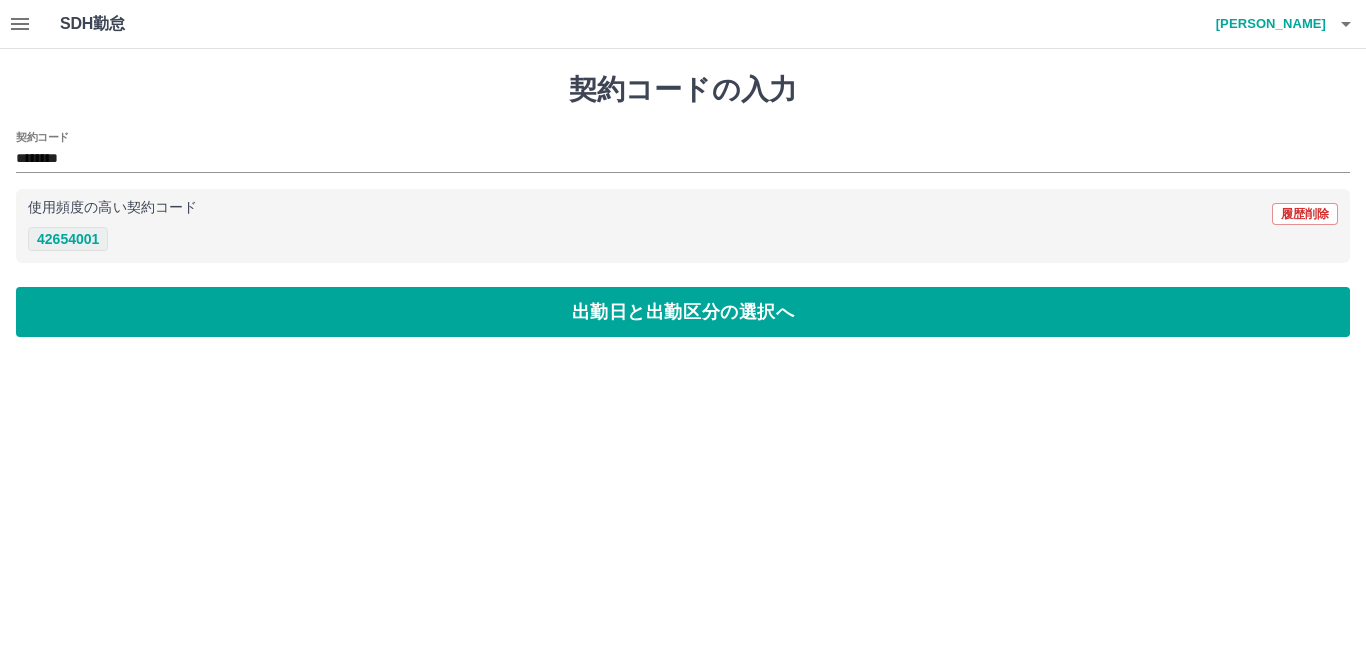 click on "42654001" at bounding box center [68, 239] 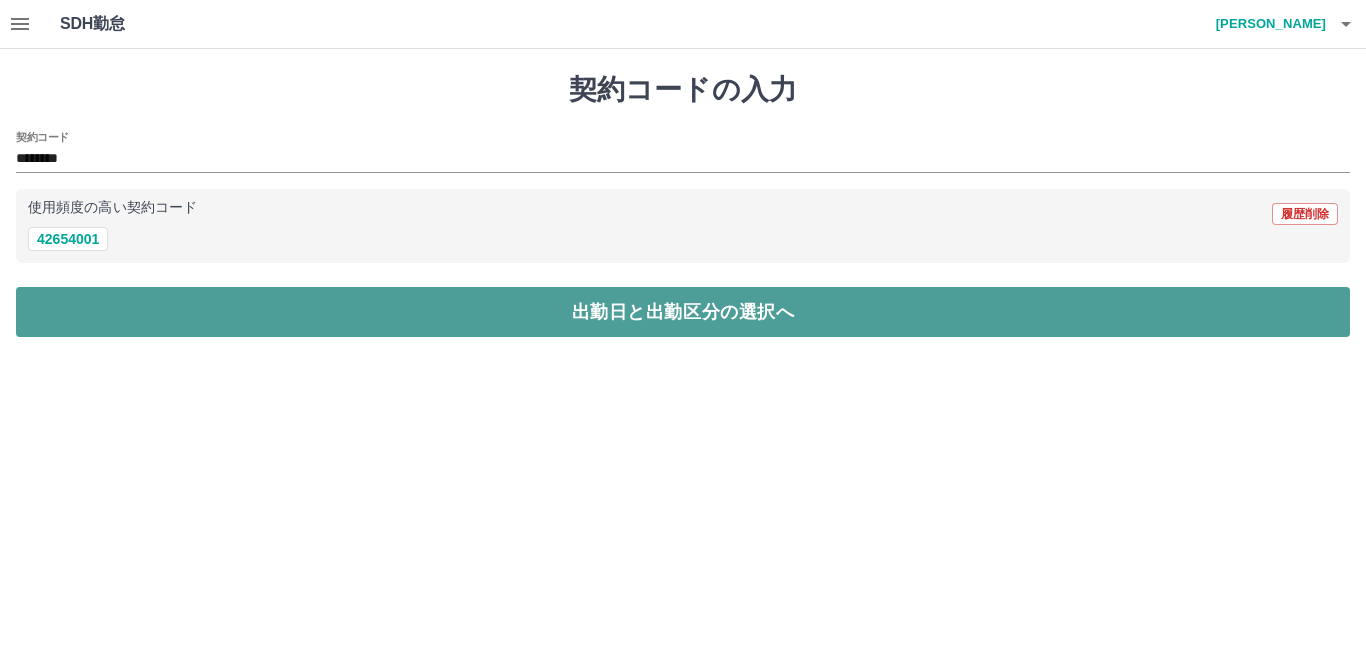 click on "出勤日と出勤区分の選択へ" at bounding box center (683, 312) 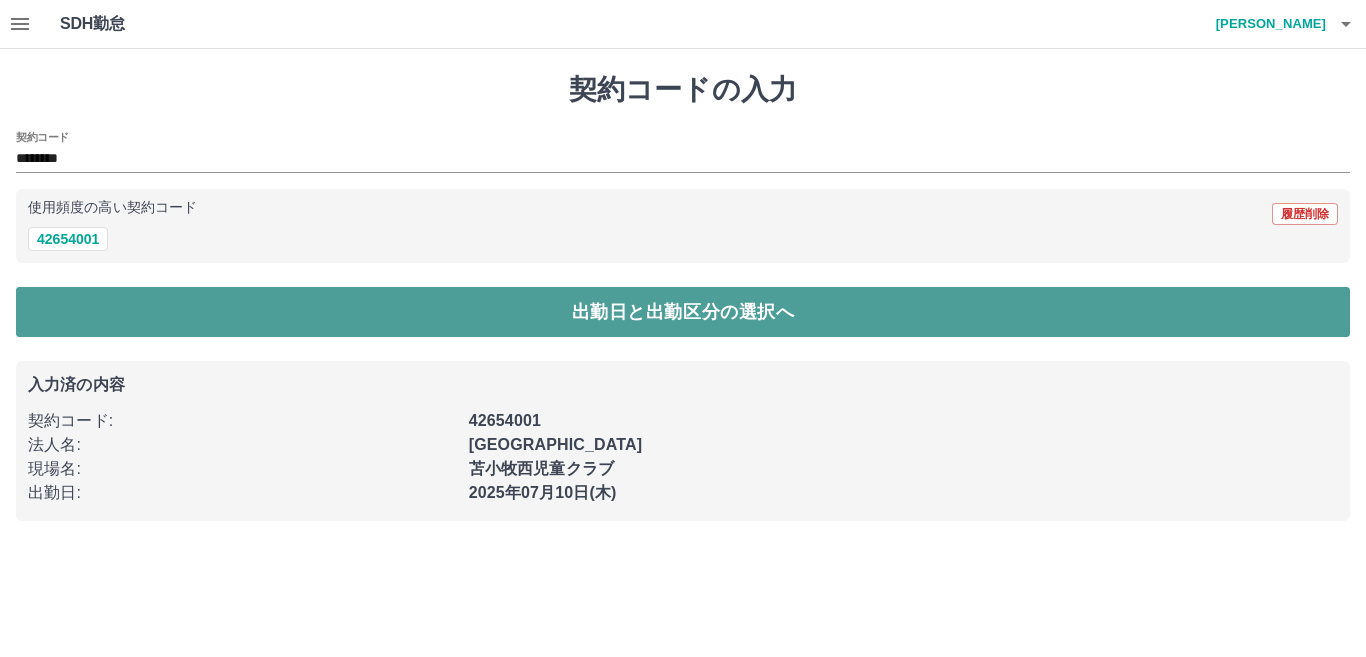 click on "出勤日と出勤区分の選択へ" at bounding box center [683, 312] 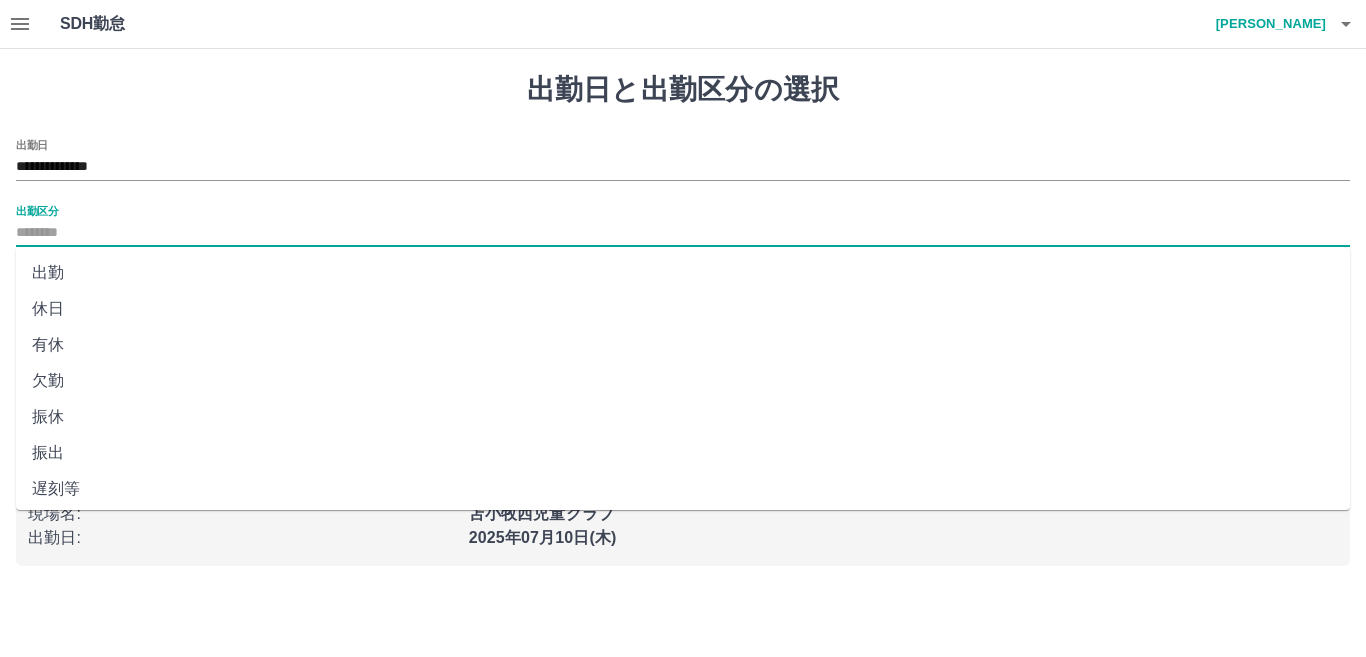 click on "出勤区分" at bounding box center [683, 233] 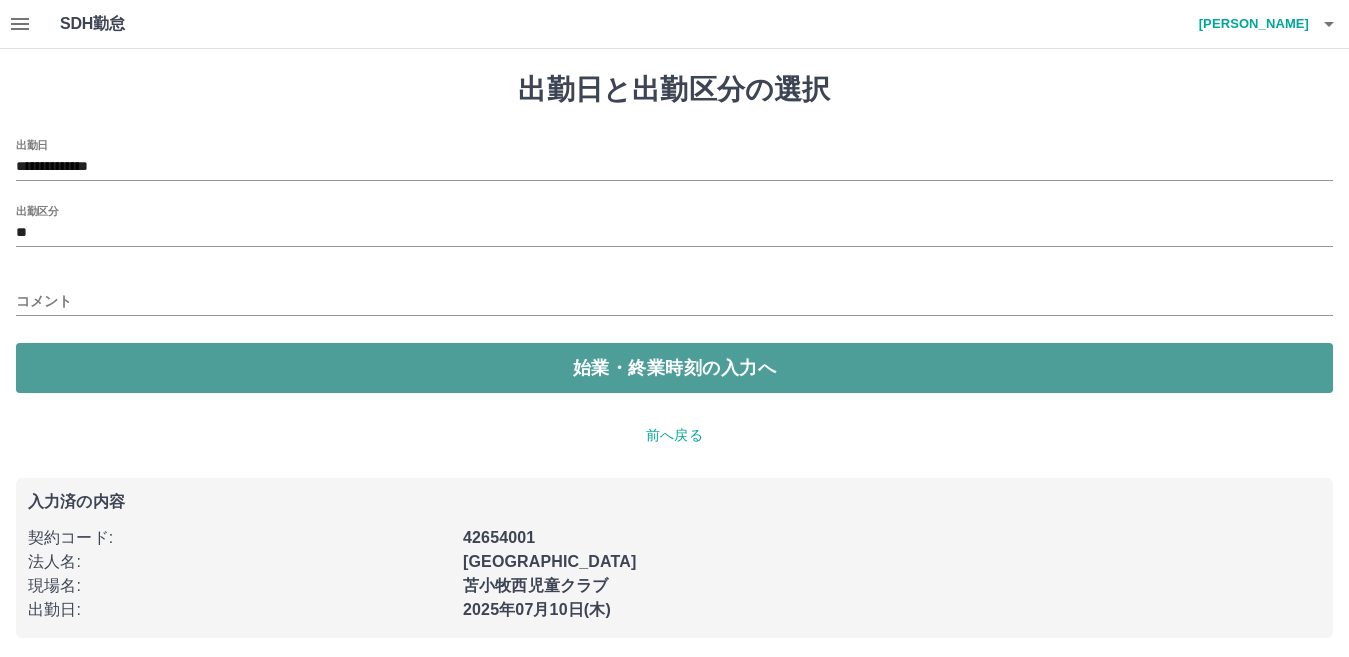 click on "始業・終業時刻の入力へ" at bounding box center [674, 368] 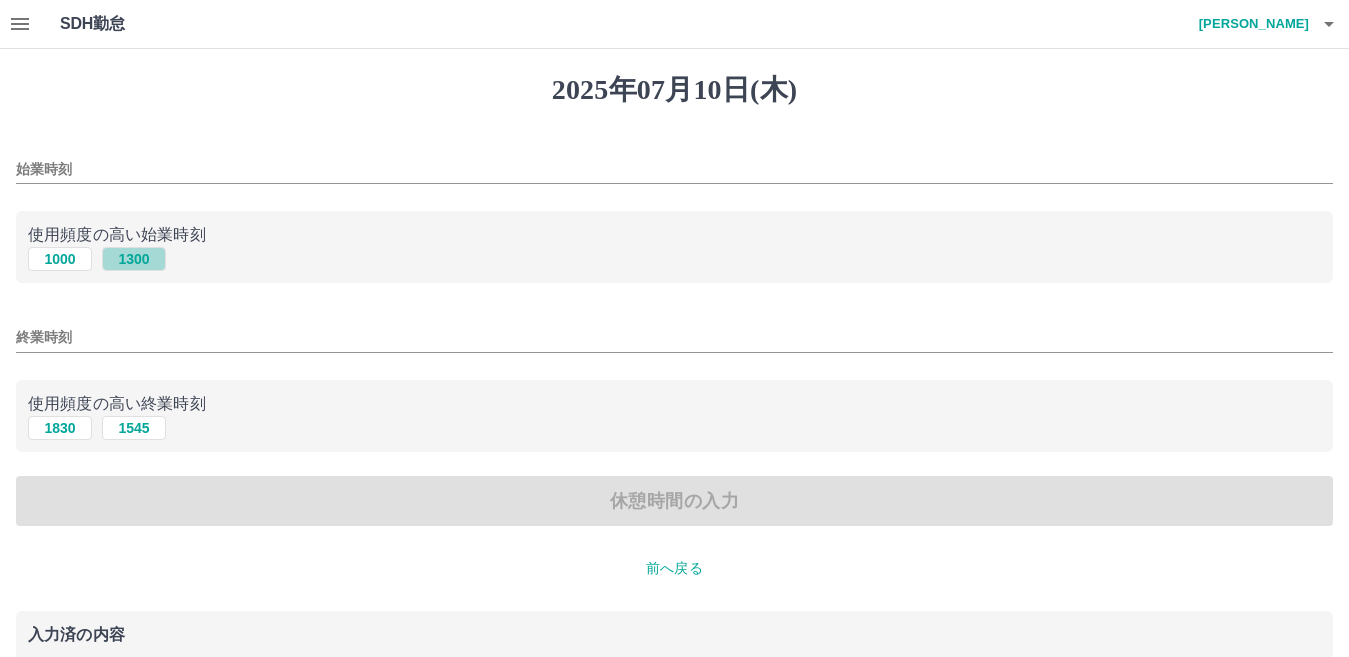 click on "1300" at bounding box center [134, 259] 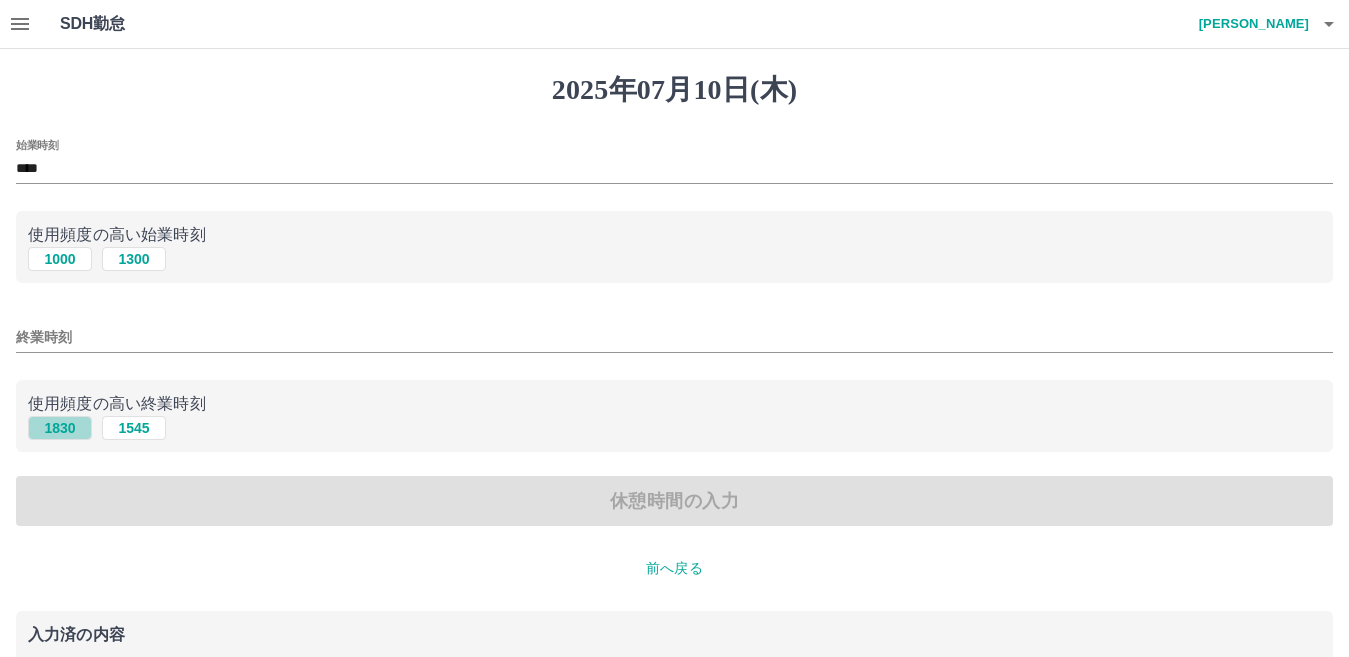 click on "1830" at bounding box center [60, 428] 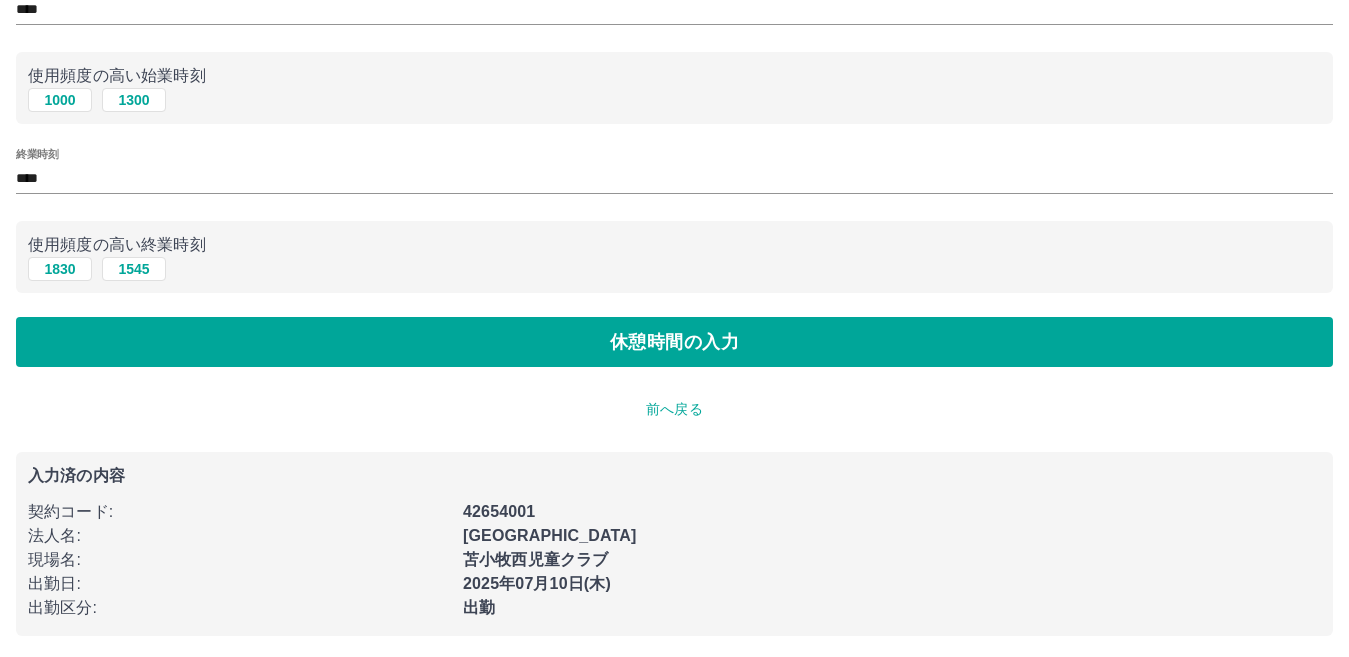 scroll, scrollTop: 163, scrollLeft: 0, axis: vertical 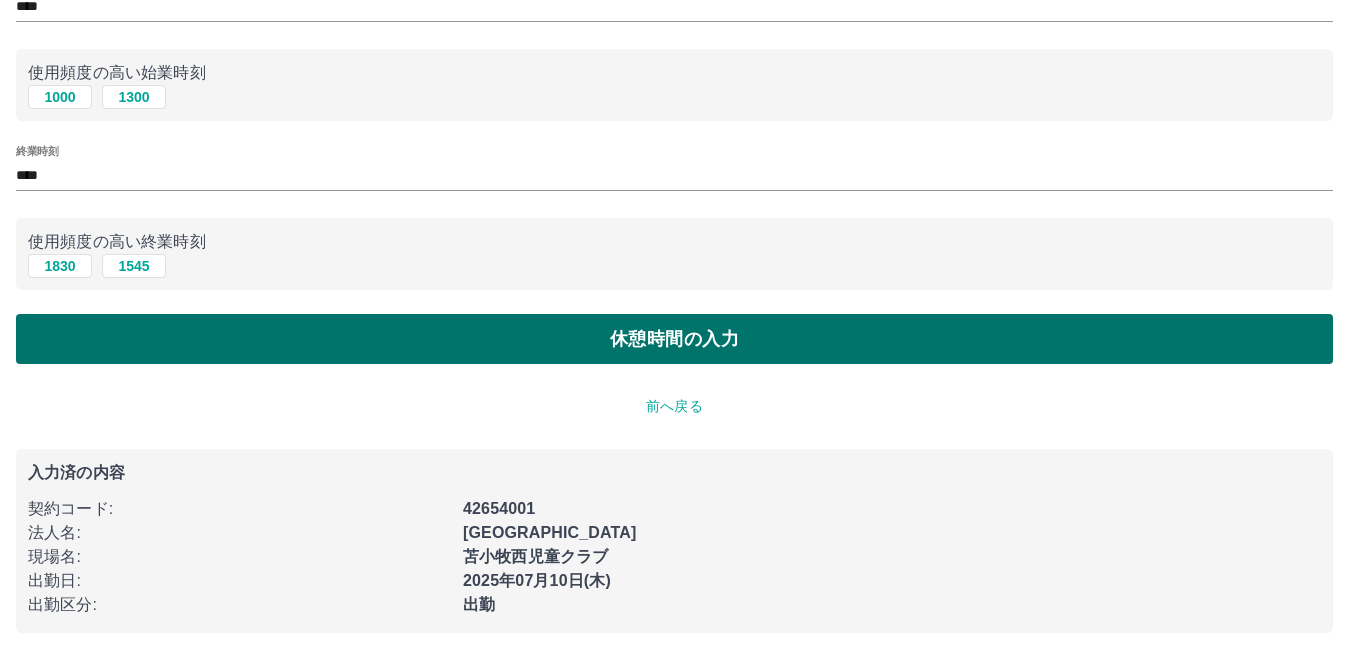 click on "休憩時間の入力" at bounding box center [674, 339] 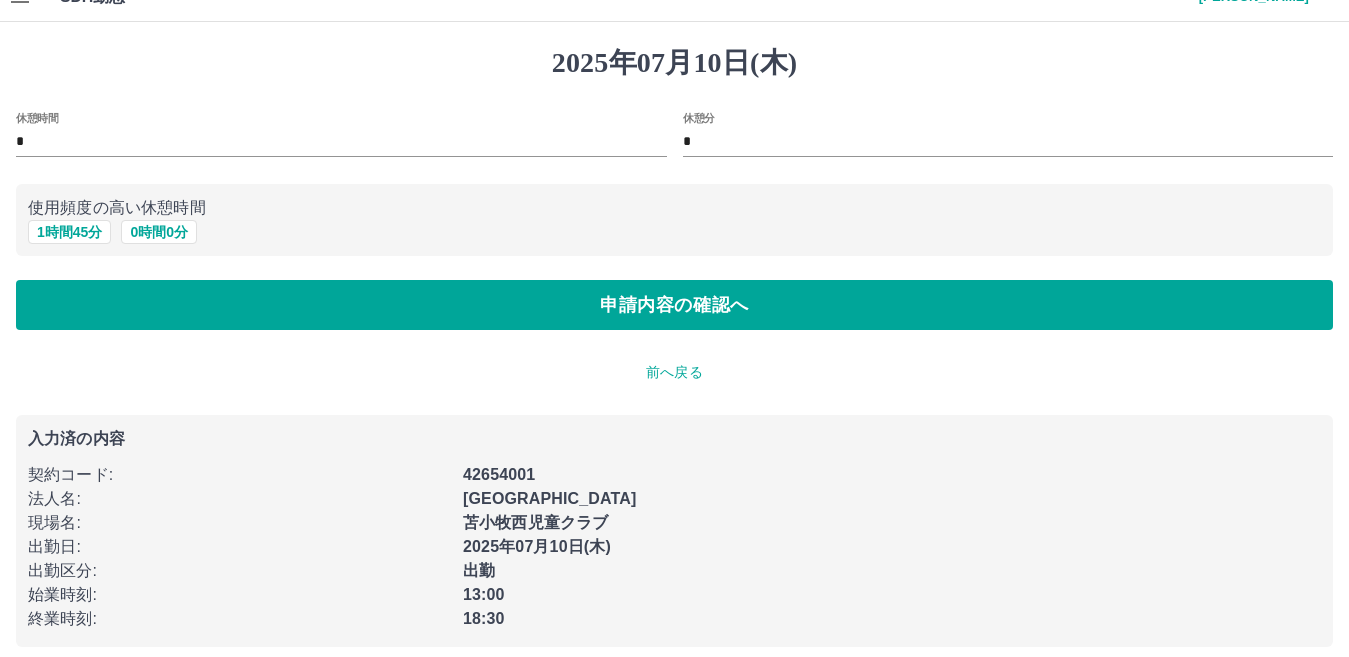 scroll, scrollTop: 42, scrollLeft: 0, axis: vertical 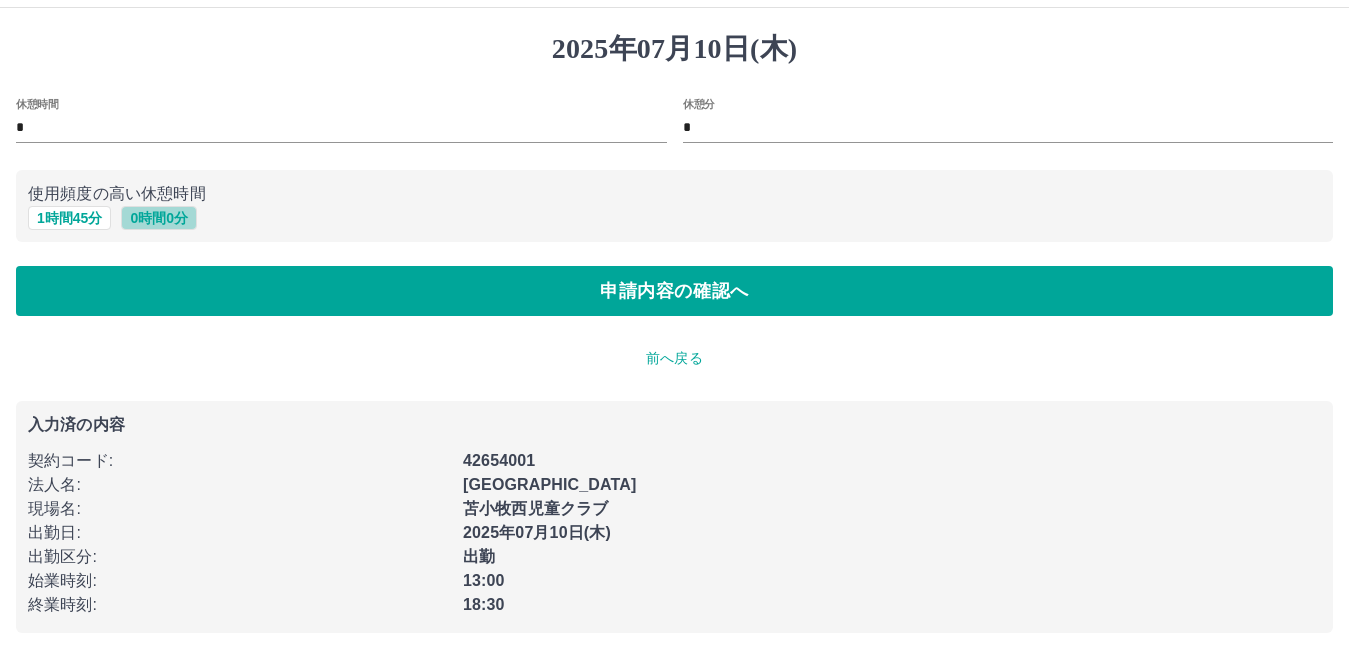 click on "0 時間 0 分" at bounding box center (159, 218) 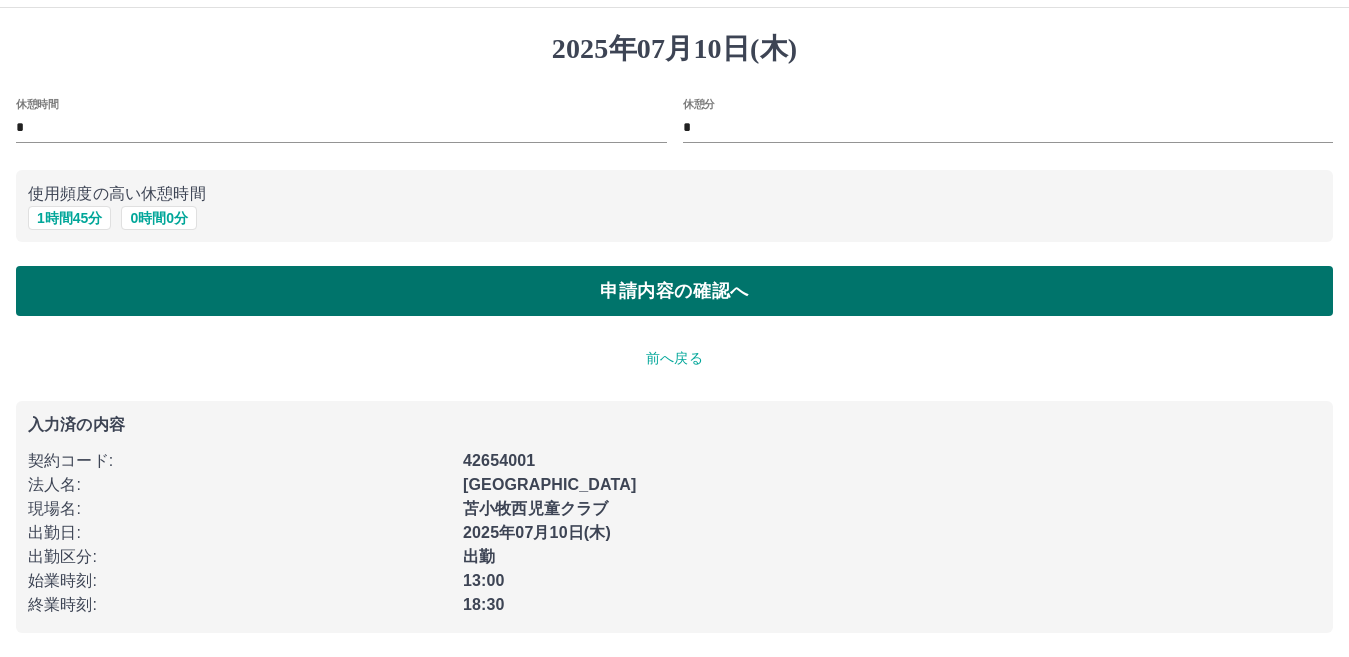 click on "申請内容の確認へ" at bounding box center [674, 291] 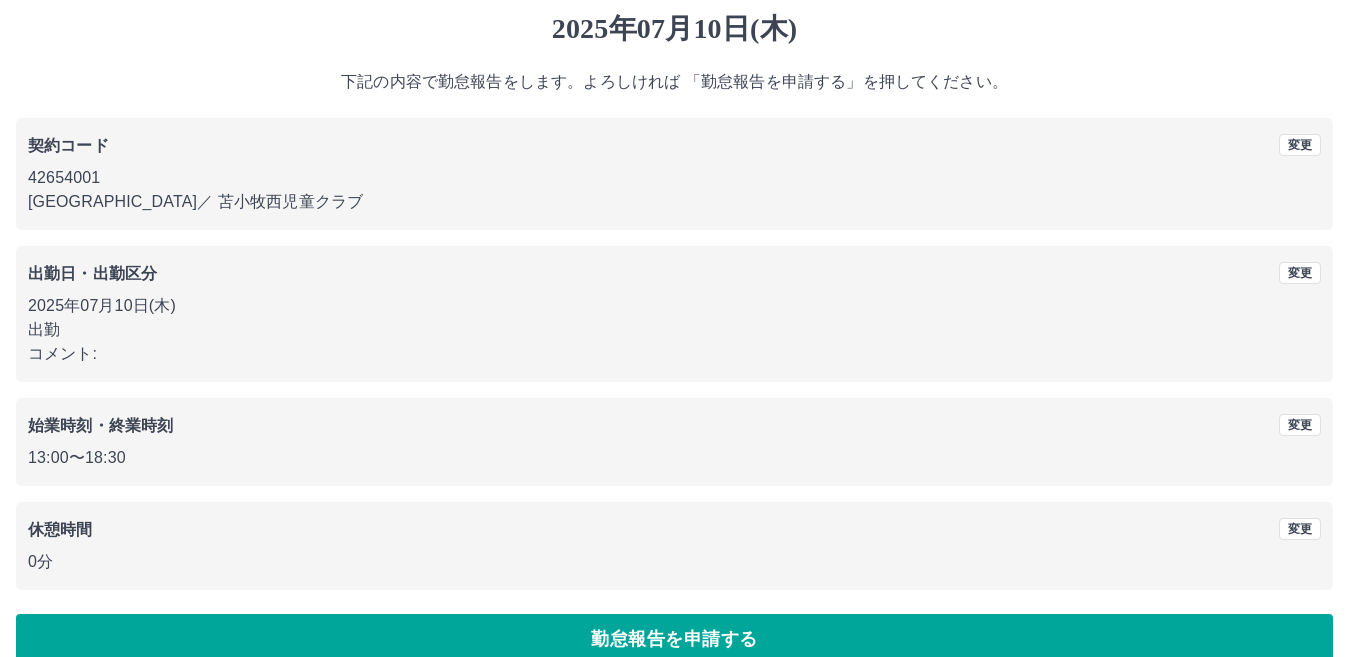 scroll, scrollTop: 92, scrollLeft: 0, axis: vertical 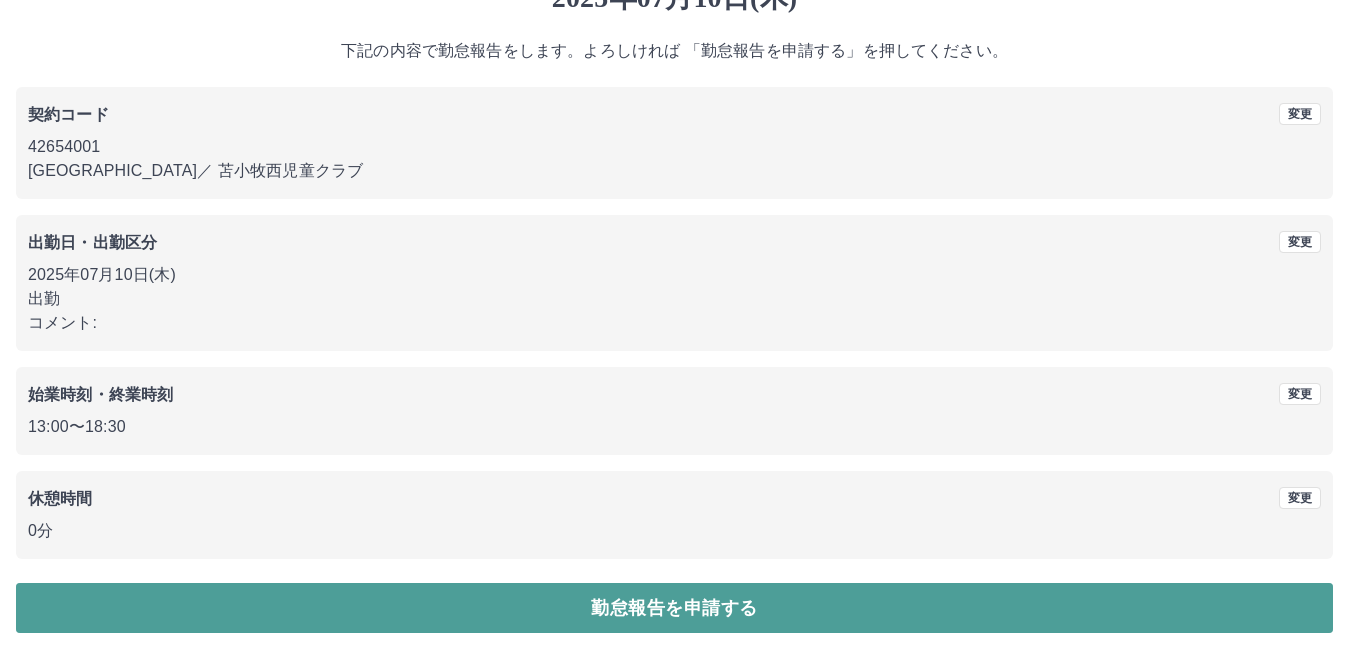 click on "勤怠報告を申請する" at bounding box center (674, 608) 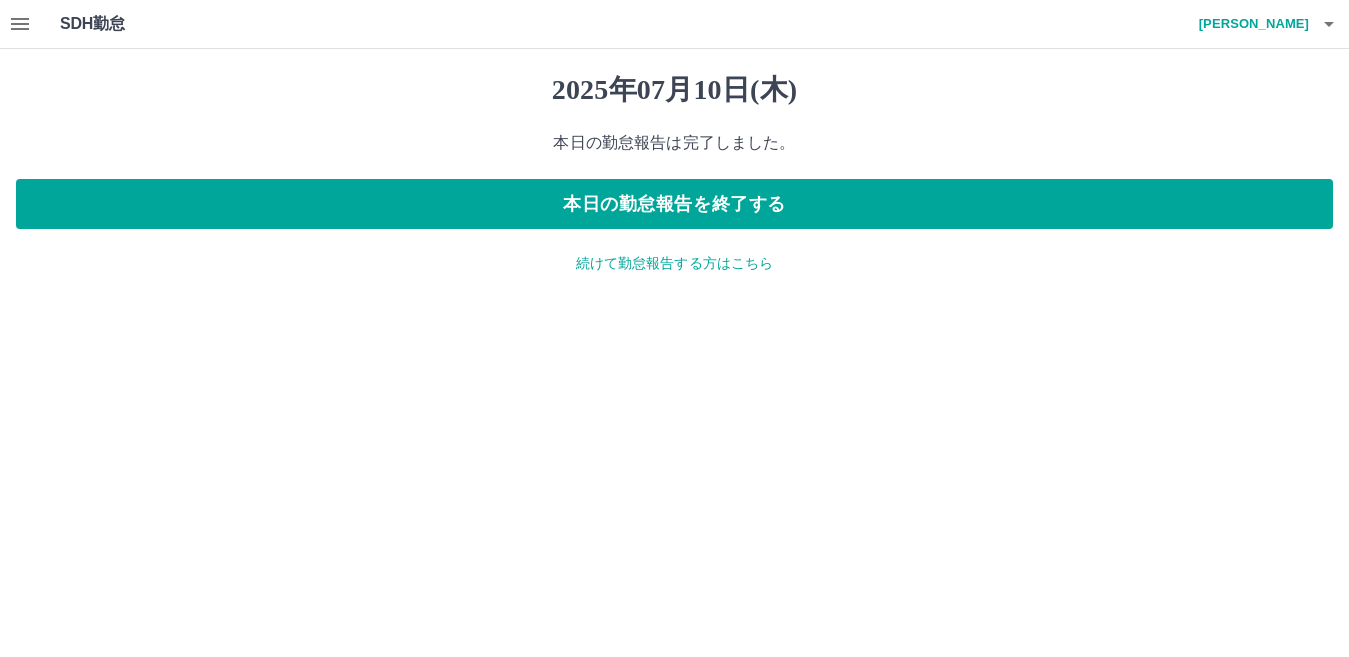 scroll, scrollTop: 0, scrollLeft: 0, axis: both 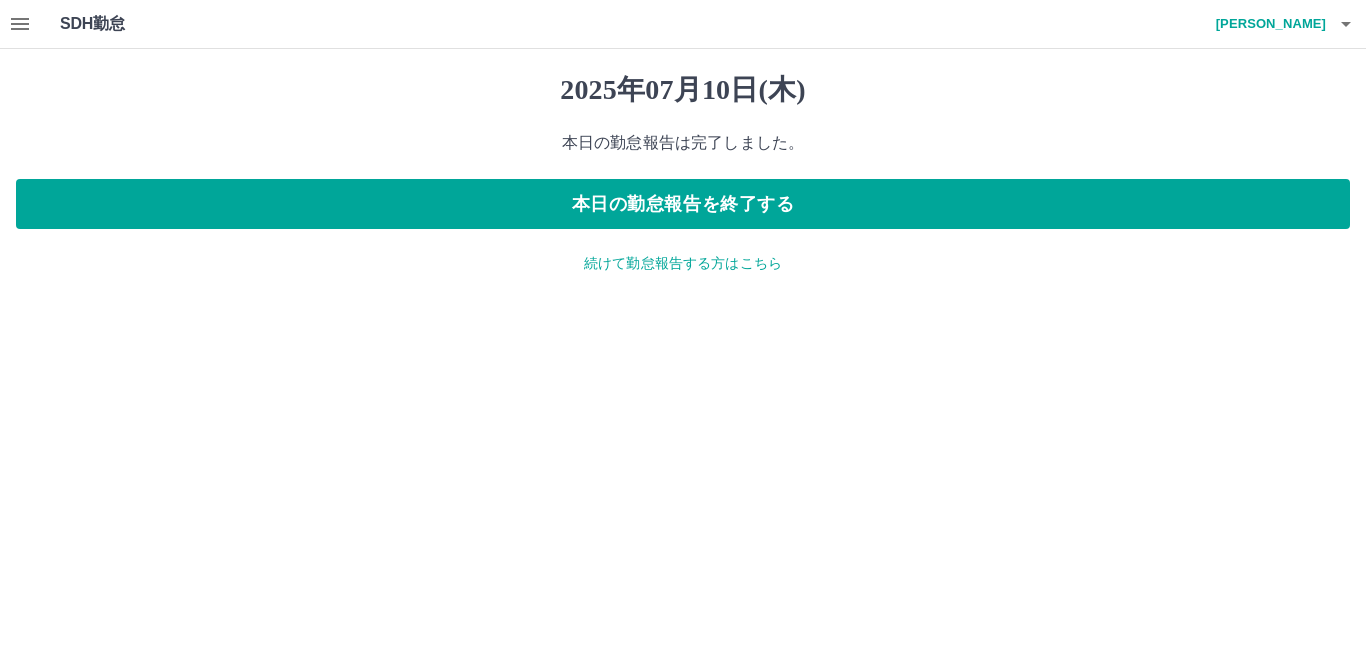 click 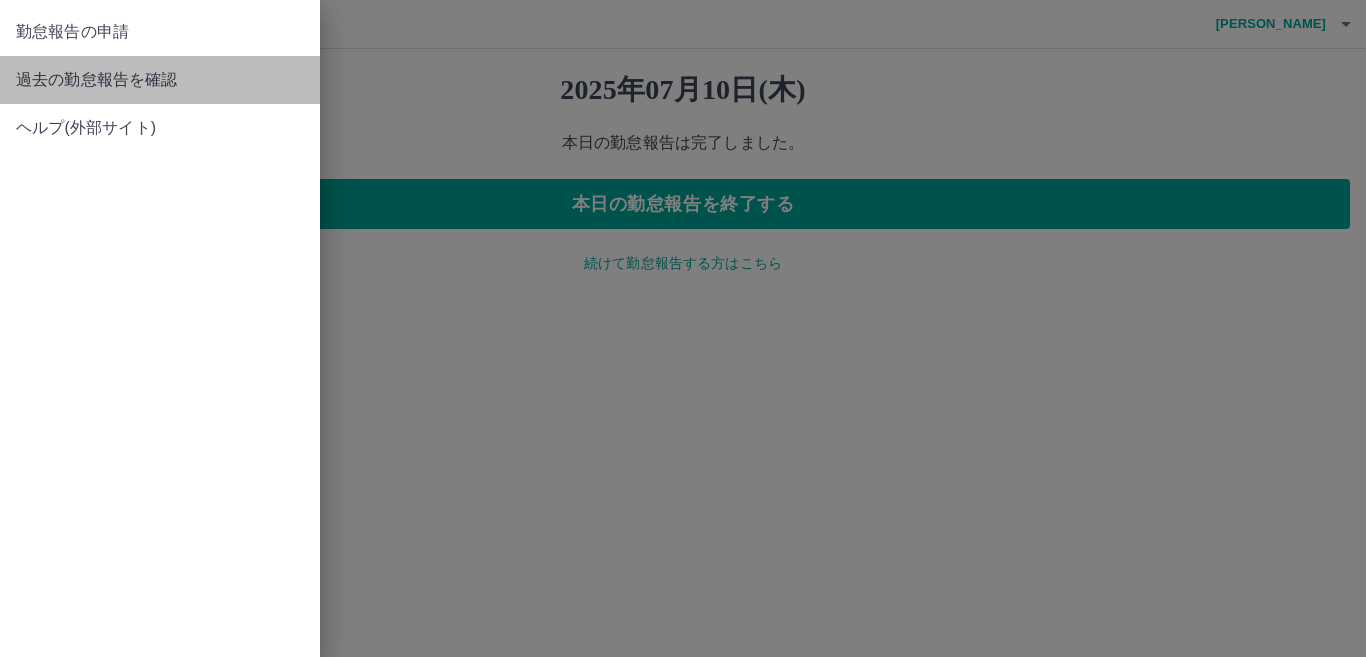 click on "過去の勤怠報告を確認" at bounding box center (160, 80) 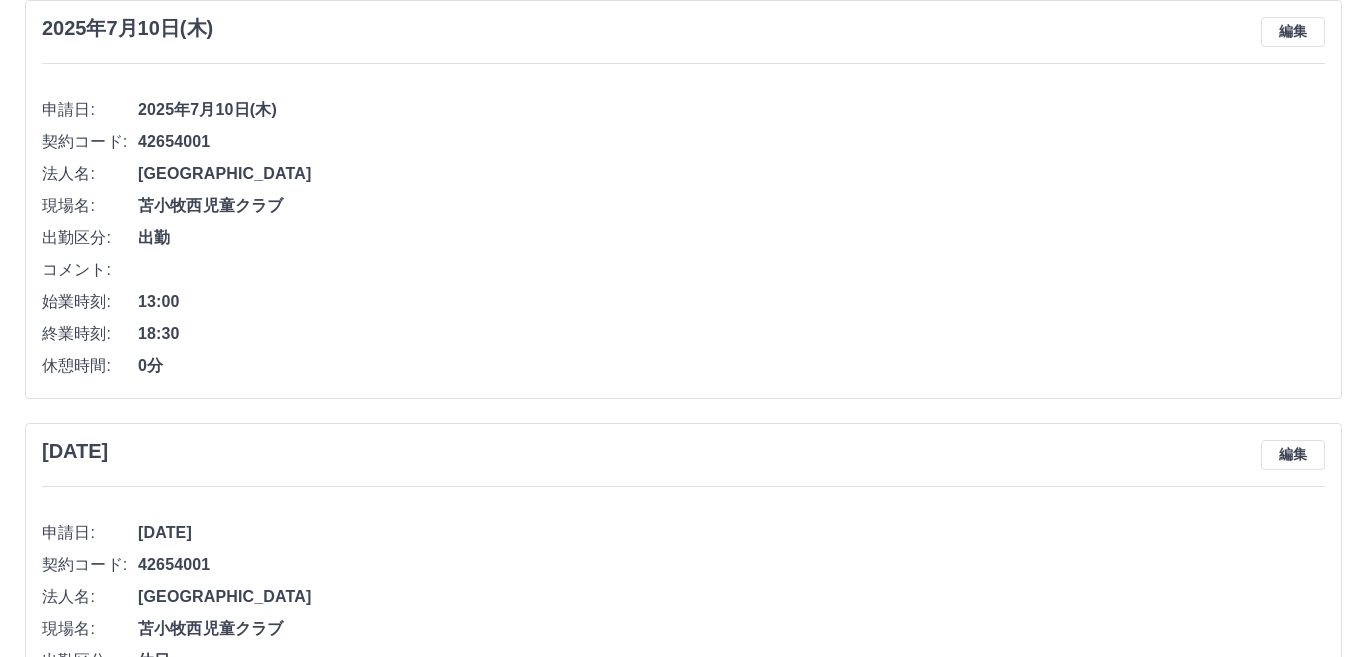 scroll, scrollTop: 0, scrollLeft: 0, axis: both 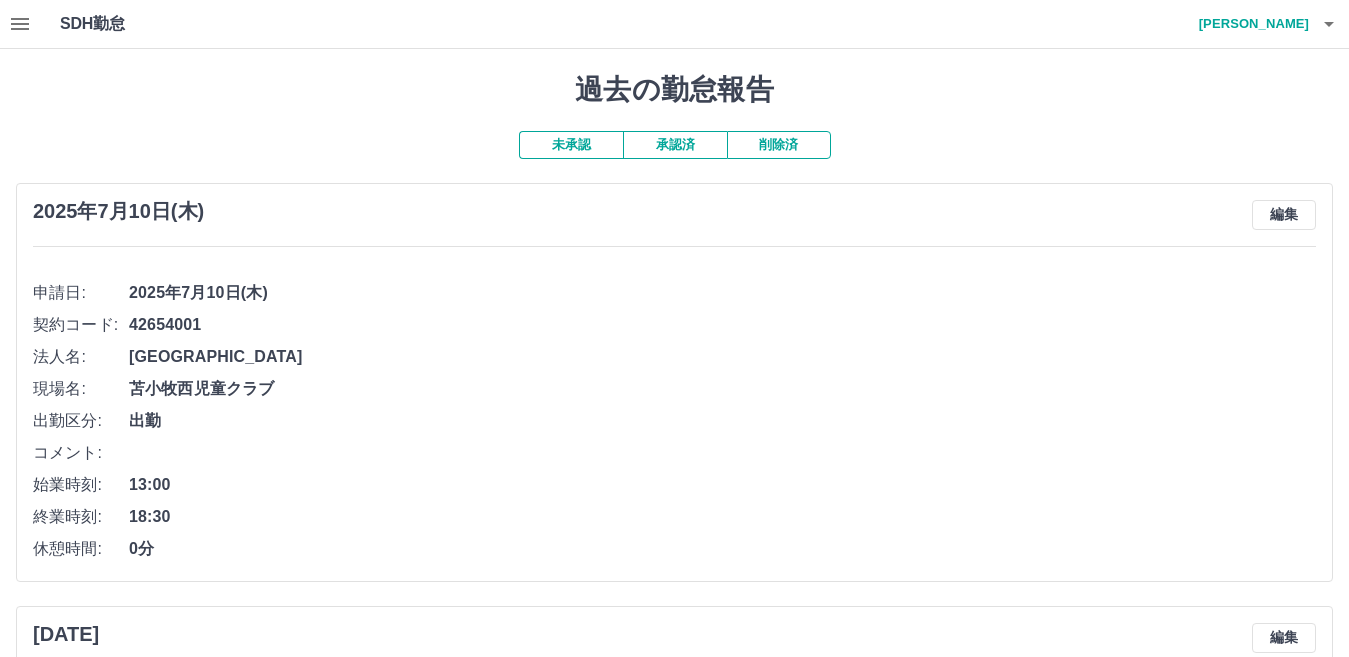 click on "未承認" at bounding box center (571, 145) 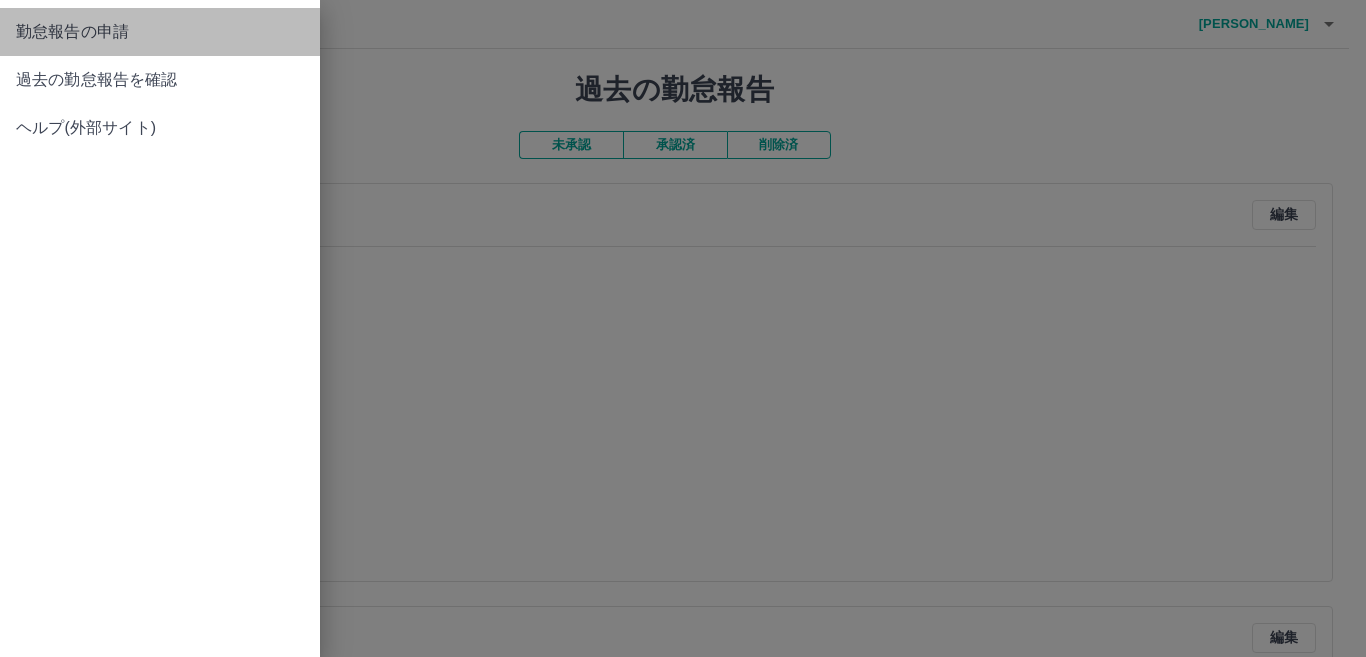 click on "勤怠報告の申請" at bounding box center (160, 32) 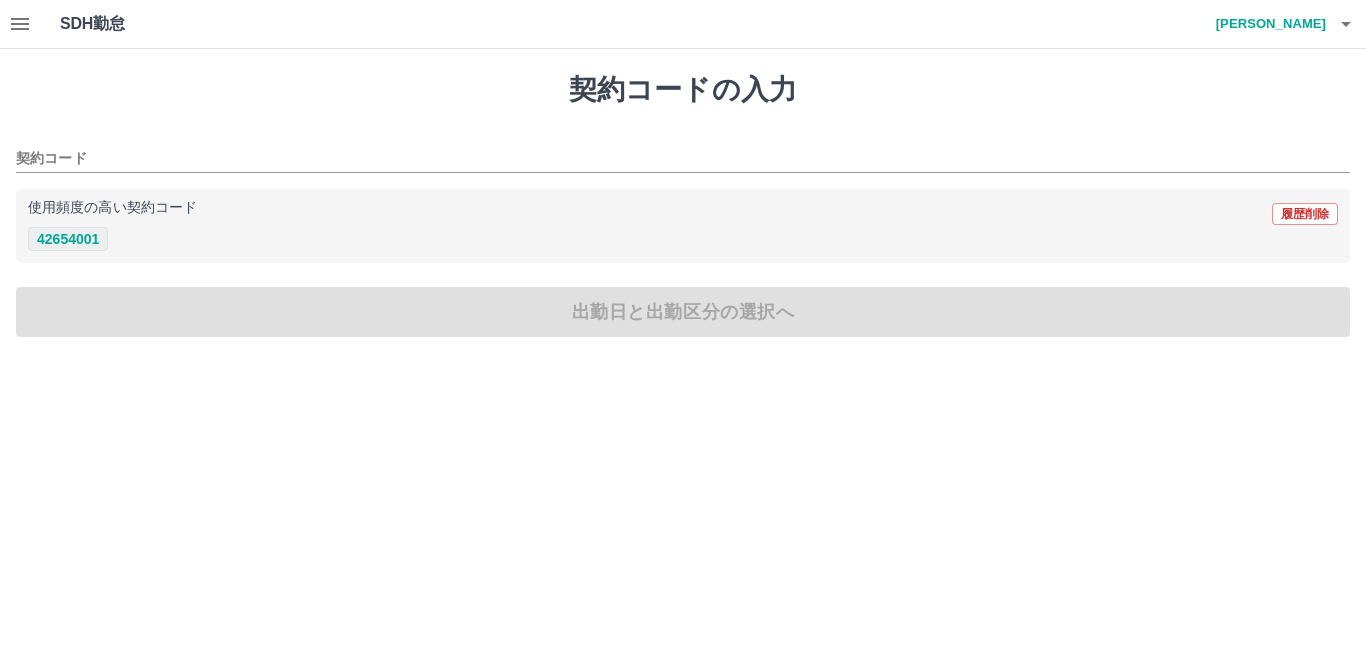 click on "42654001" at bounding box center [68, 239] 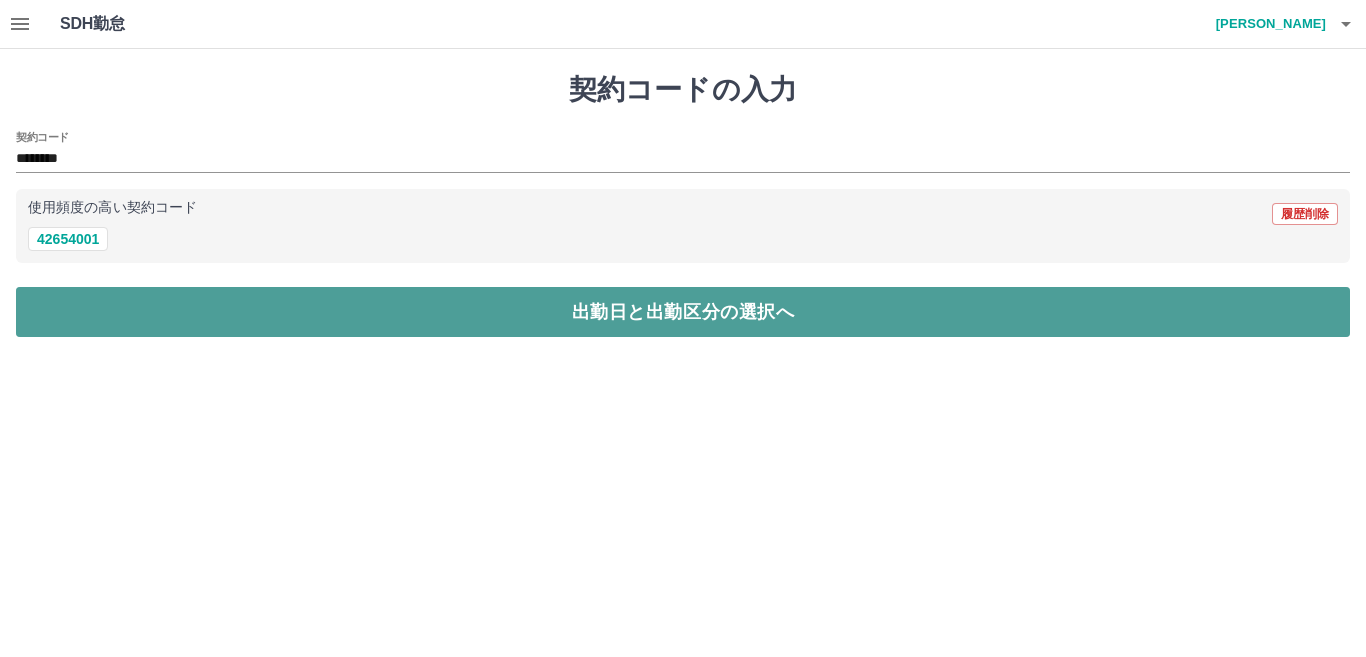 click on "出勤日と出勤区分の選択へ" at bounding box center (683, 312) 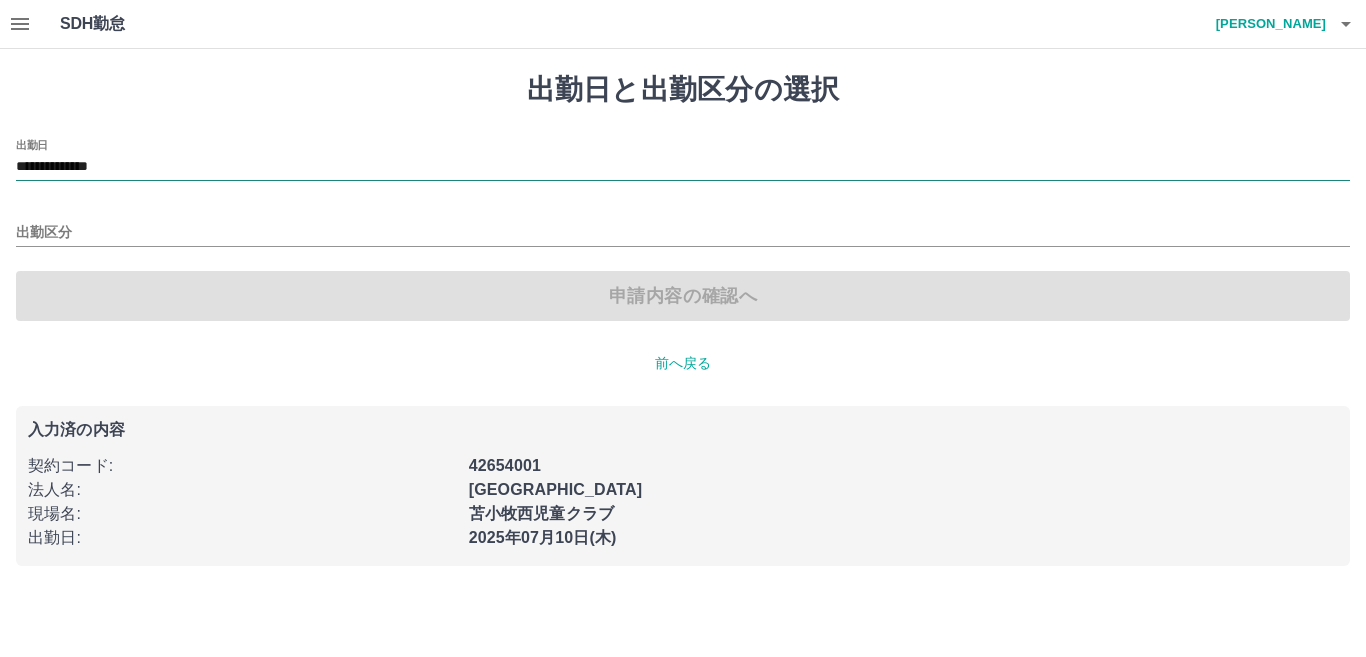 click on "**********" at bounding box center [683, 167] 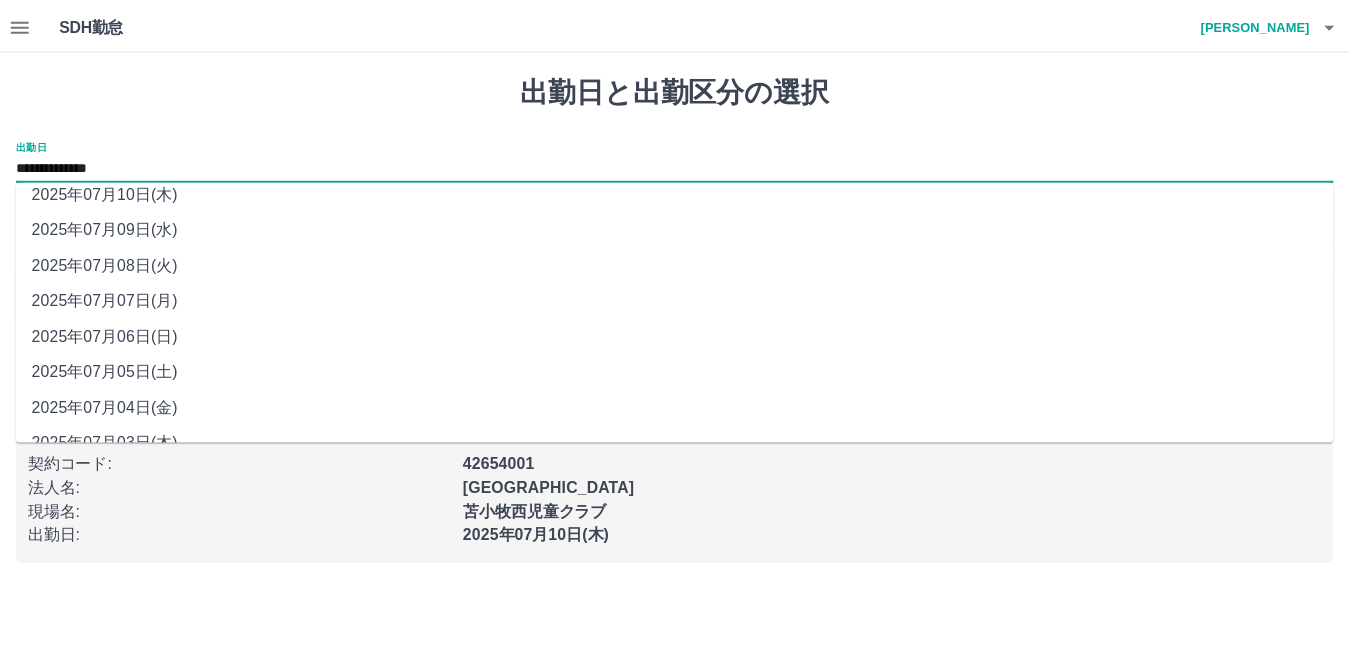 scroll, scrollTop: 77, scrollLeft: 0, axis: vertical 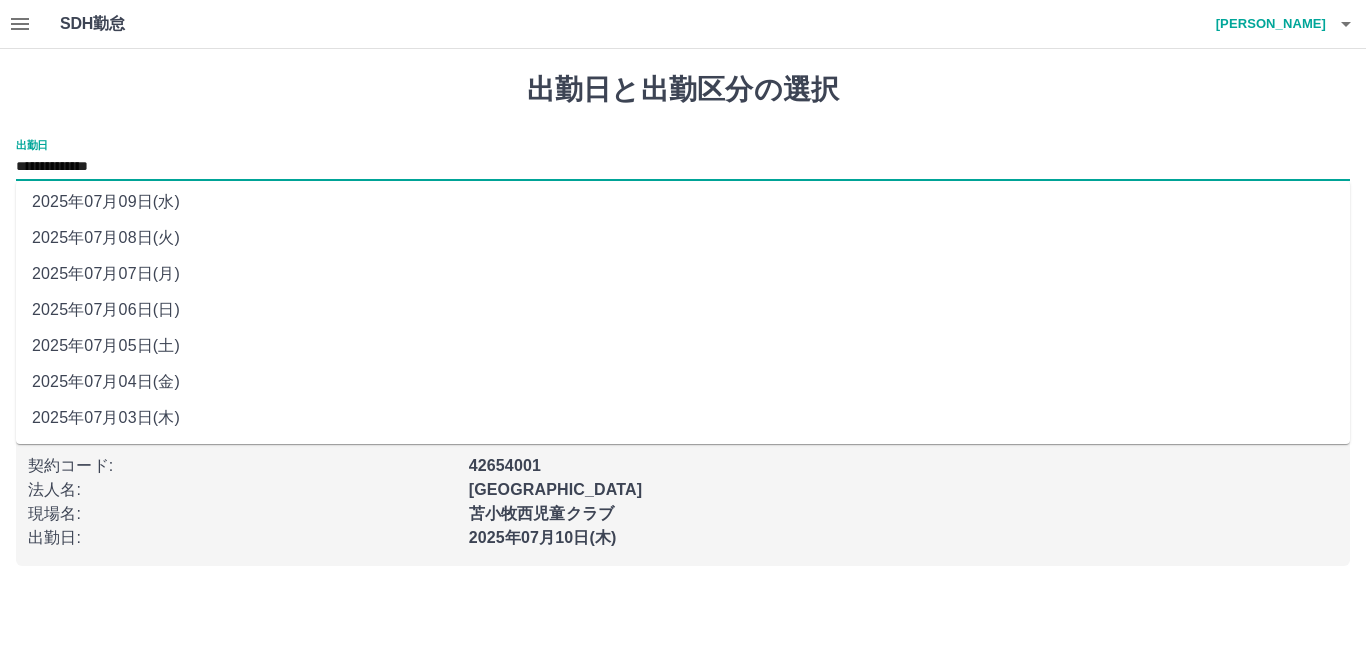 click on "2025年07月03日(木)" at bounding box center (683, 418) 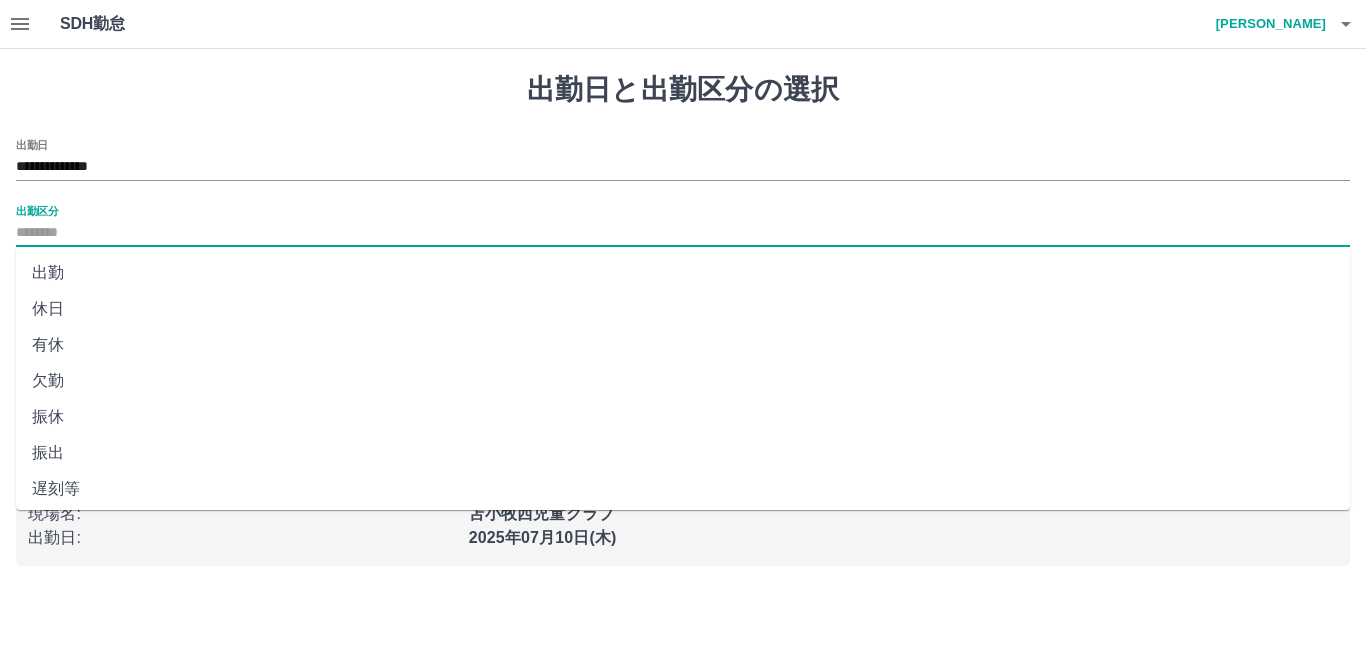 click on "出勤区分" at bounding box center (683, 233) 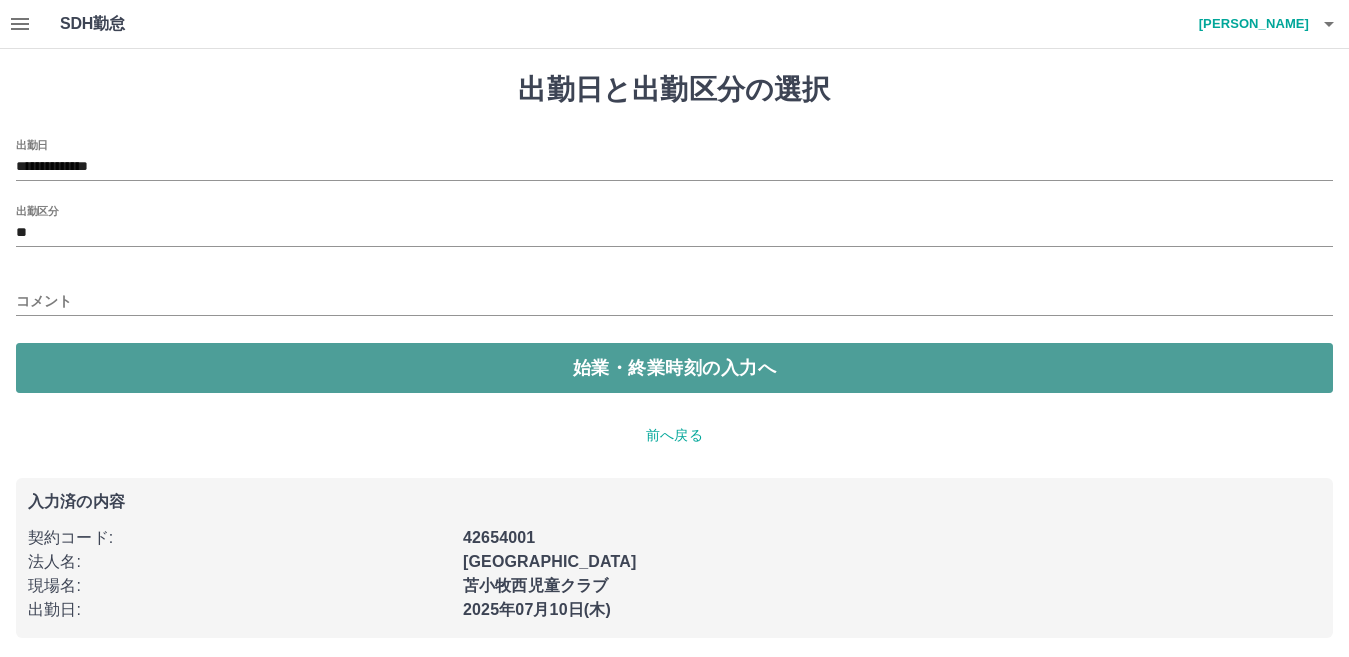 click on "始業・終業時刻の入力へ" at bounding box center [674, 368] 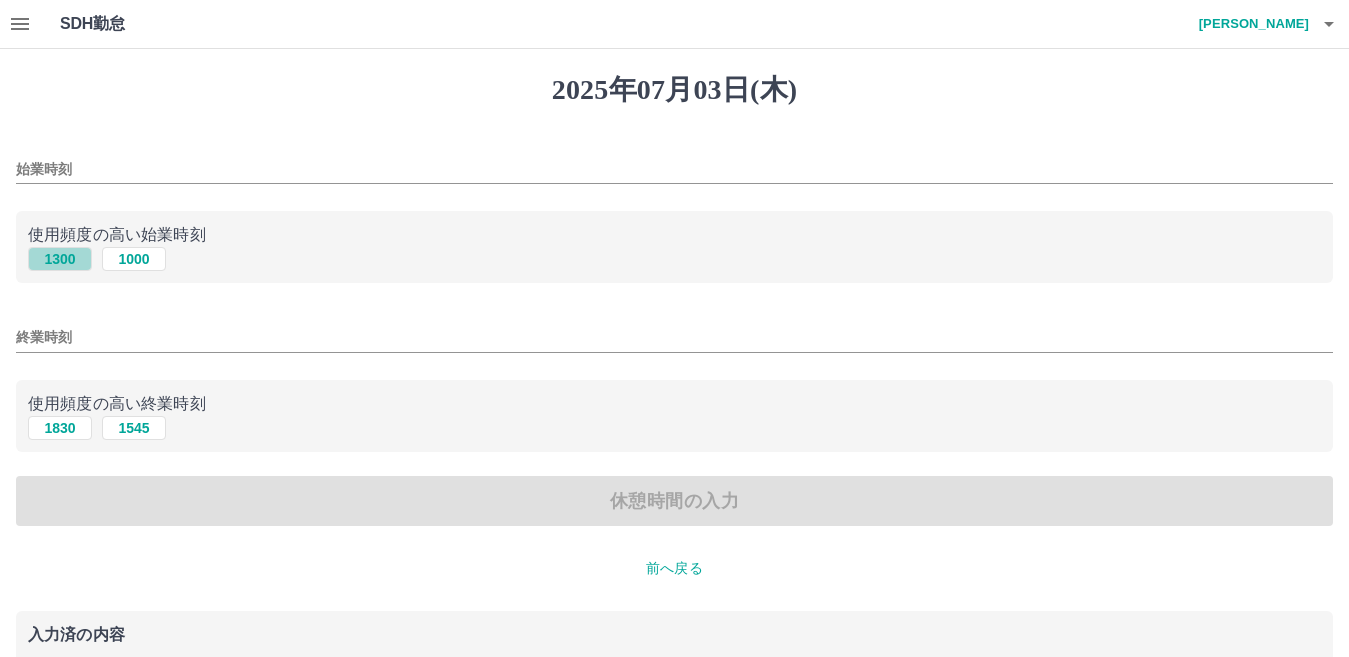 click on "1300" at bounding box center [60, 259] 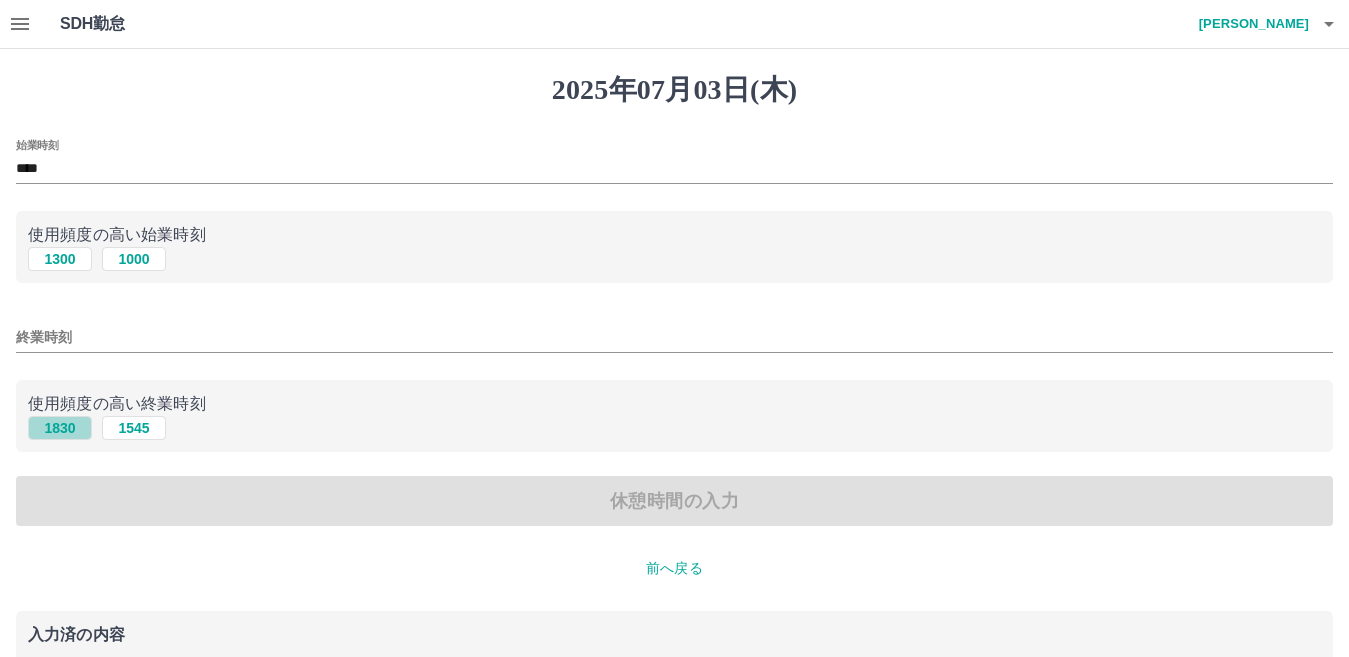 click on "1830" at bounding box center (60, 428) 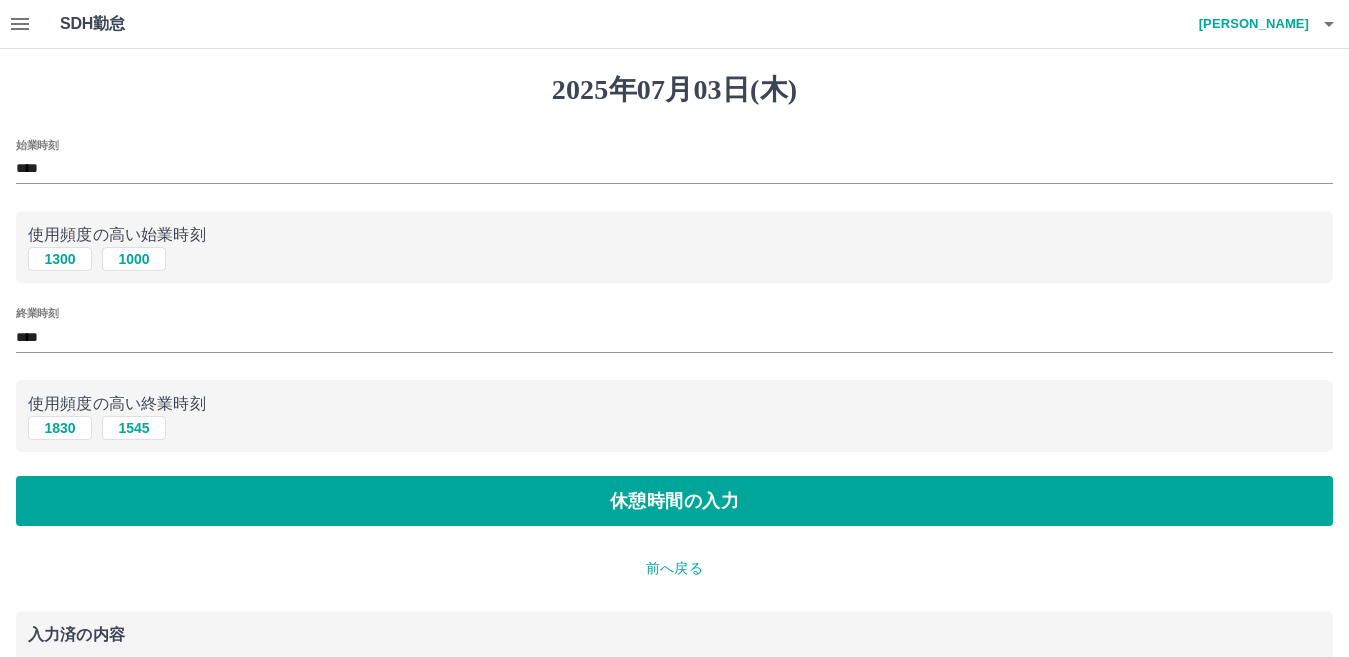 scroll, scrollTop: 100, scrollLeft: 0, axis: vertical 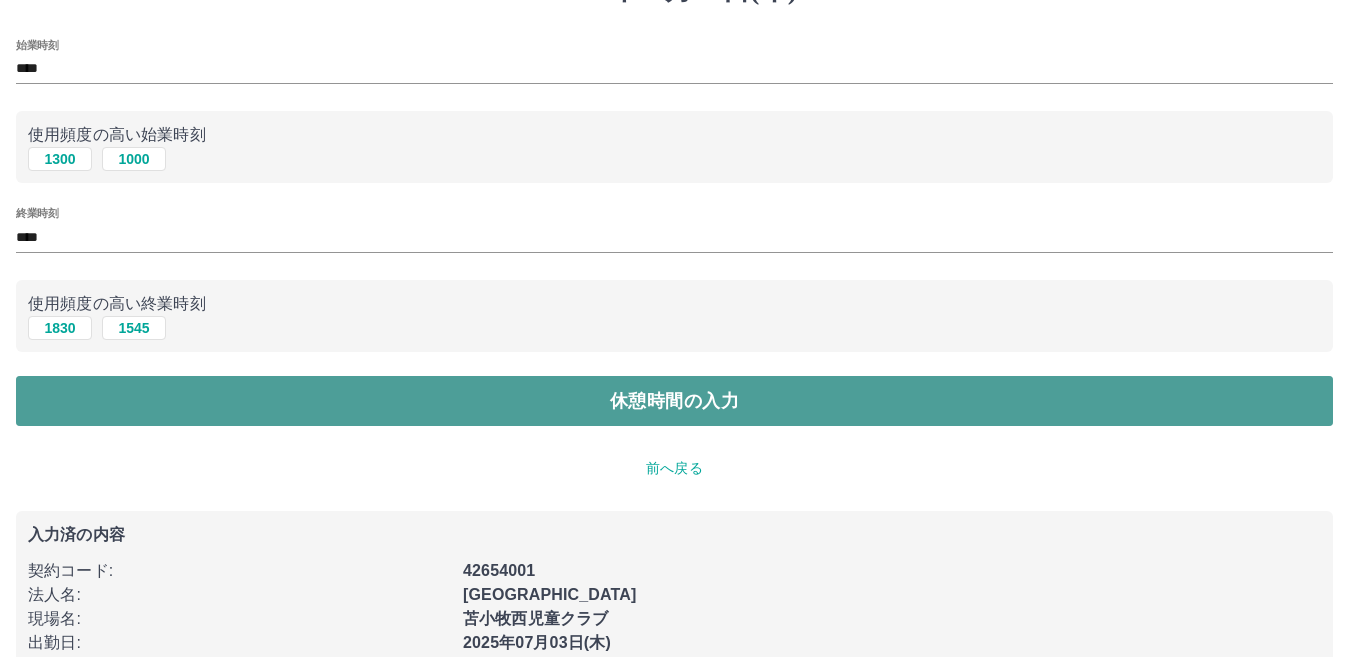 click on "休憩時間の入力" at bounding box center (674, 401) 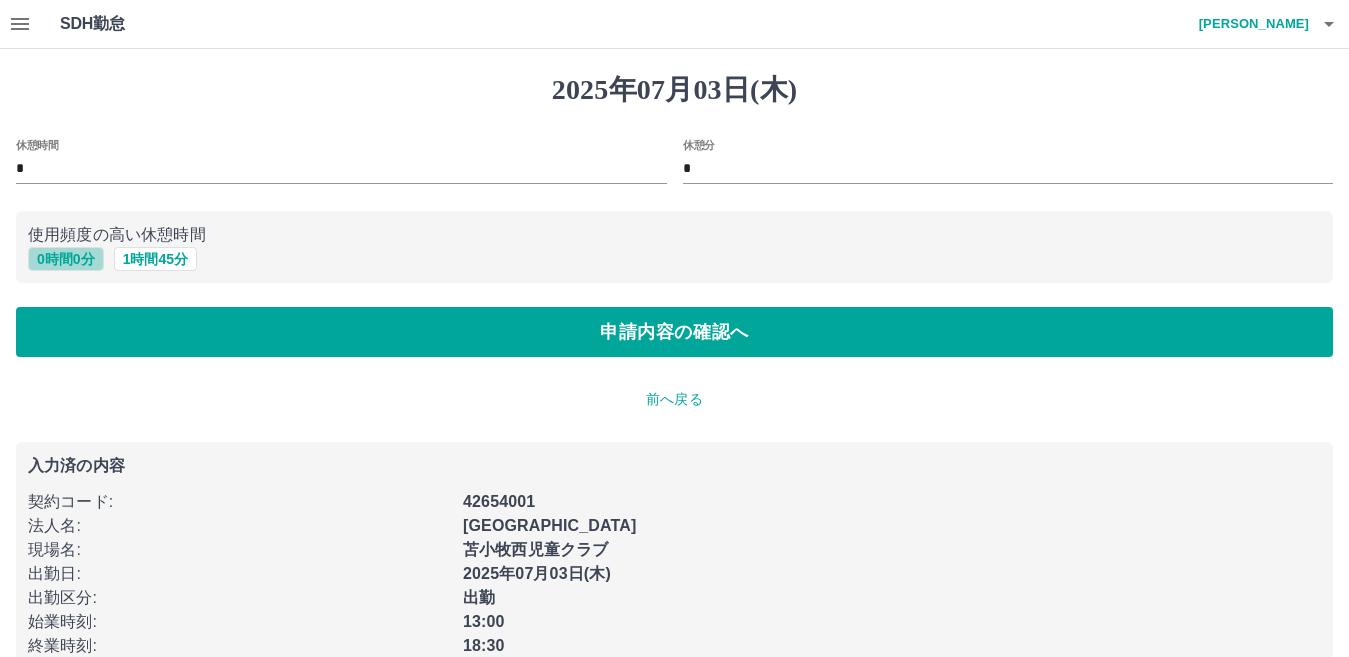 click on "0 時間 0 分" at bounding box center [66, 259] 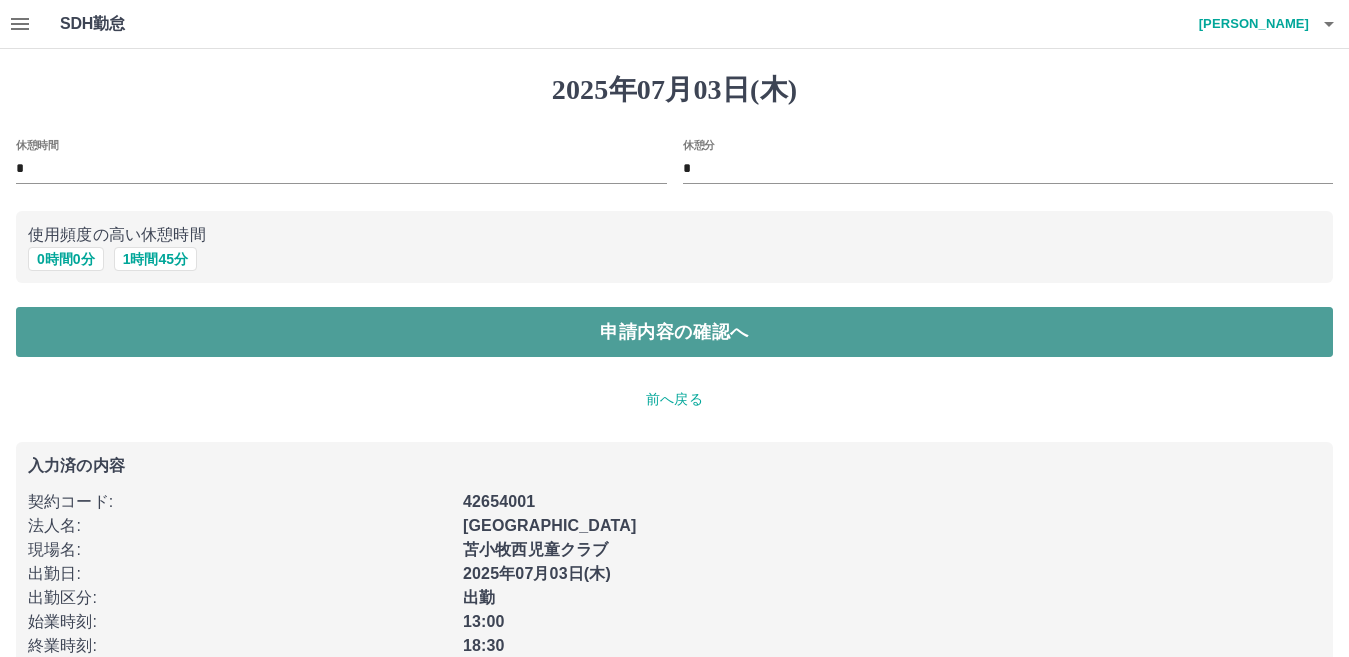 click on "申請内容の確認へ" at bounding box center [674, 332] 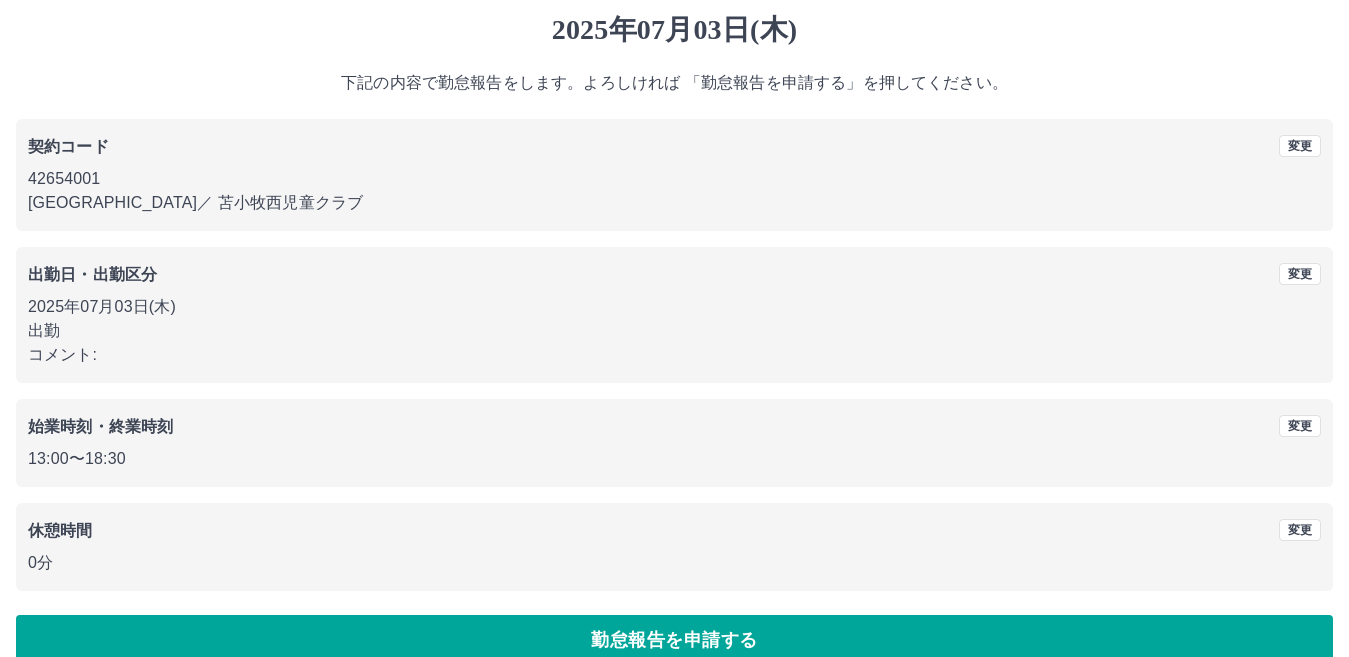 scroll, scrollTop: 92, scrollLeft: 0, axis: vertical 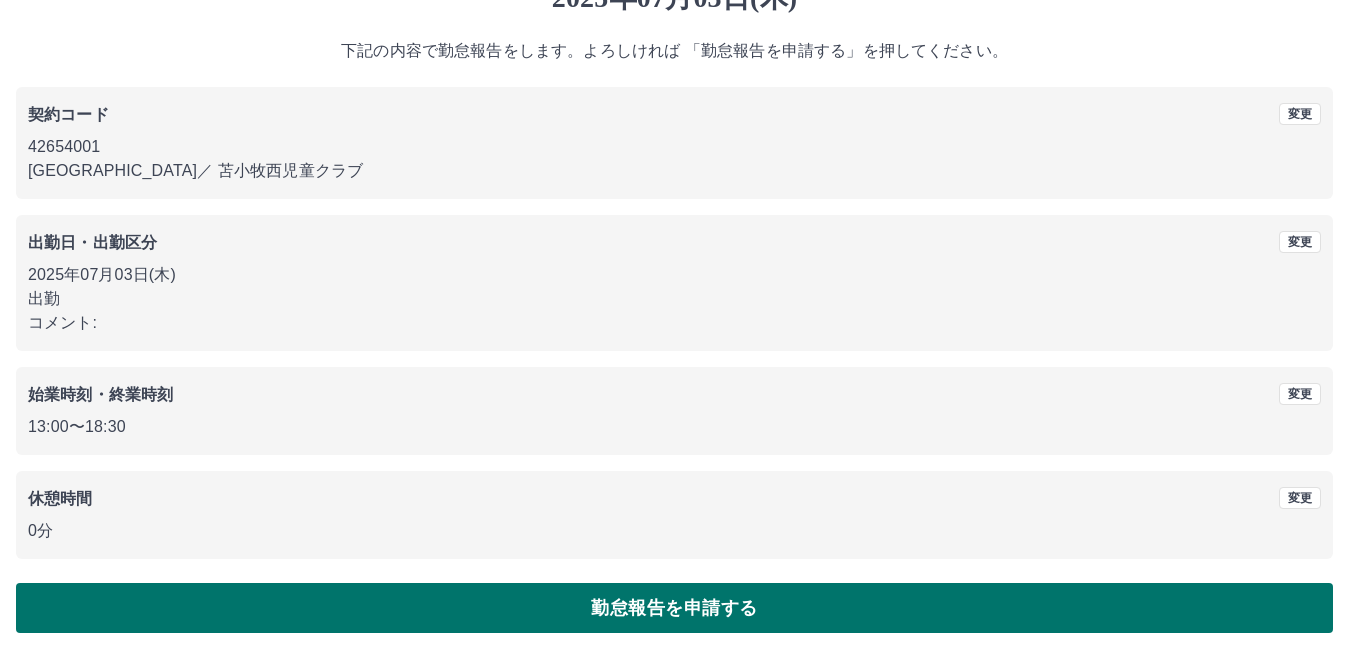 click on "勤怠報告を申請する" at bounding box center (674, 608) 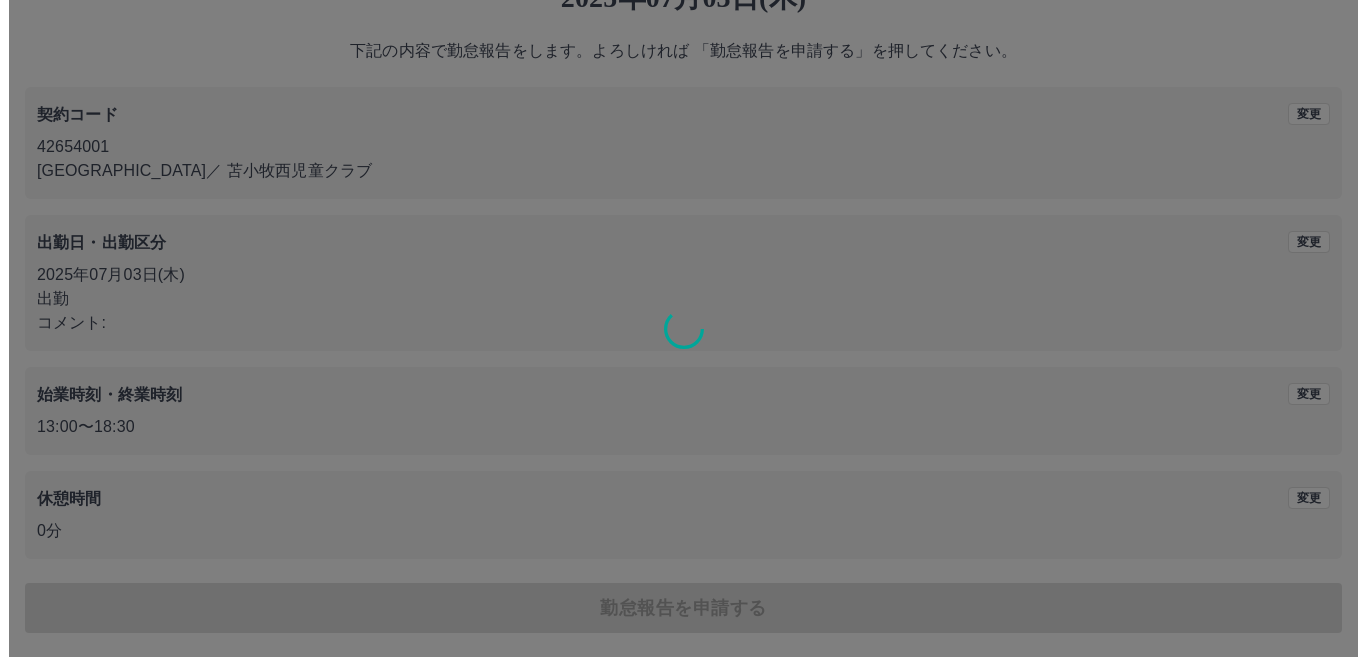scroll, scrollTop: 0, scrollLeft: 0, axis: both 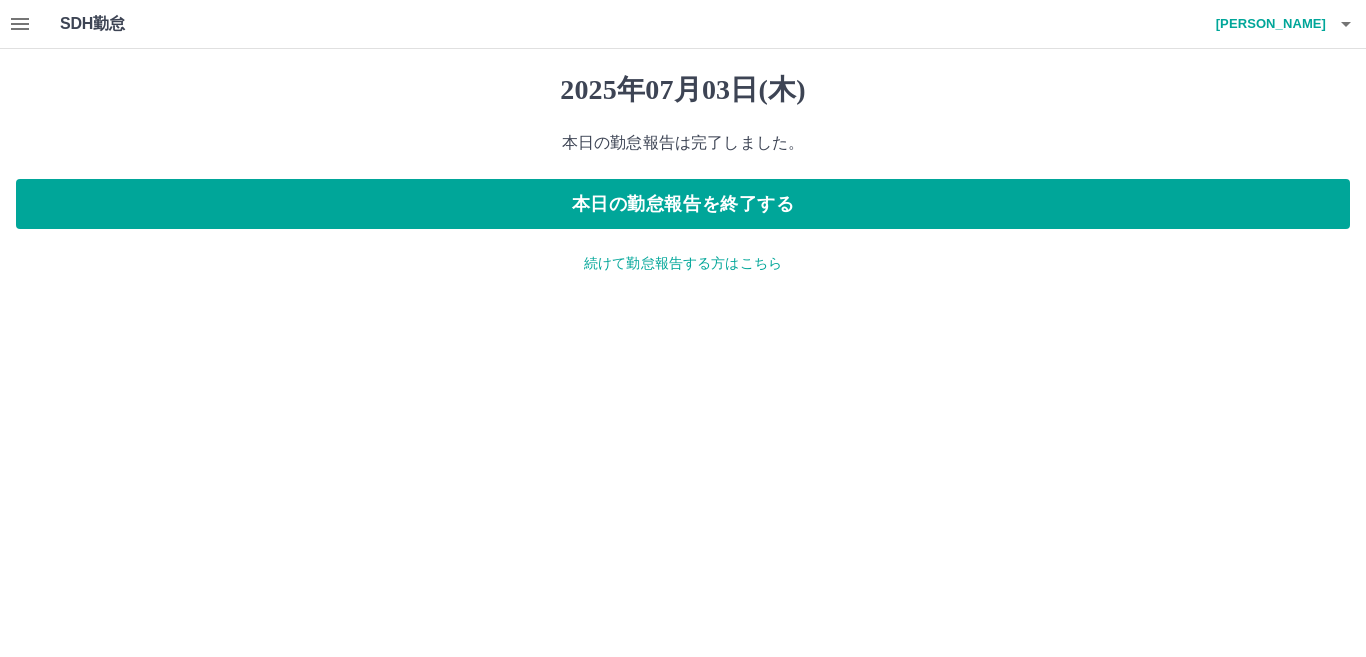 click on "続けて勤怠報告する方はこちら" at bounding box center [683, 263] 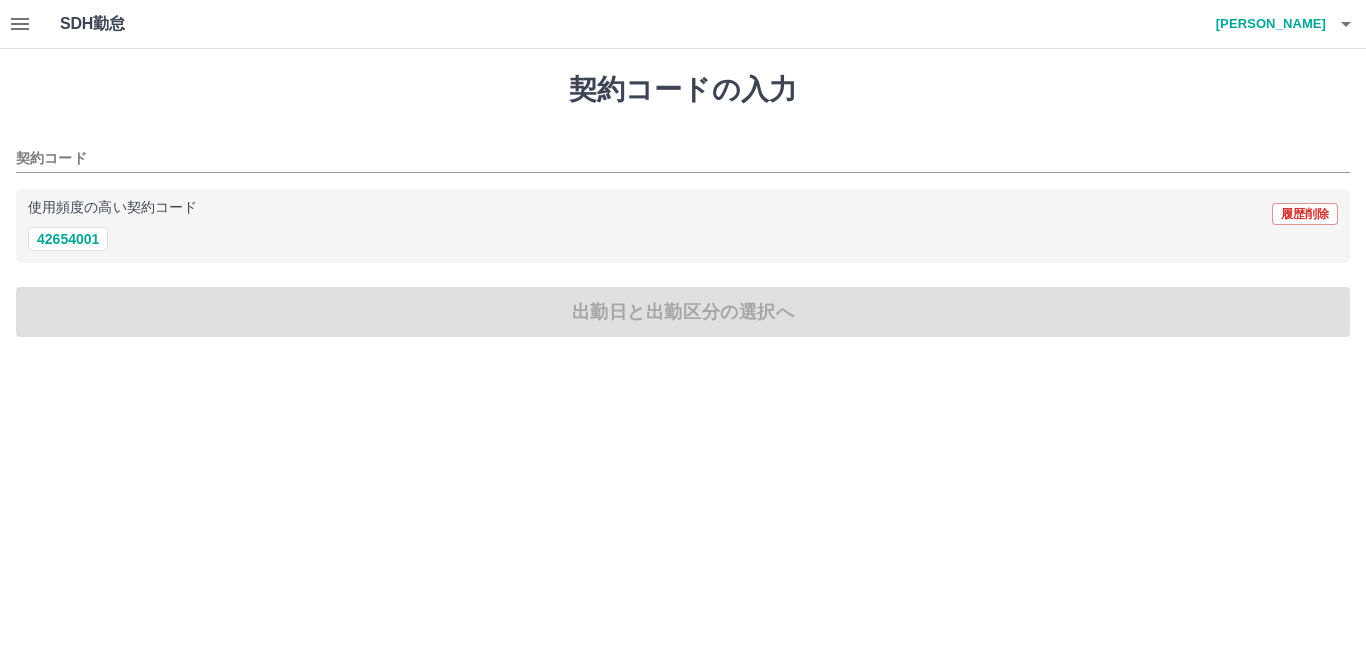 click on "契約コードの入力 契約コード 使用頻度の高い契約コード 履歴削除 42654001 出勤日と出勤区分の選択へ" at bounding box center [683, 205] 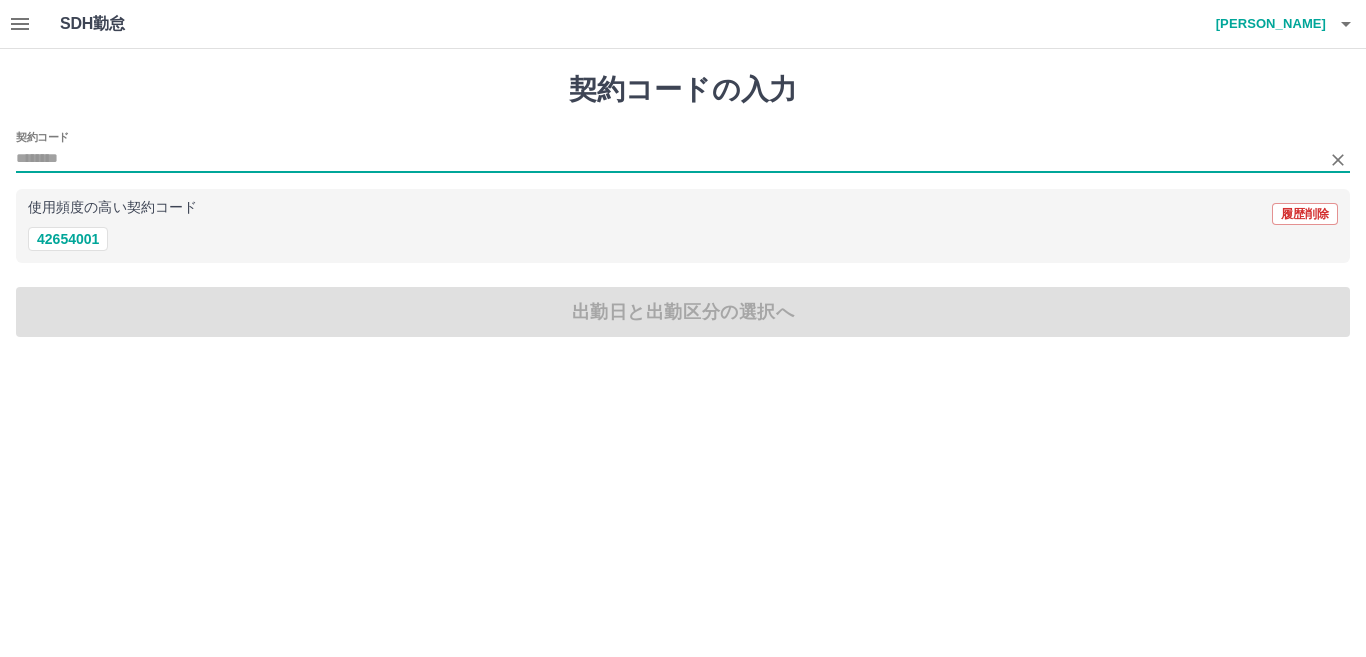 click on "契約コード" at bounding box center [668, 159] 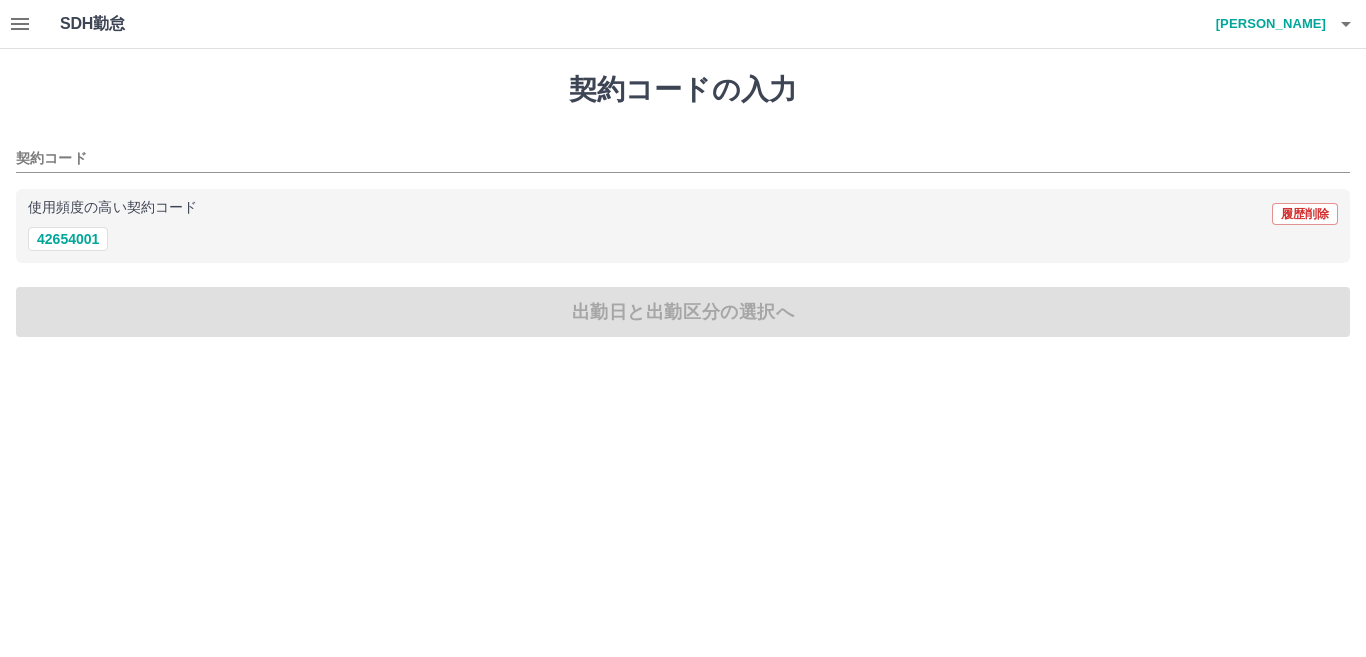 click on "契約コードの入力 契約コード 使用頻度の高い契約コード 履歴削除 42654001 出勤日と出勤区分の選択へ" at bounding box center (683, 205) 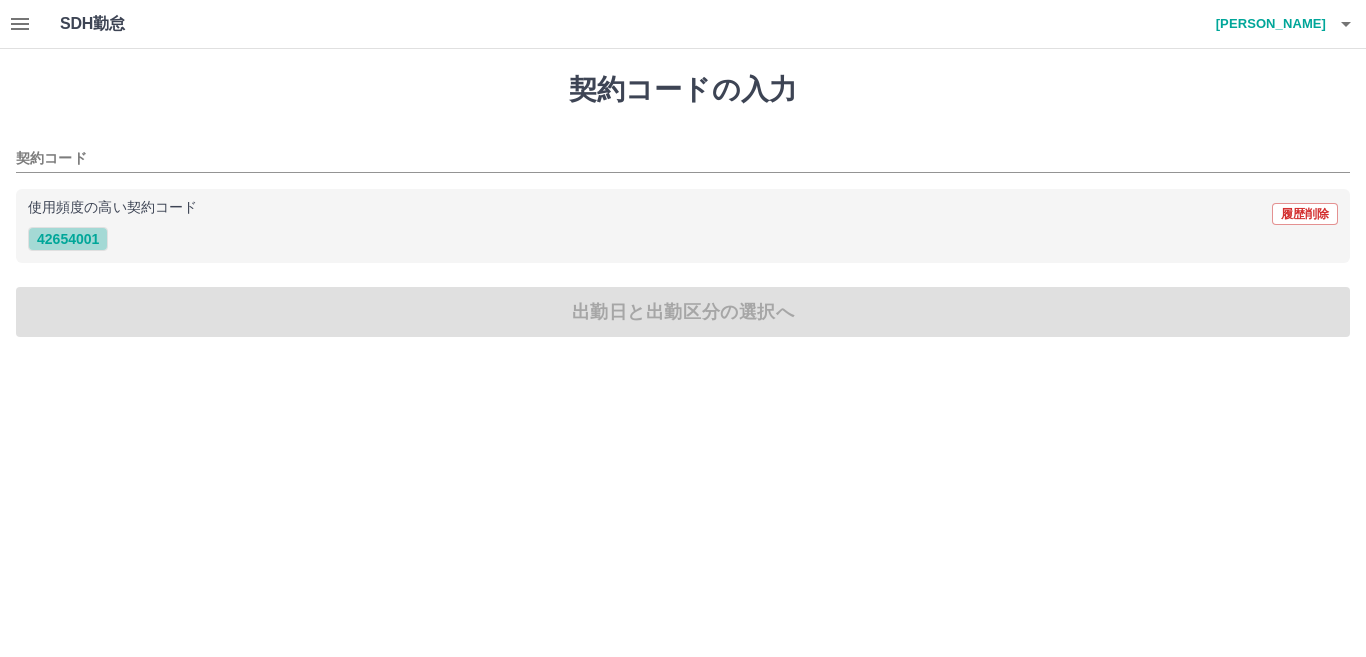 click on "42654001" at bounding box center [68, 239] 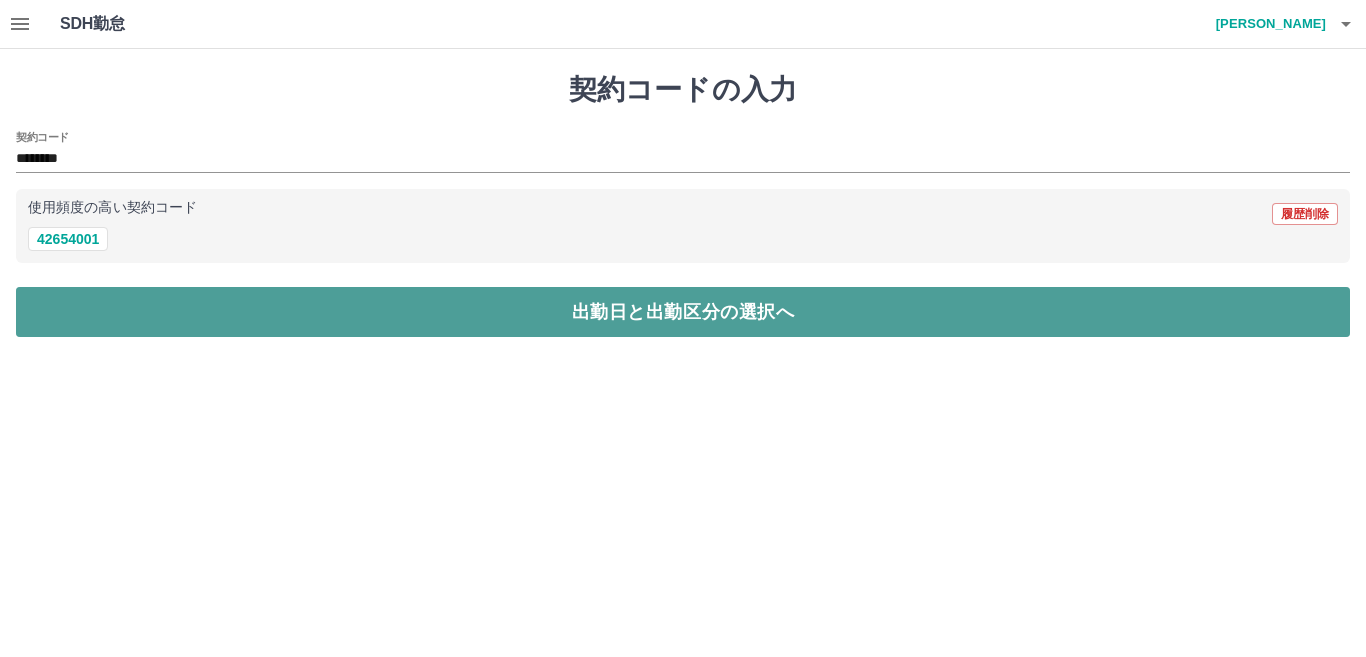 click on "出勤日と出勤区分の選択へ" at bounding box center [683, 312] 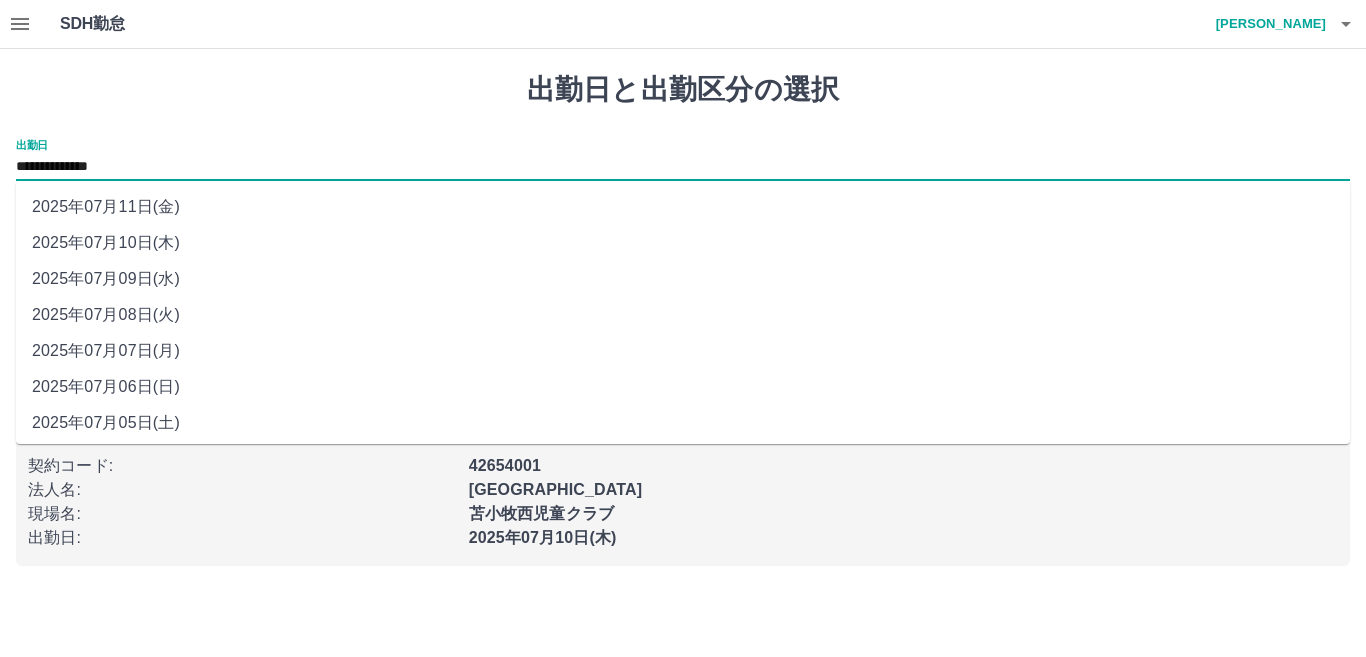 click on "**********" at bounding box center (683, 167) 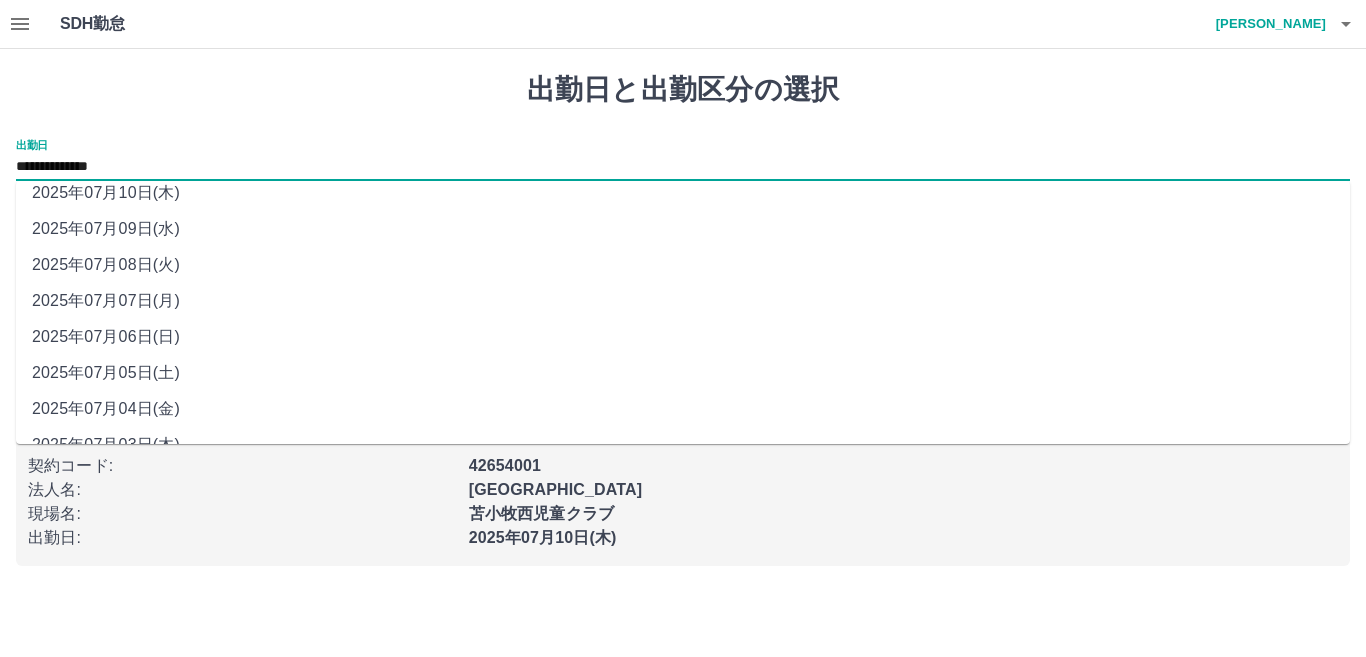 scroll, scrollTop: 77, scrollLeft: 0, axis: vertical 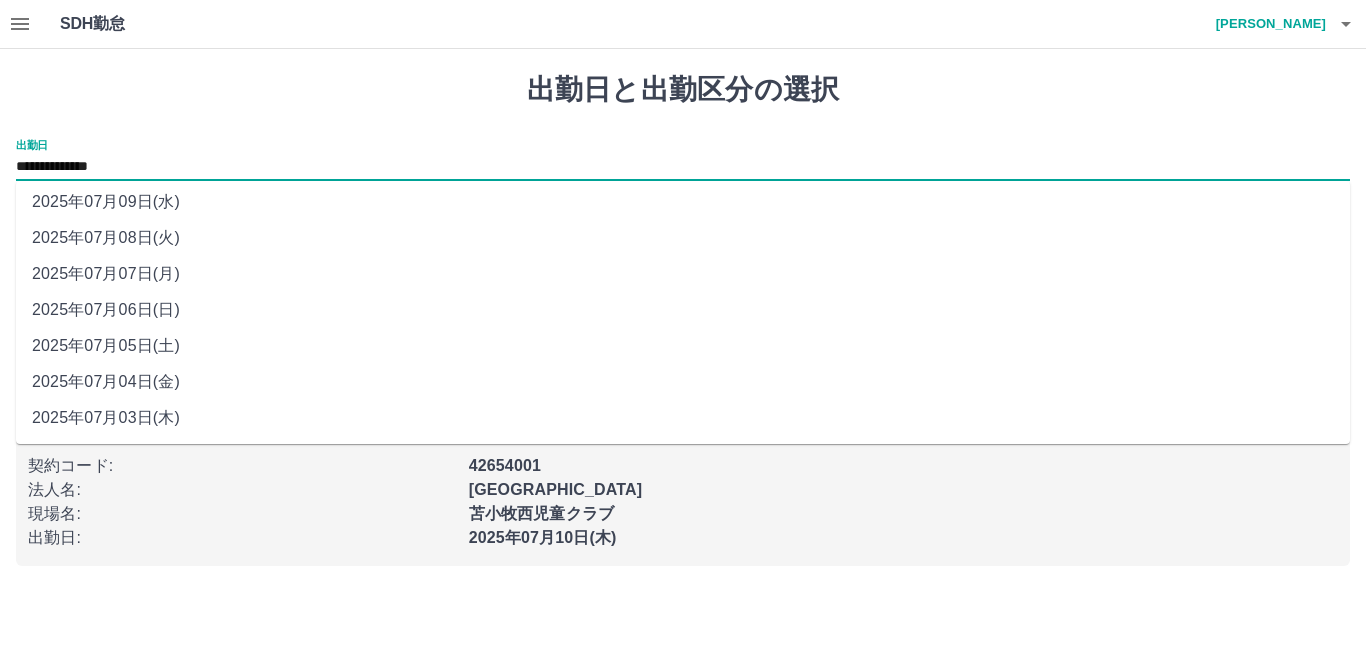 click on "2025年07月04日(金)" at bounding box center [683, 382] 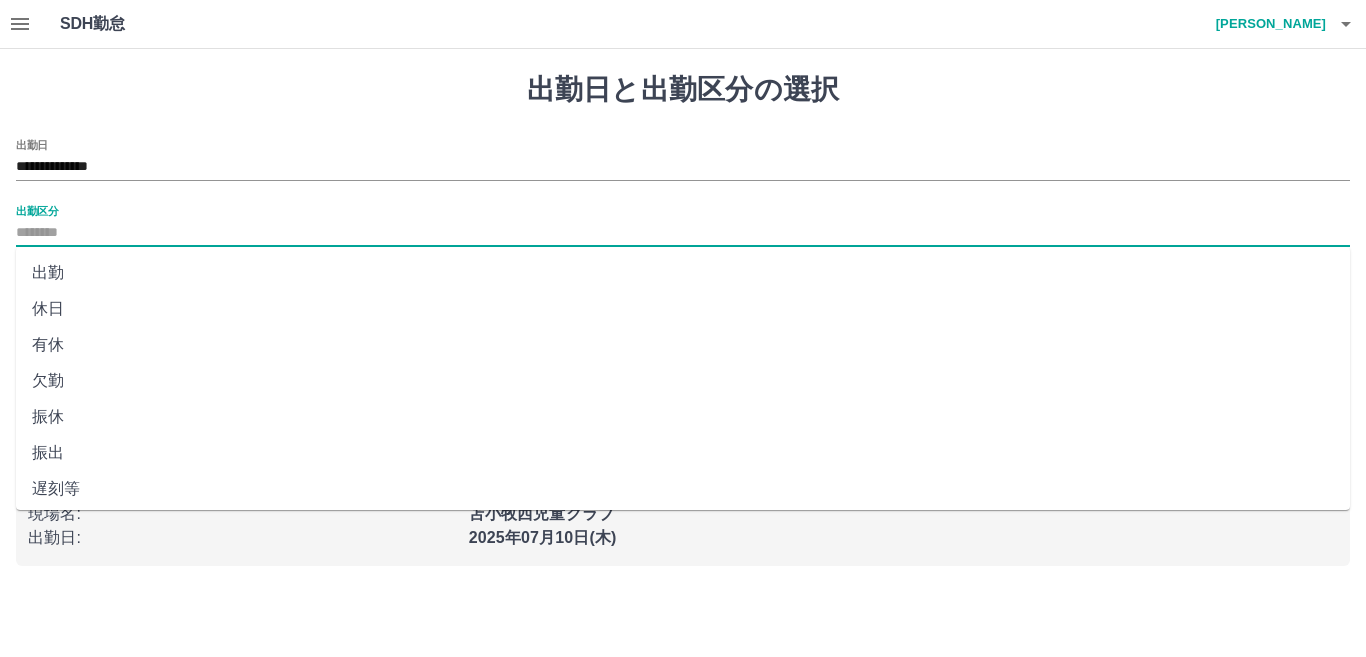 click on "出勤区分" at bounding box center [683, 233] 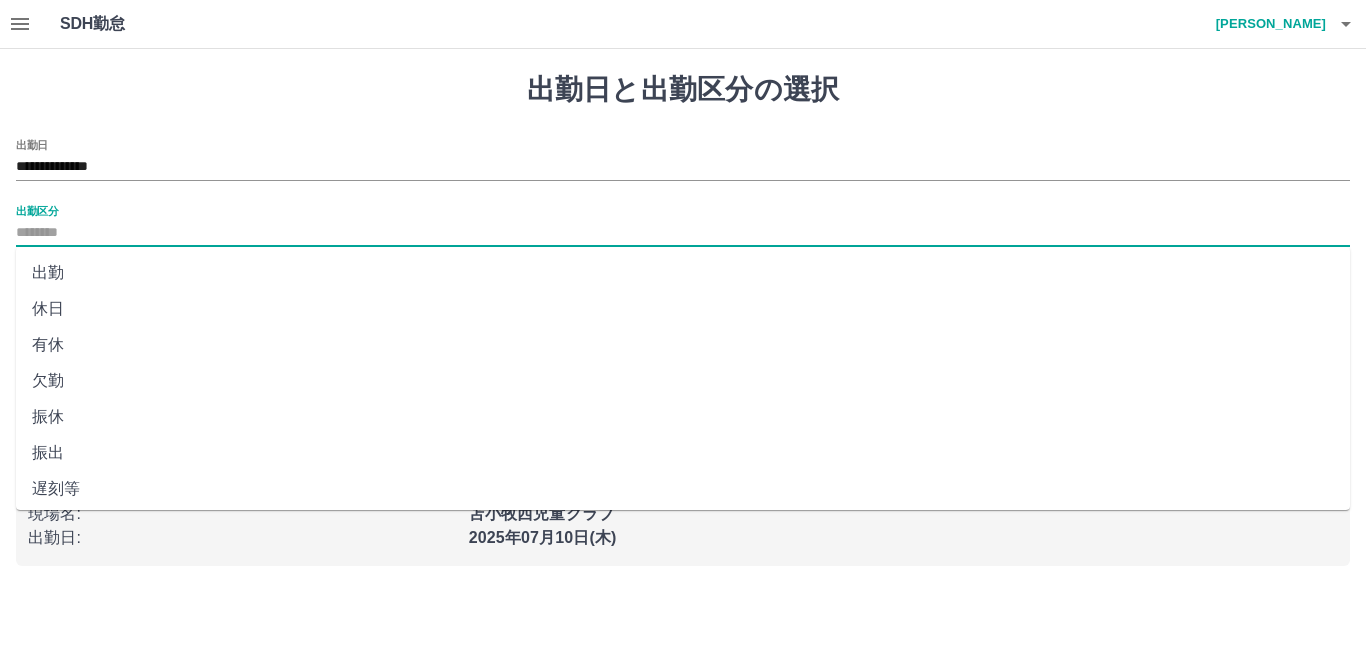 click on "休日" at bounding box center (683, 309) 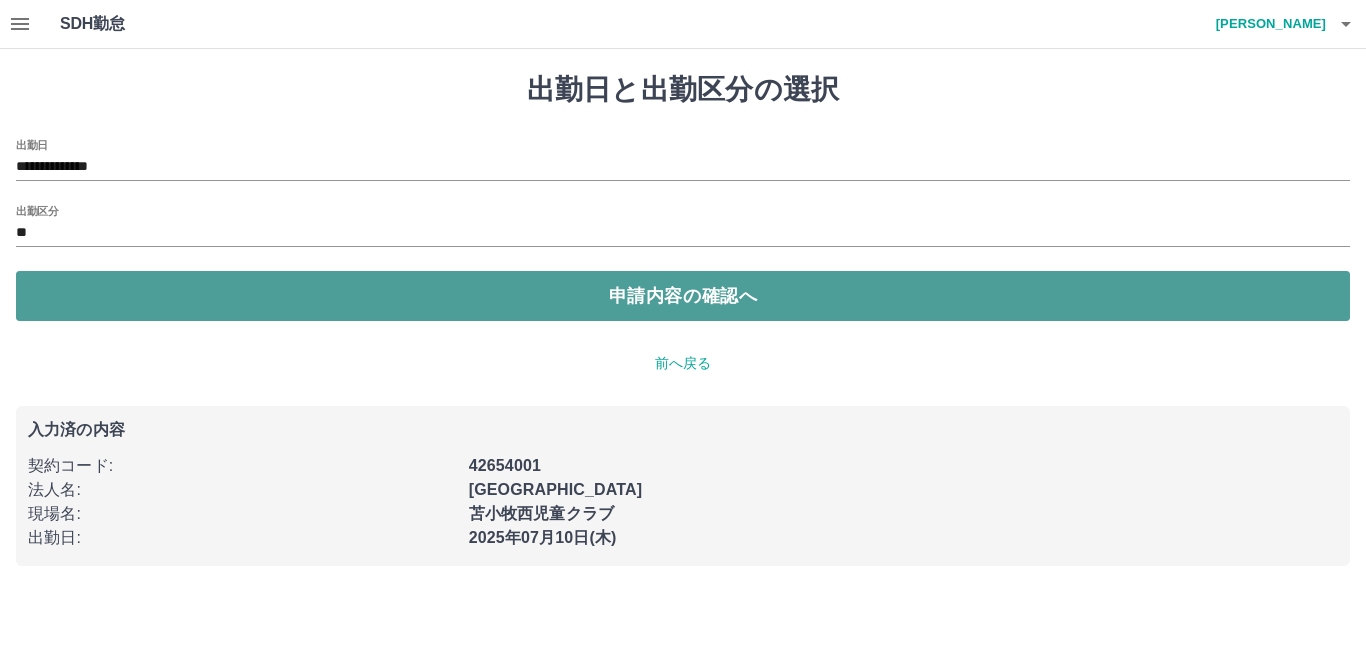click on "申請内容の確認へ" at bounding box center (683, 296) 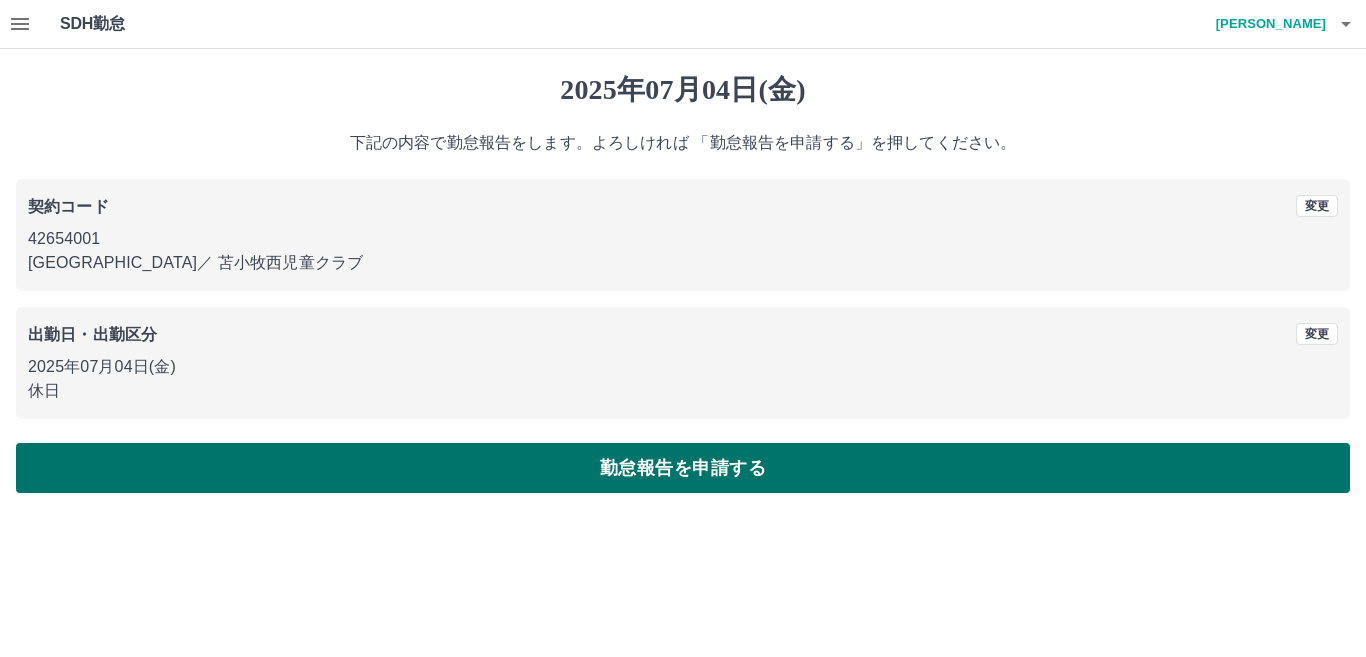 click on "勤怠報告を申請する" at bounding box center [683, 468] 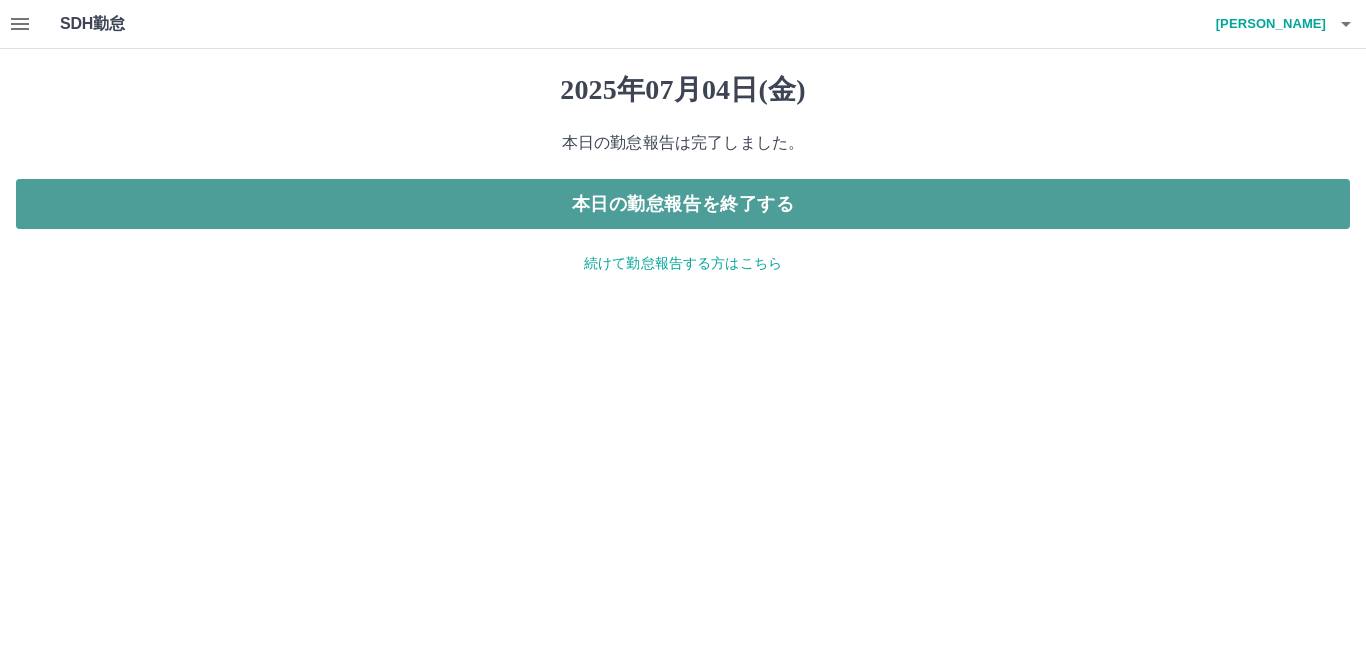 click on "本日の勤怠報告を終了する" at bounding box center [683, 204] 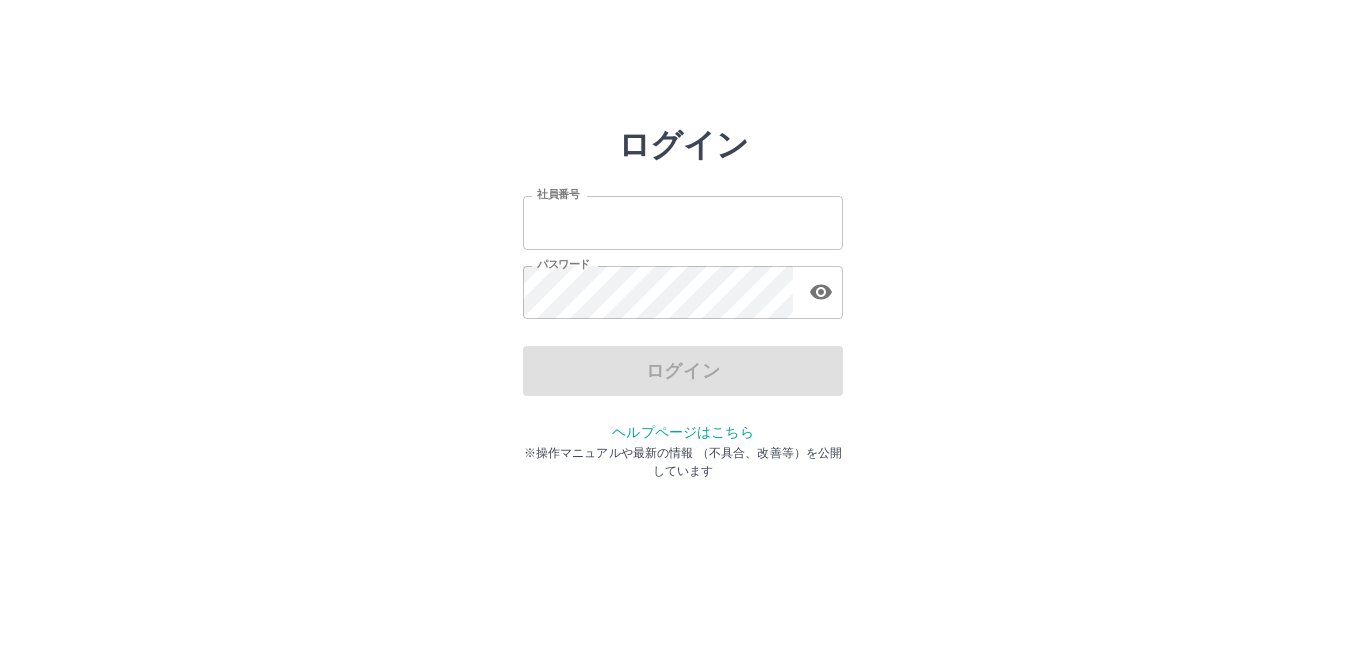 scroll, scrollTop: 0, scrollLeft: 0, axis: both 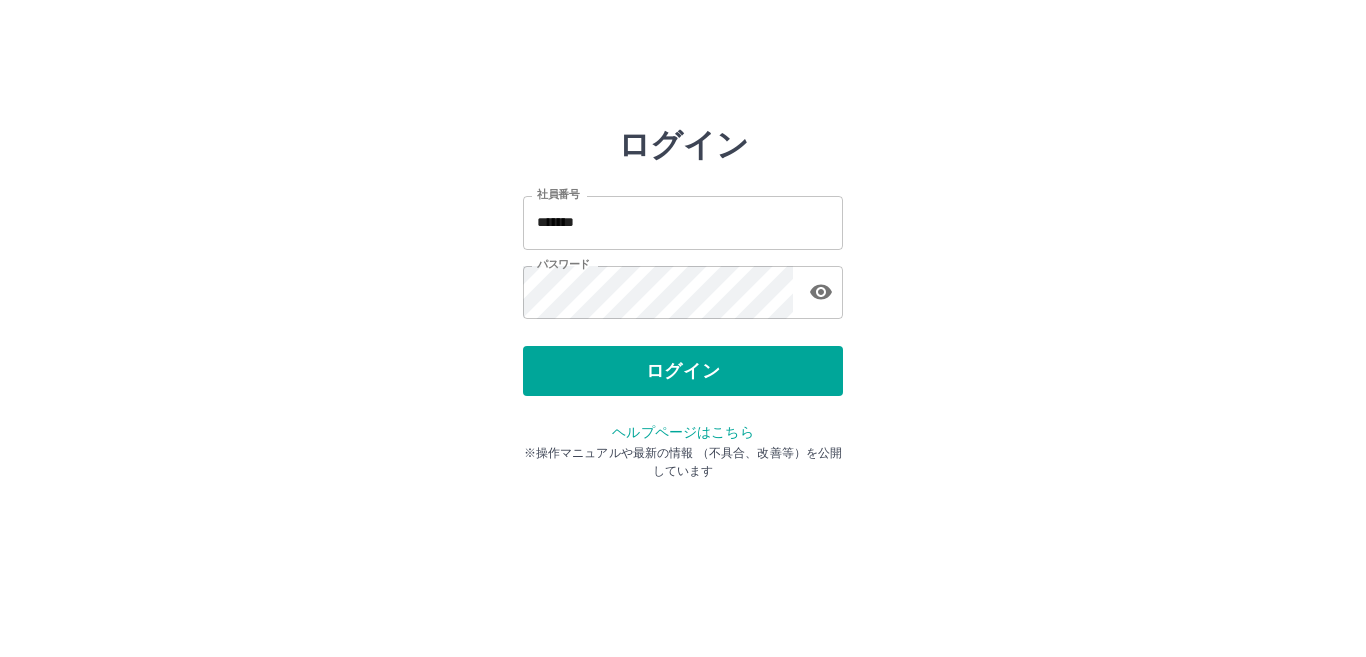 click on "ログイン" at bounding box center [683, 371] 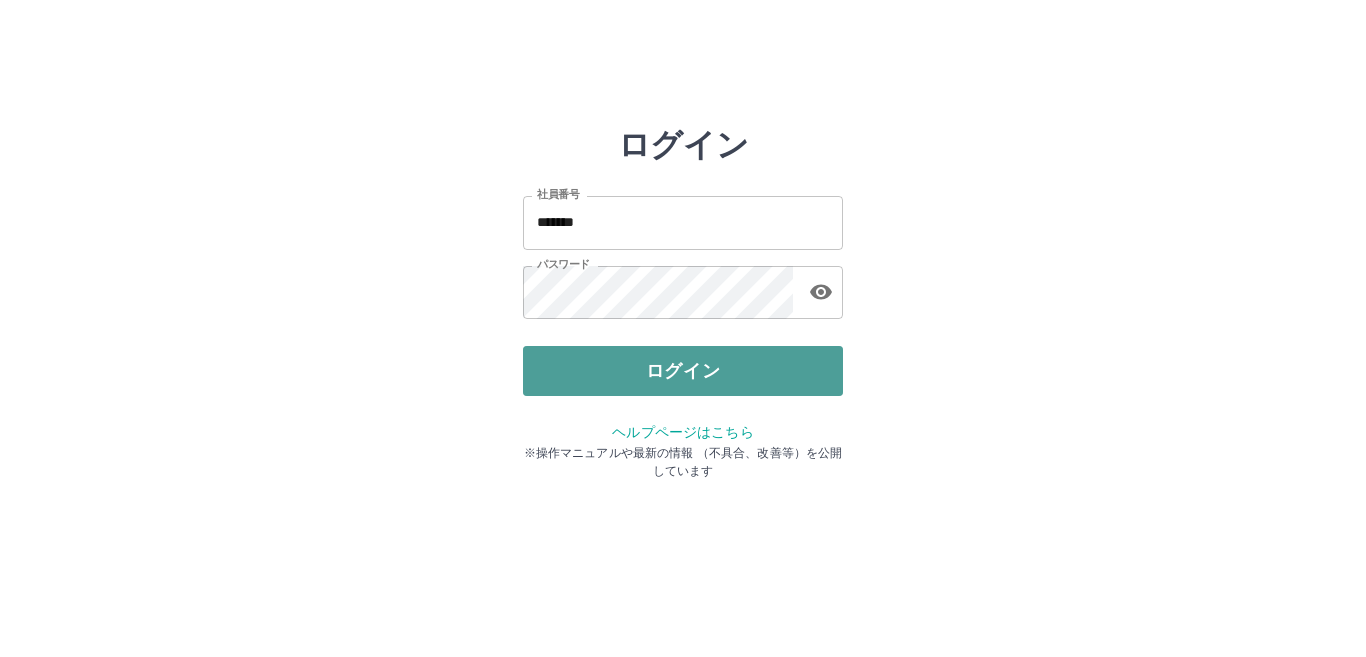 click on "ログイン" at bounding box center (683, 371) 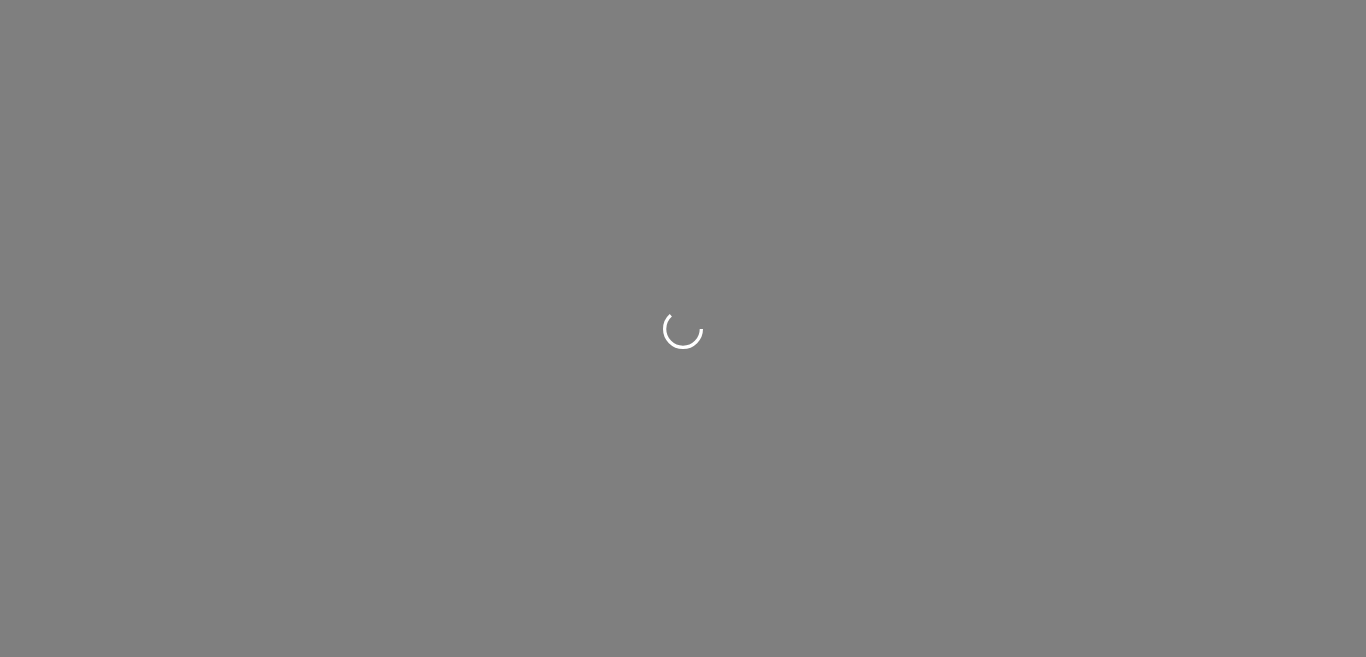 scroll, scrollTop: 0, scrollLeft: 0, axis: both 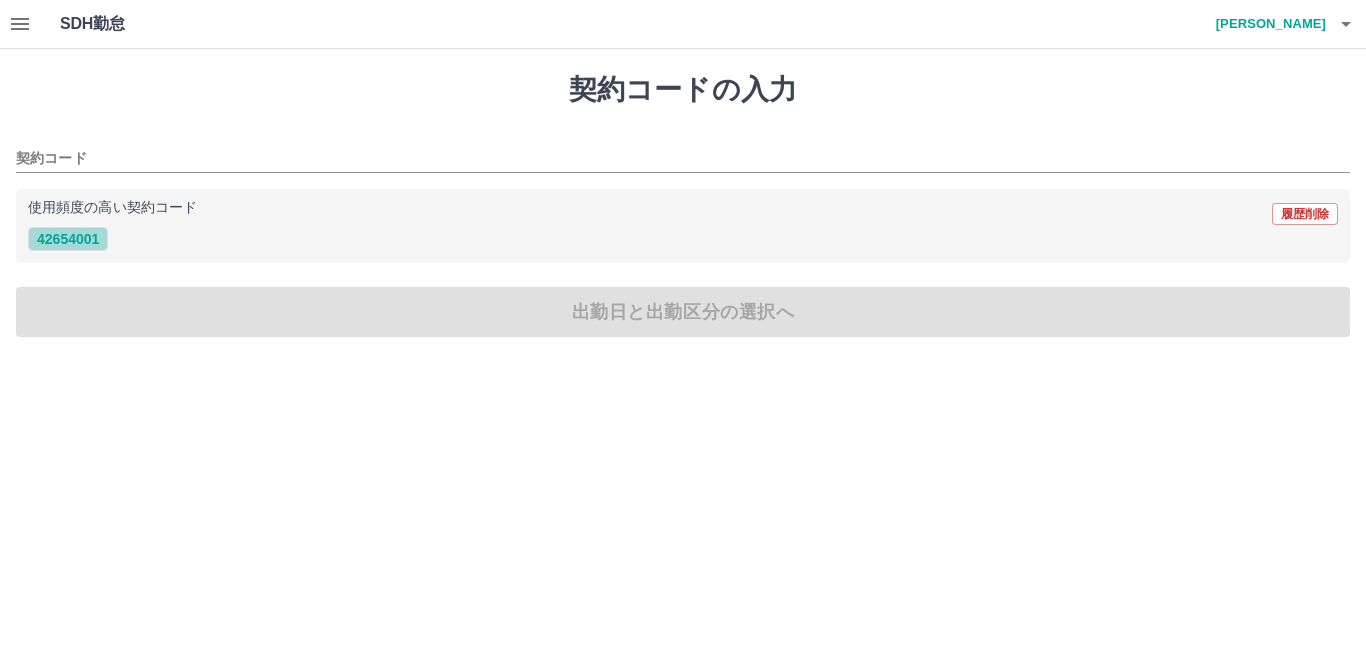 click on "42654001" at bounding box center (68, 239) 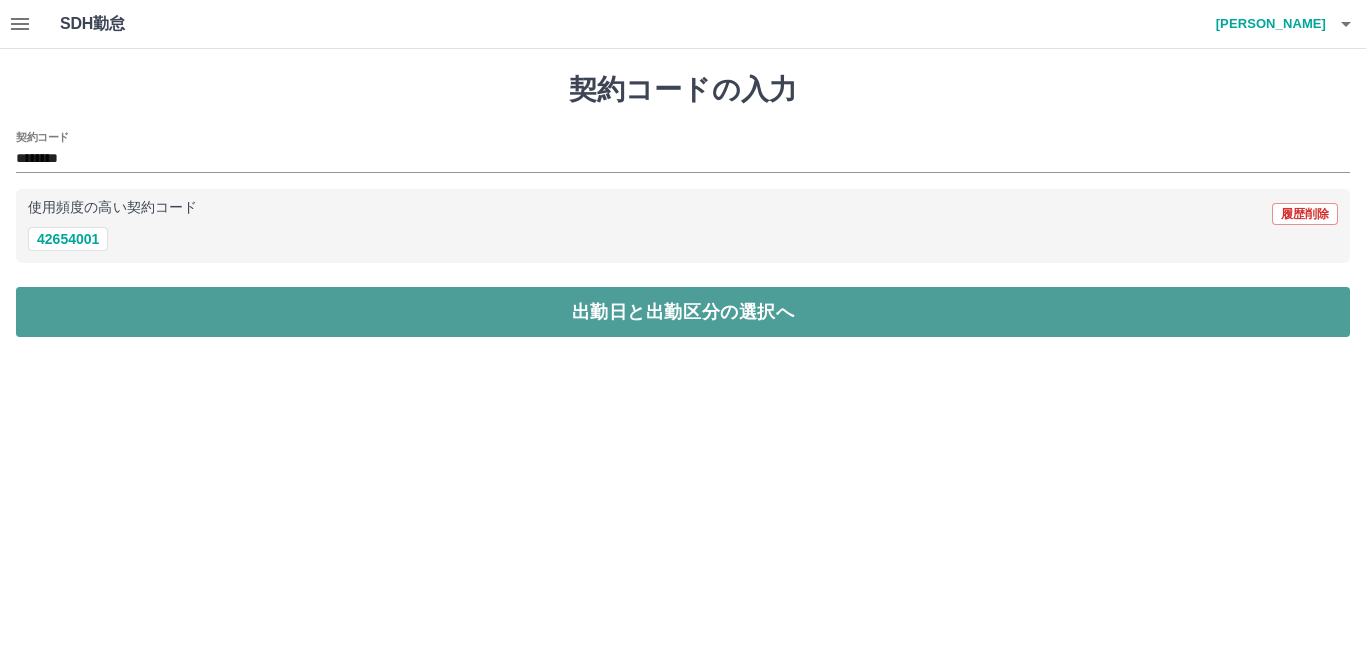 click on "出勤日と出勤区分の選択へ" at bounding box center (683, 312) 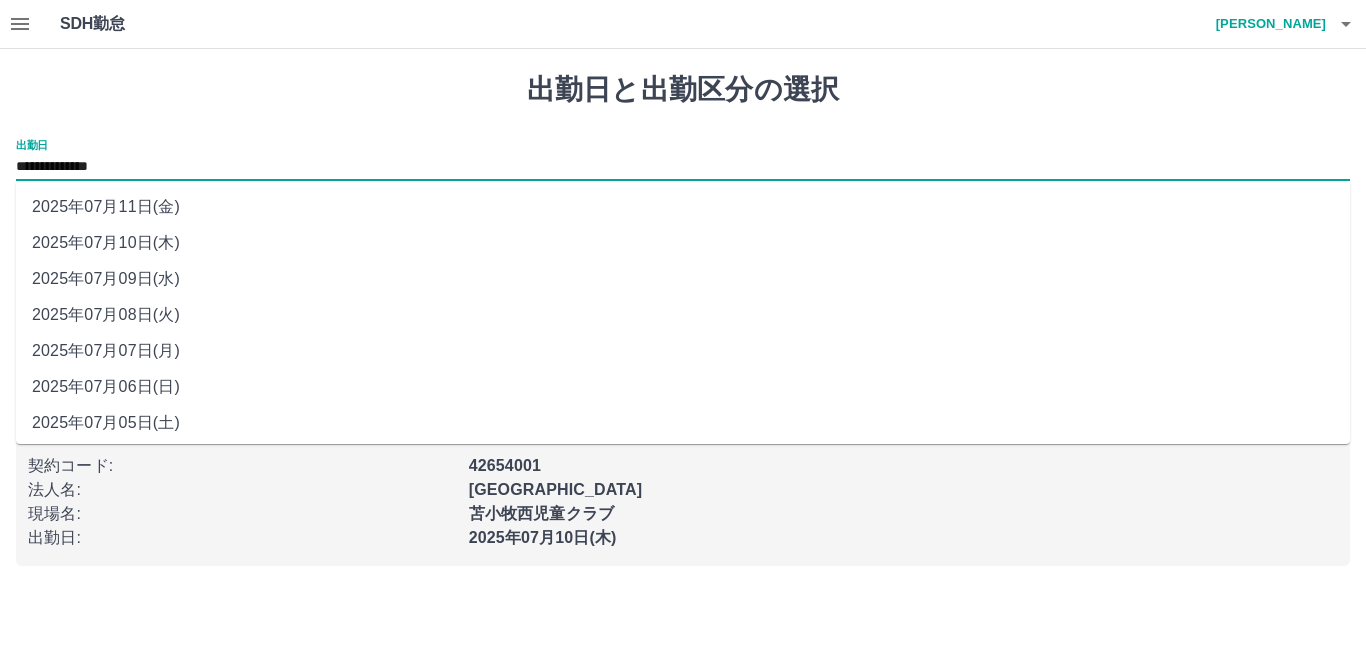 click on "**********" at bounding box center [683, 167] 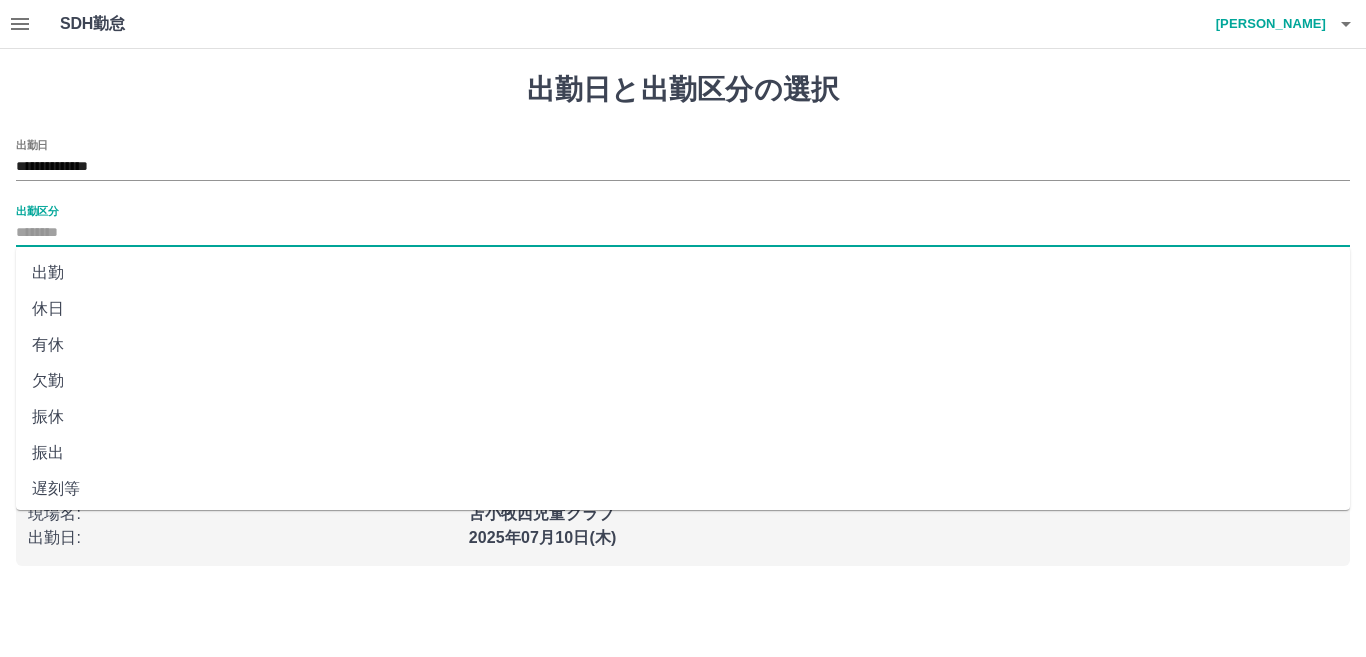 click on "出勤区分" at bounding box center [683, 233] 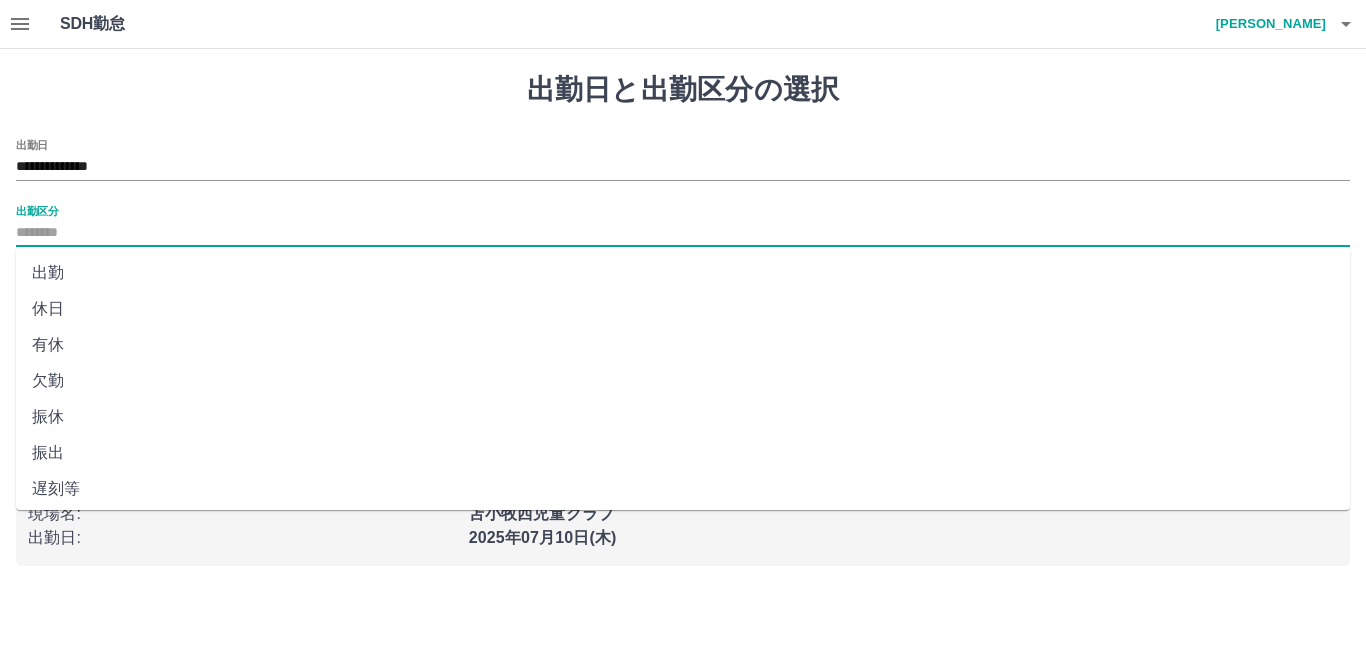 click on "休日" at bounding box center (683, 309) 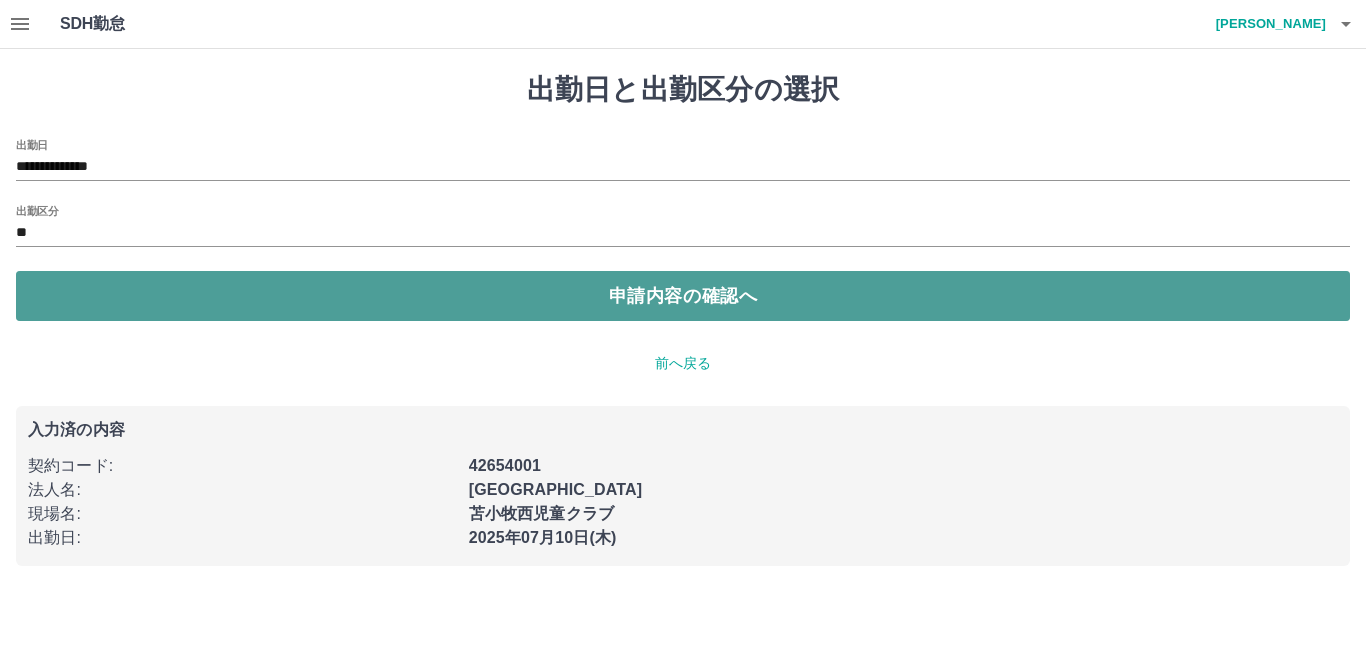 click on "申請内容の確認へ" at bounding box center (683, 296) 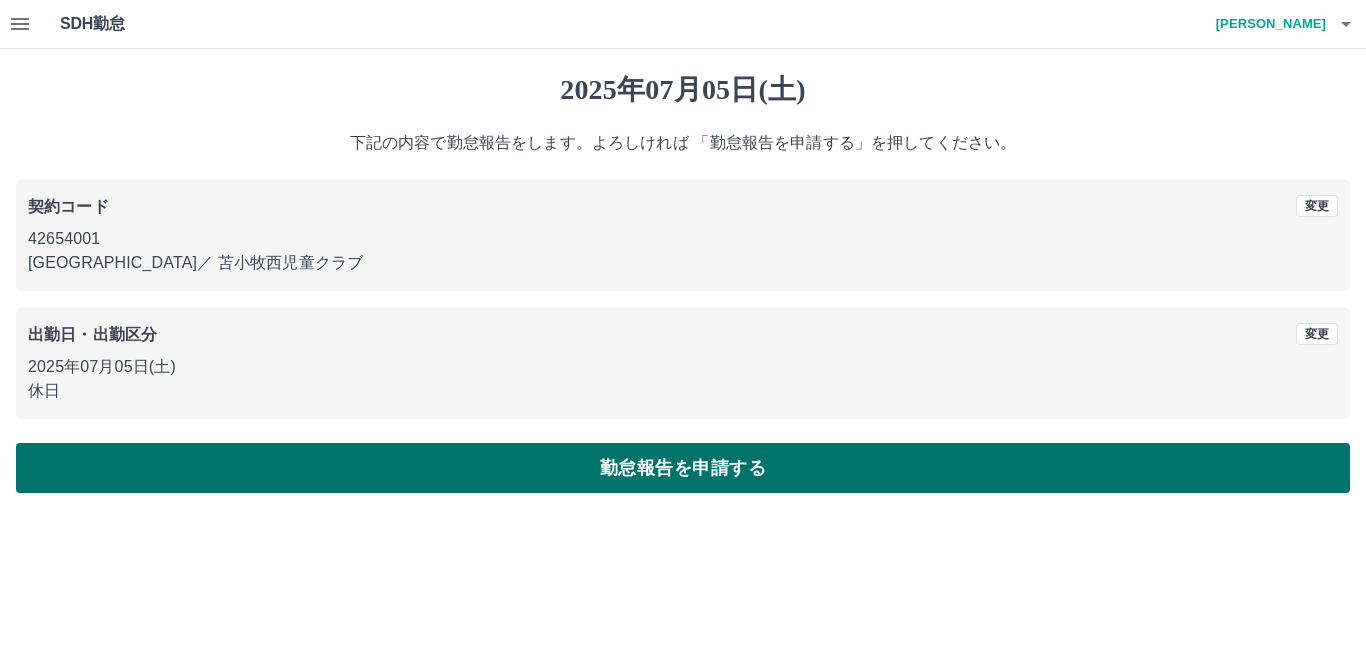 click on "勤怠報告を申請する" at bounding box center [683, 468] 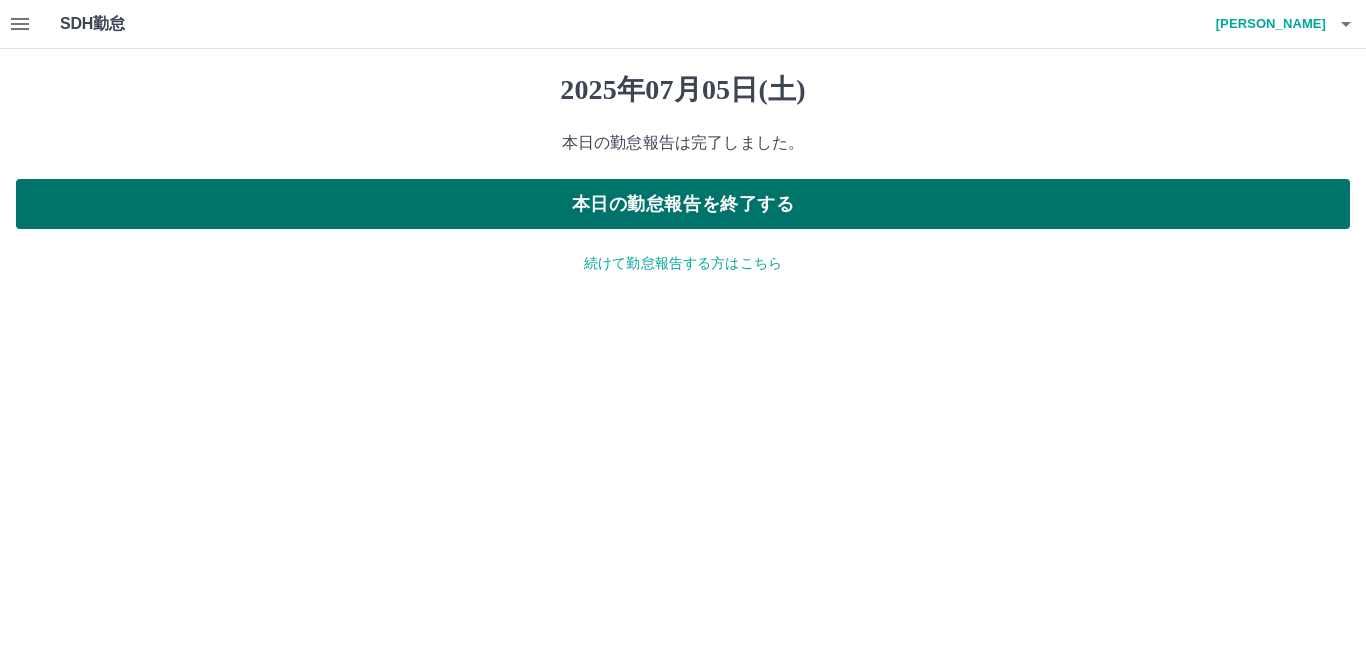 click on "本日の勤怠報告を終了する" at bounding box center (683, 204) 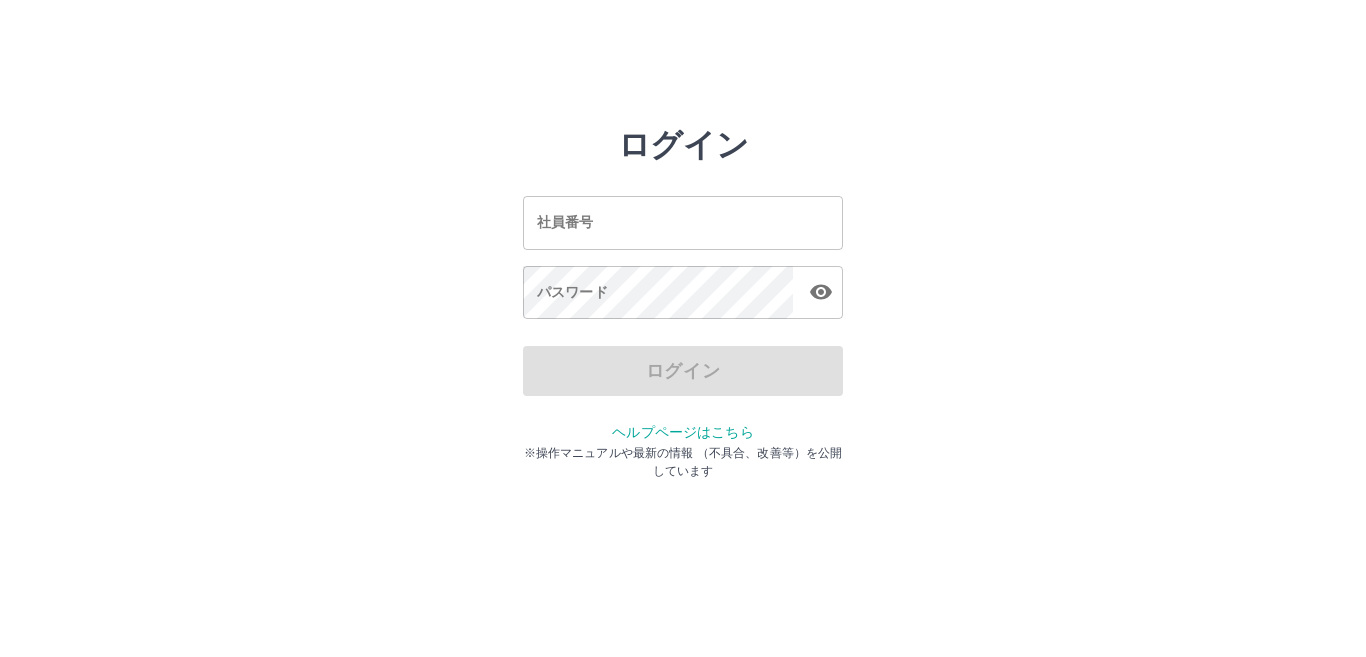 scroll, scrollTop: 0, scrollLeft: 0, axis: both 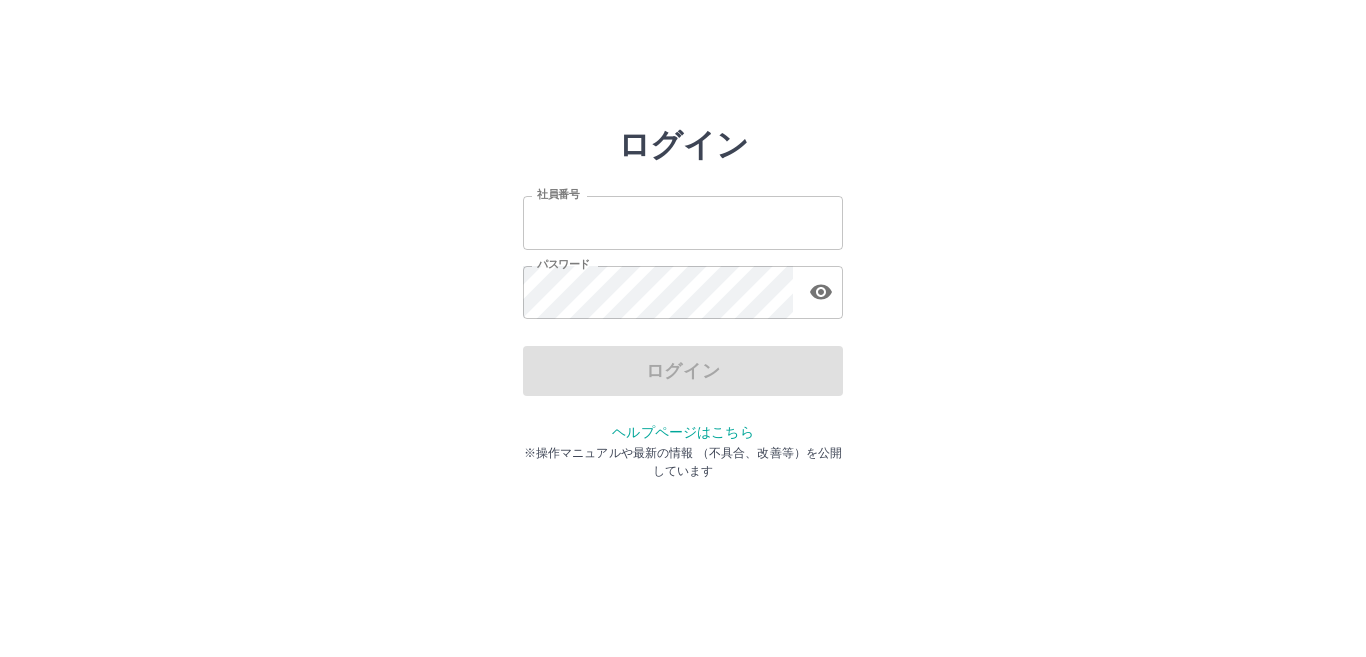 type on "*******" 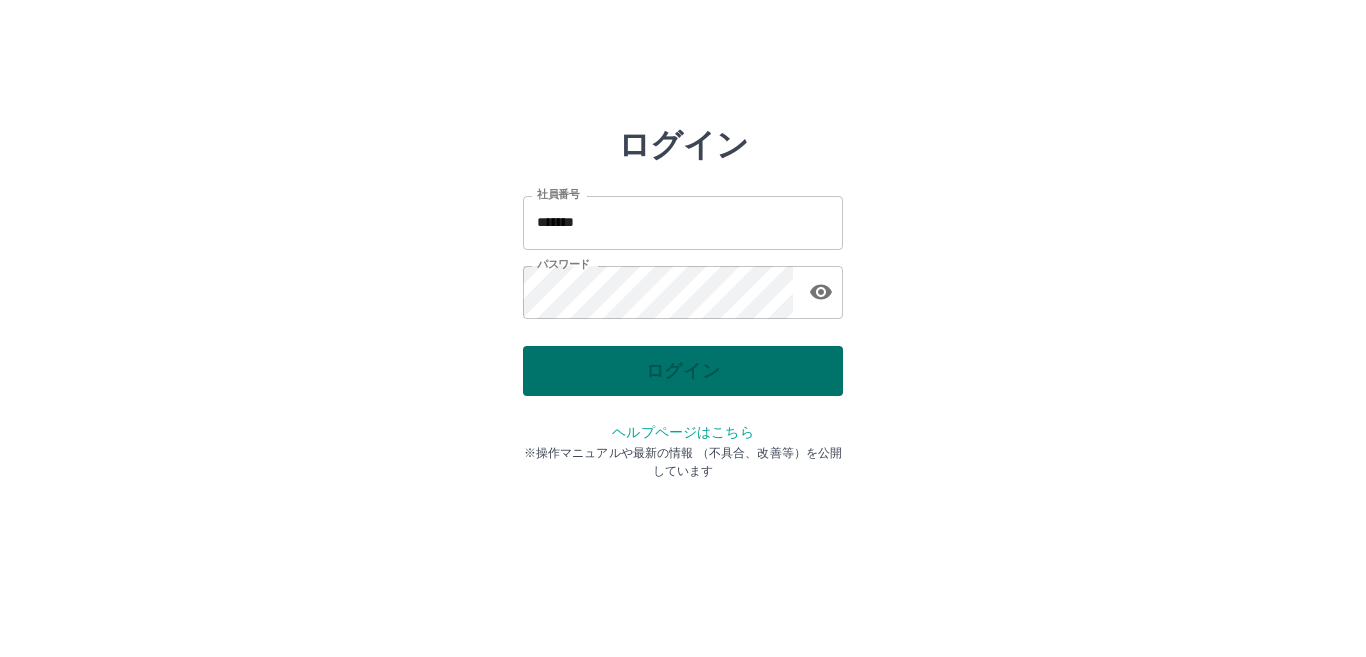 click on "ログイン" at bounding box center [683, 371] 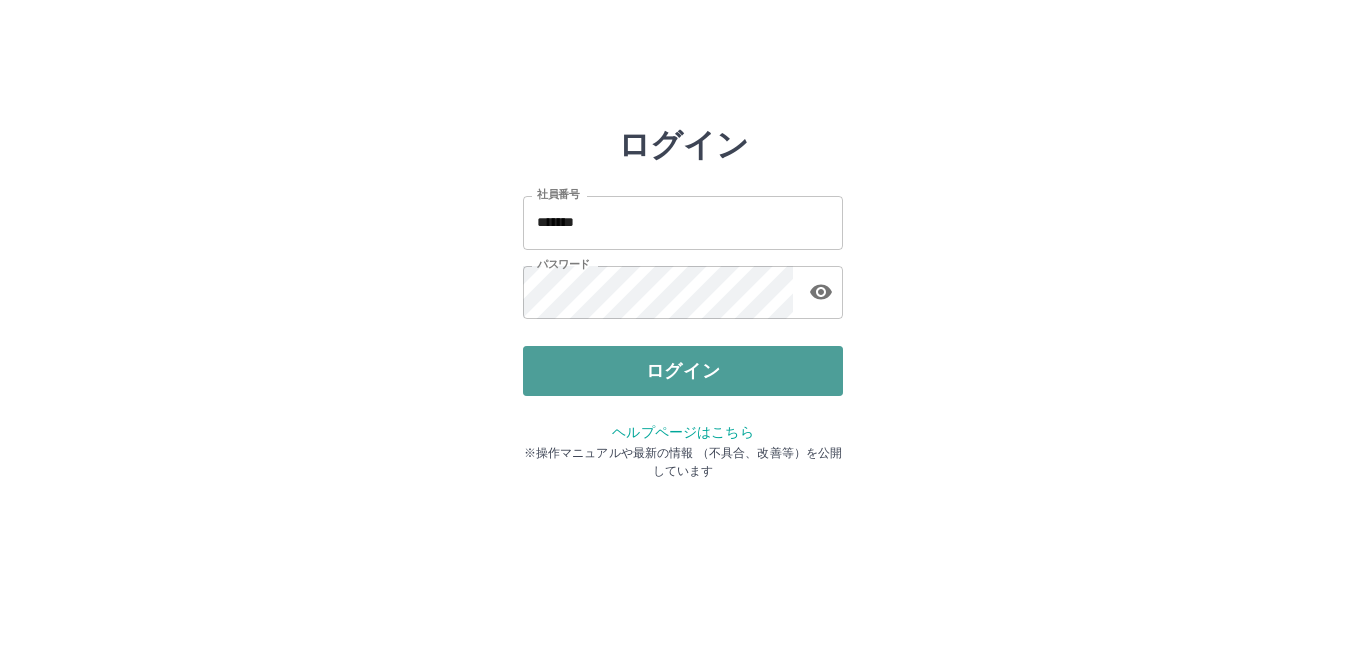 click on "ログイン" at bounding box center [683, 371] 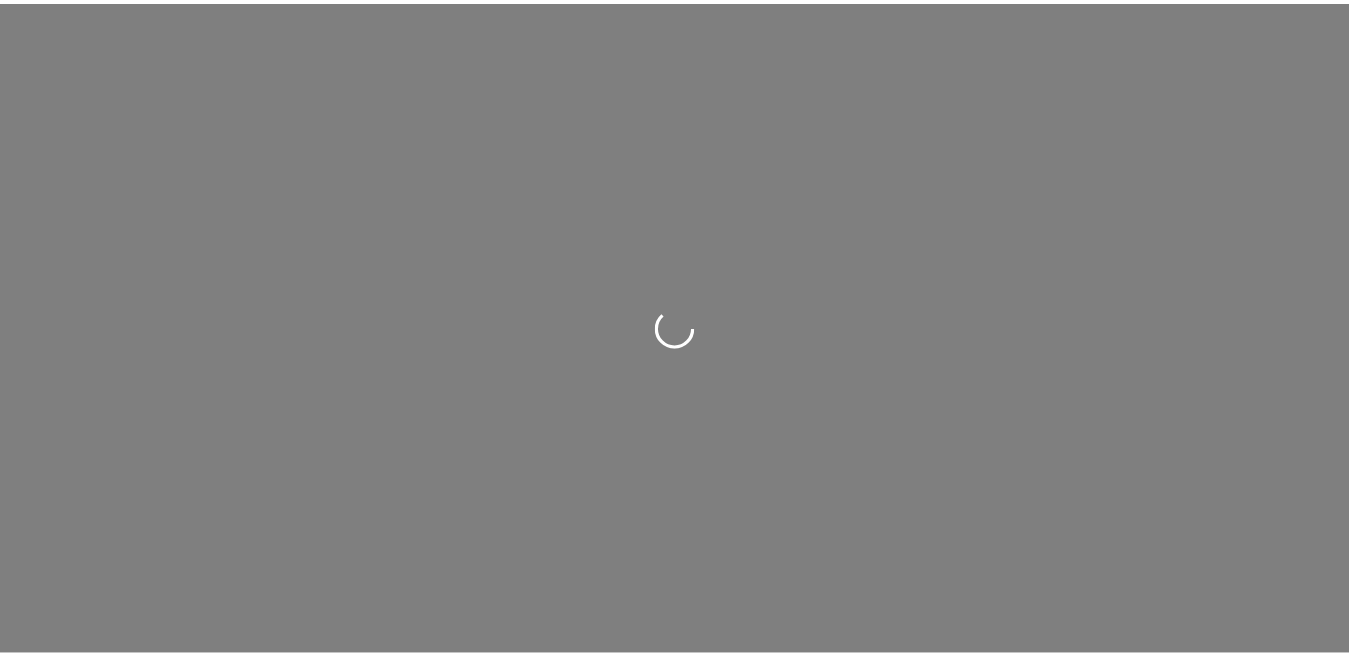 scroll, scrollTop: 0, scrollLeft: 0, axis: both 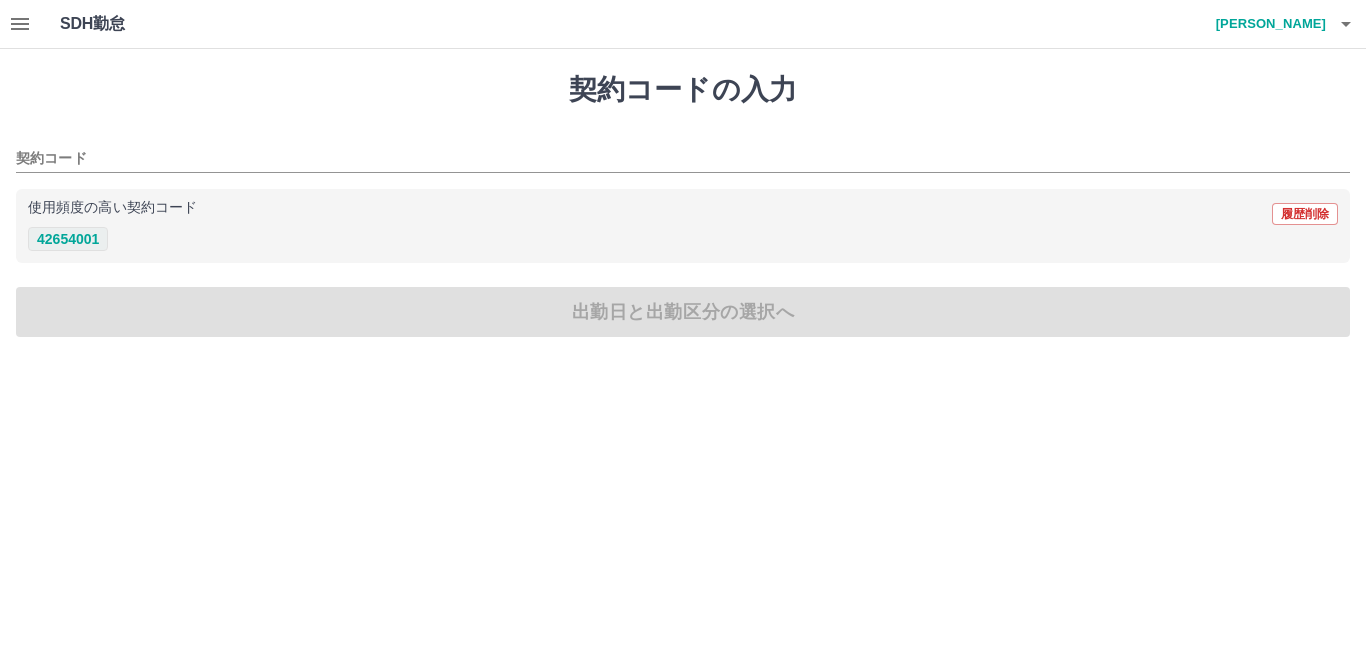 click on "42654001" at bounding box center [68, 239] 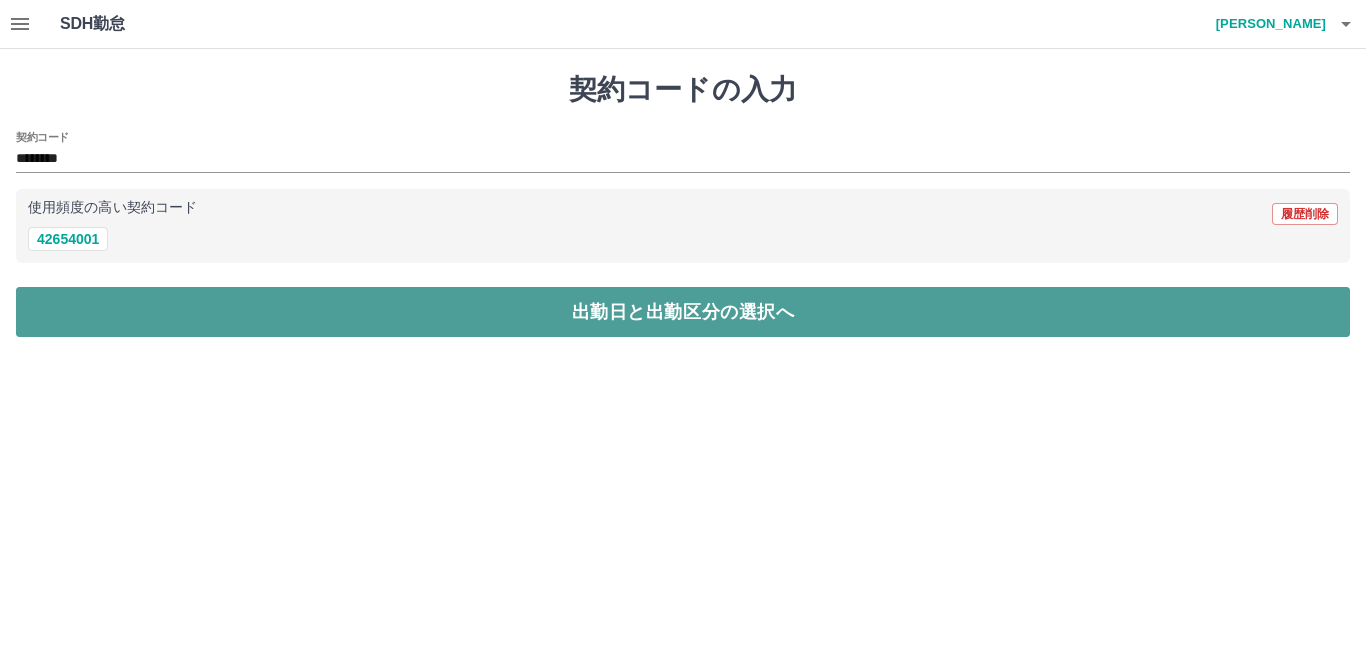 click on "出勤日と出勤区分の選択へ" at bounding box center (683, 312) 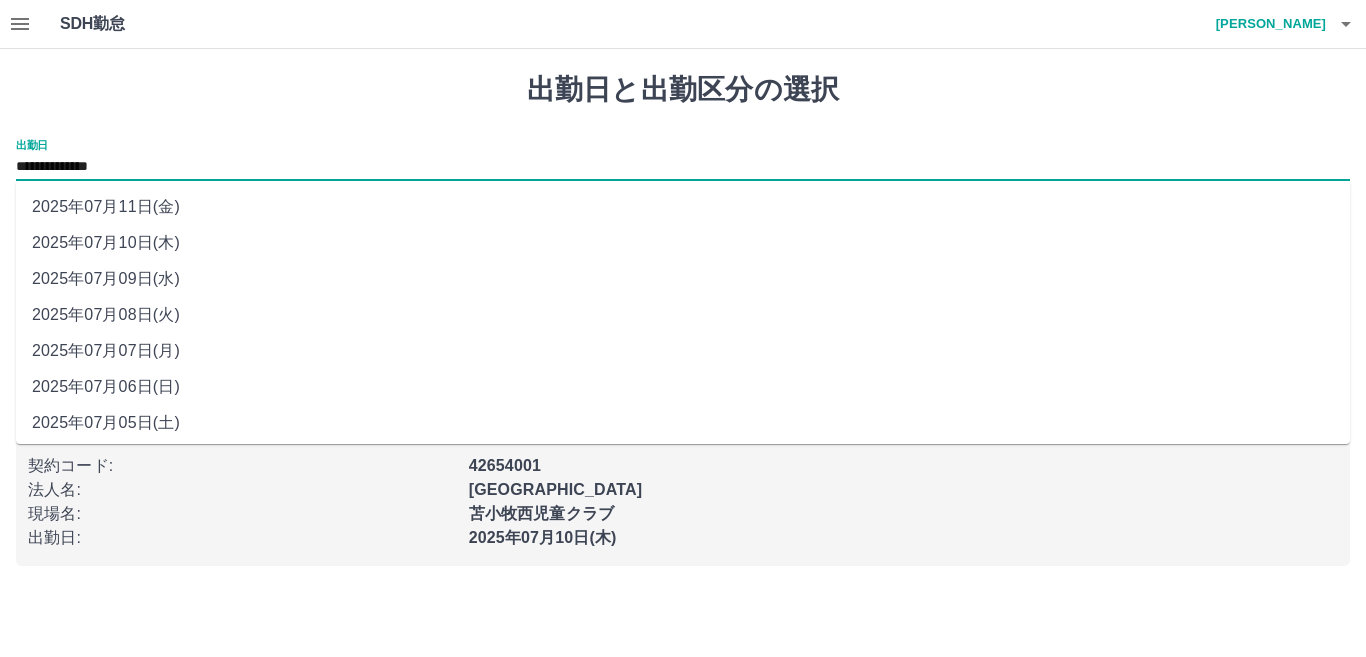 click on "**********" at bounding box center (683, 167) 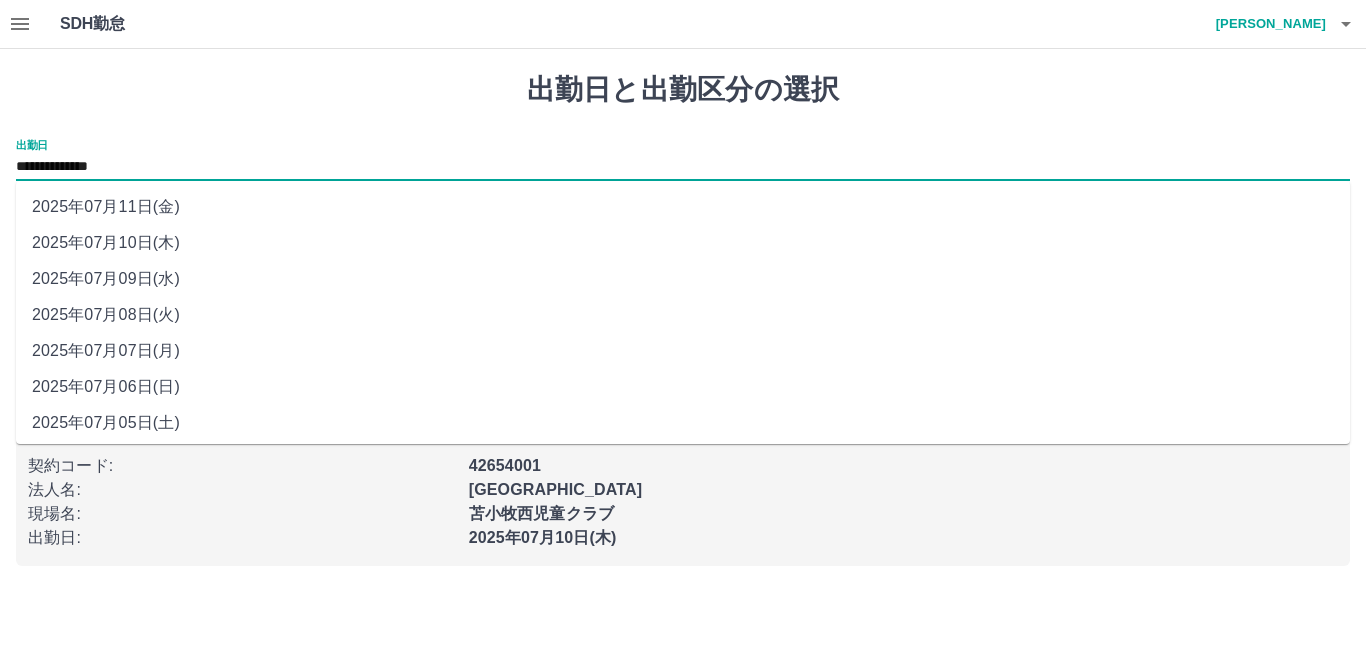 click on "2025年07月07日(月)" at bounding box center [683, 351] 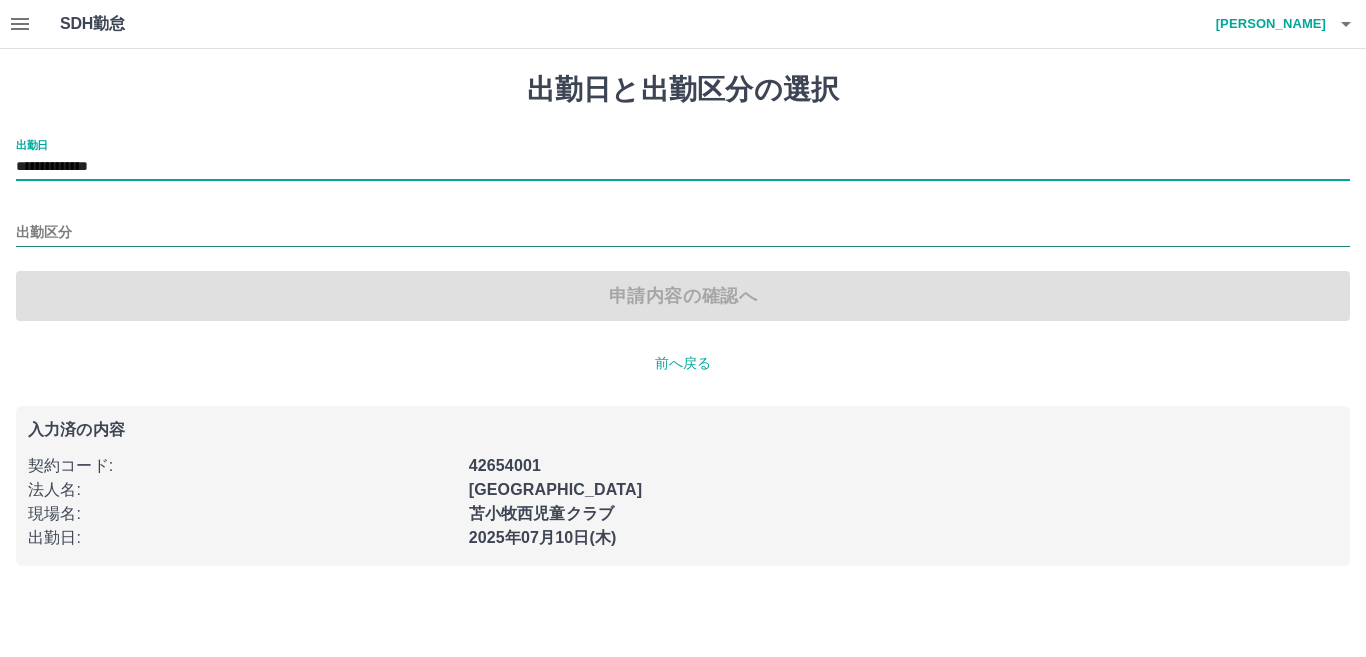 click on "出勤区分" at bounding box center (683, 233) 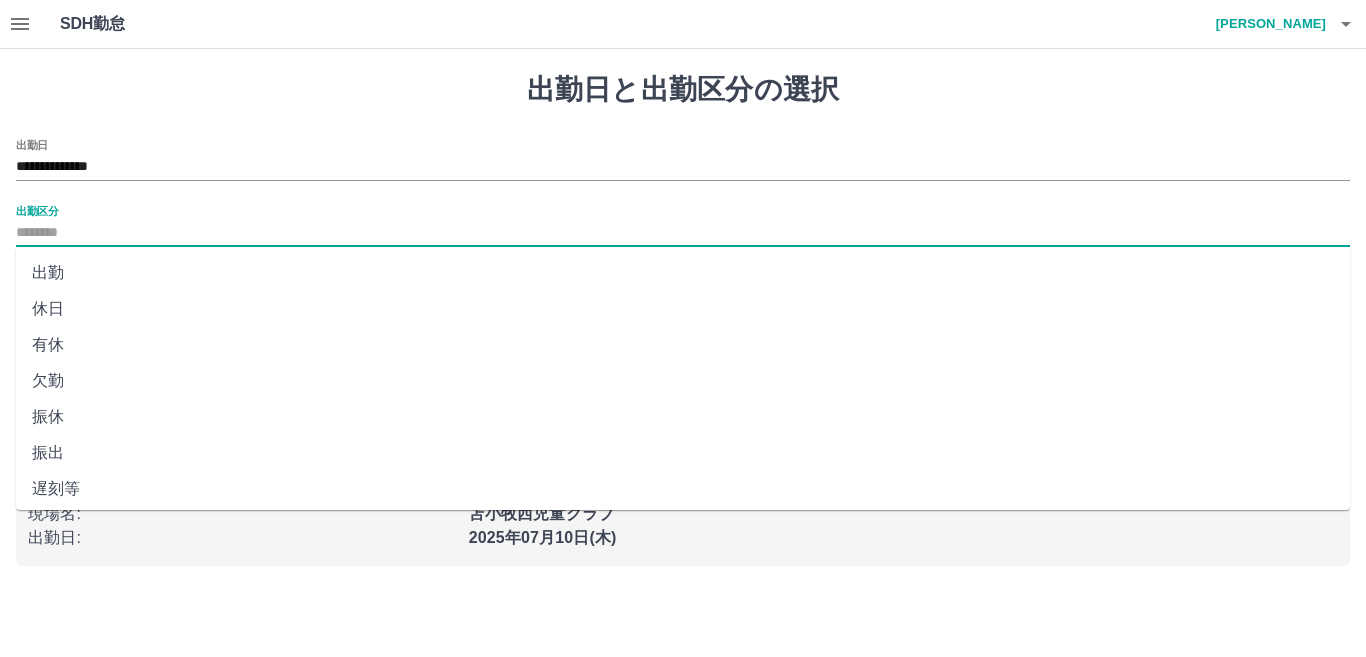 click on "休日" at bounding box center (683, 309) 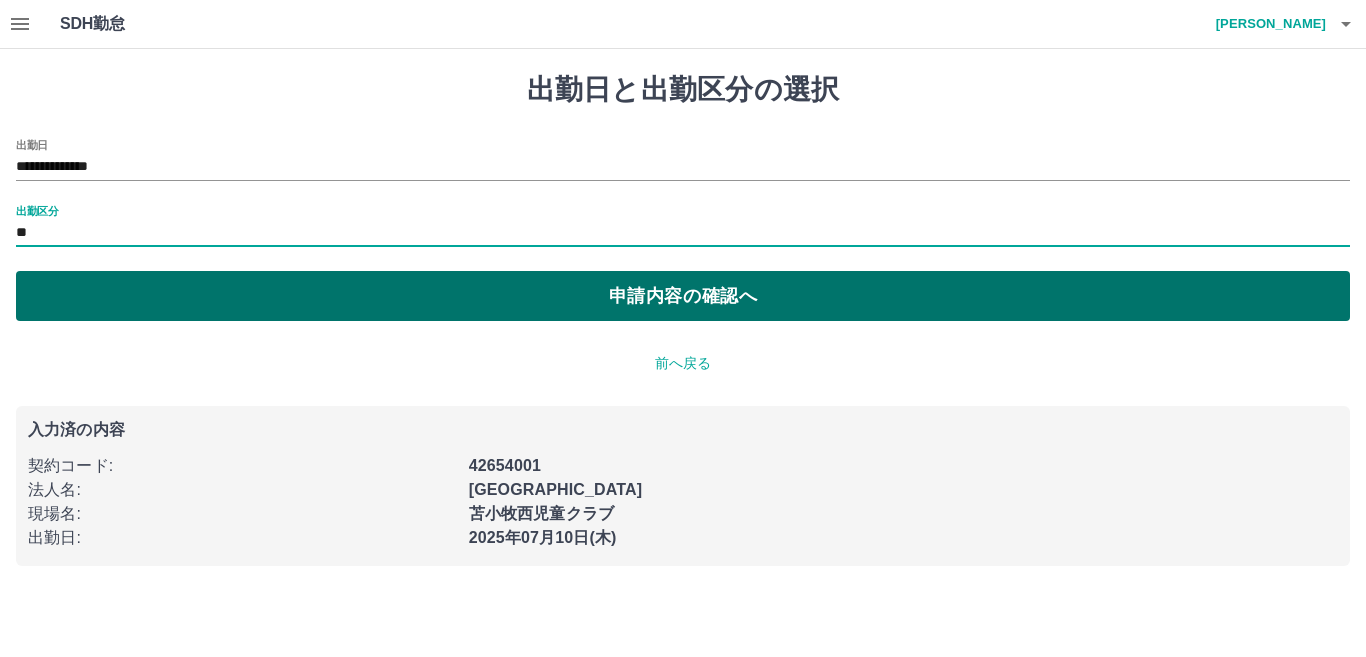 click on "申請内容の確認へ" at bounding box center (683, 296) 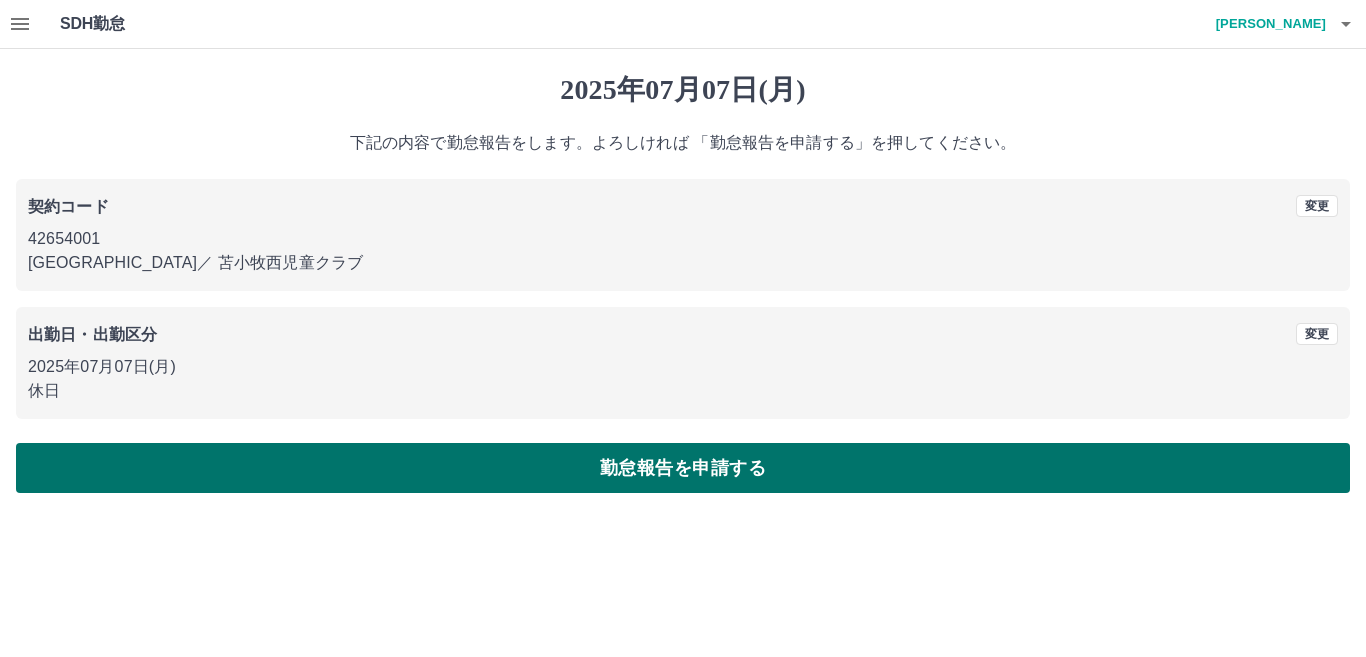click on "勤怠報告を申請する" at bounding box center (683, 468) 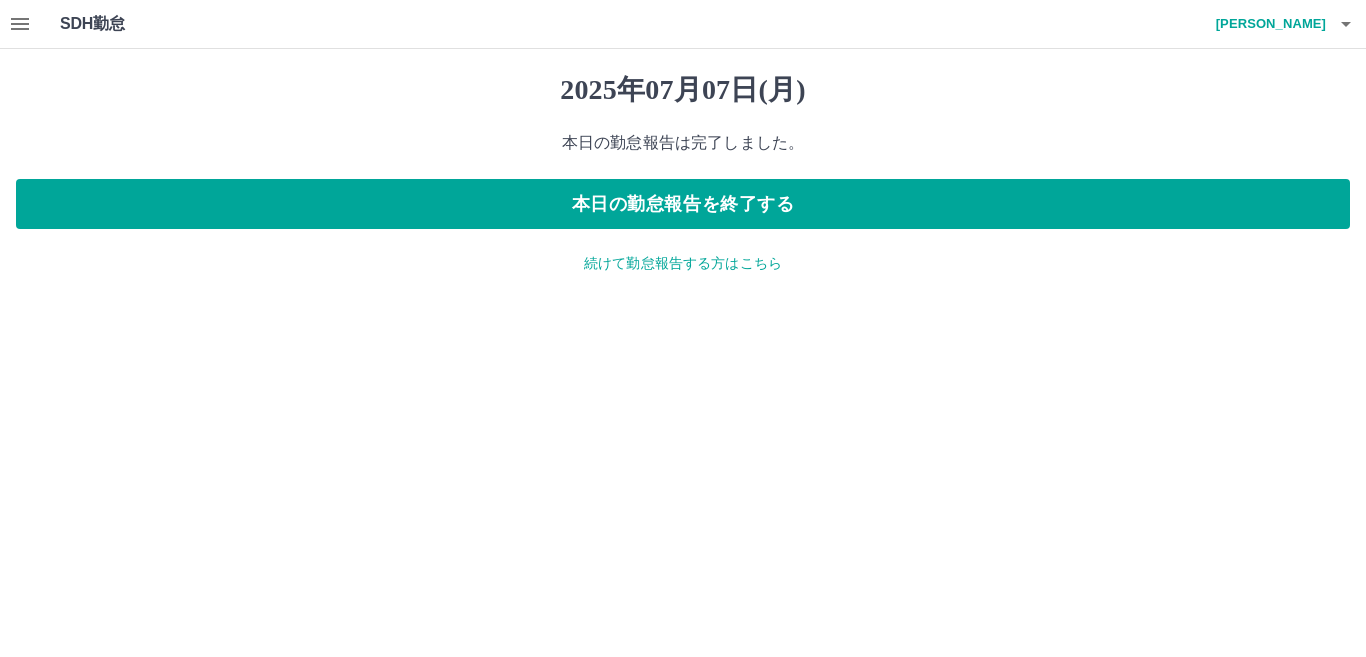 click on "続けて勤怠報告する方はこちら" at bounding box center (683, 263) 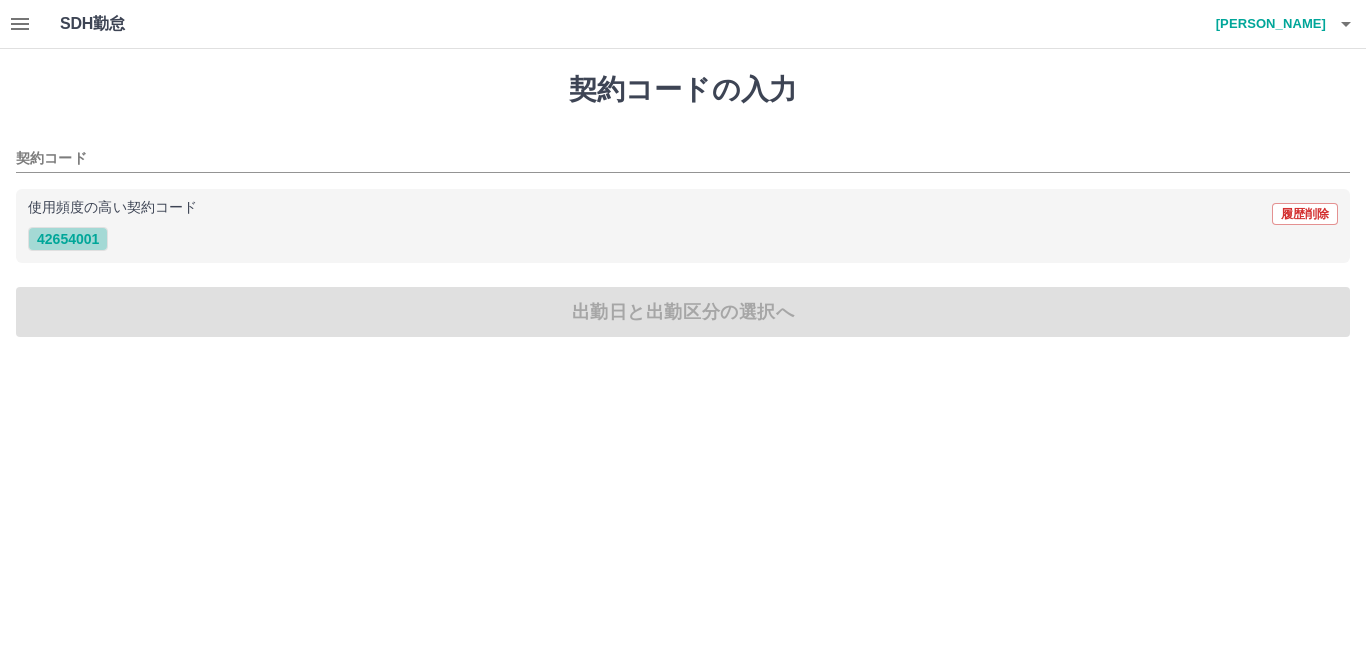 click on "42654001" at bounding box center (68, 239) 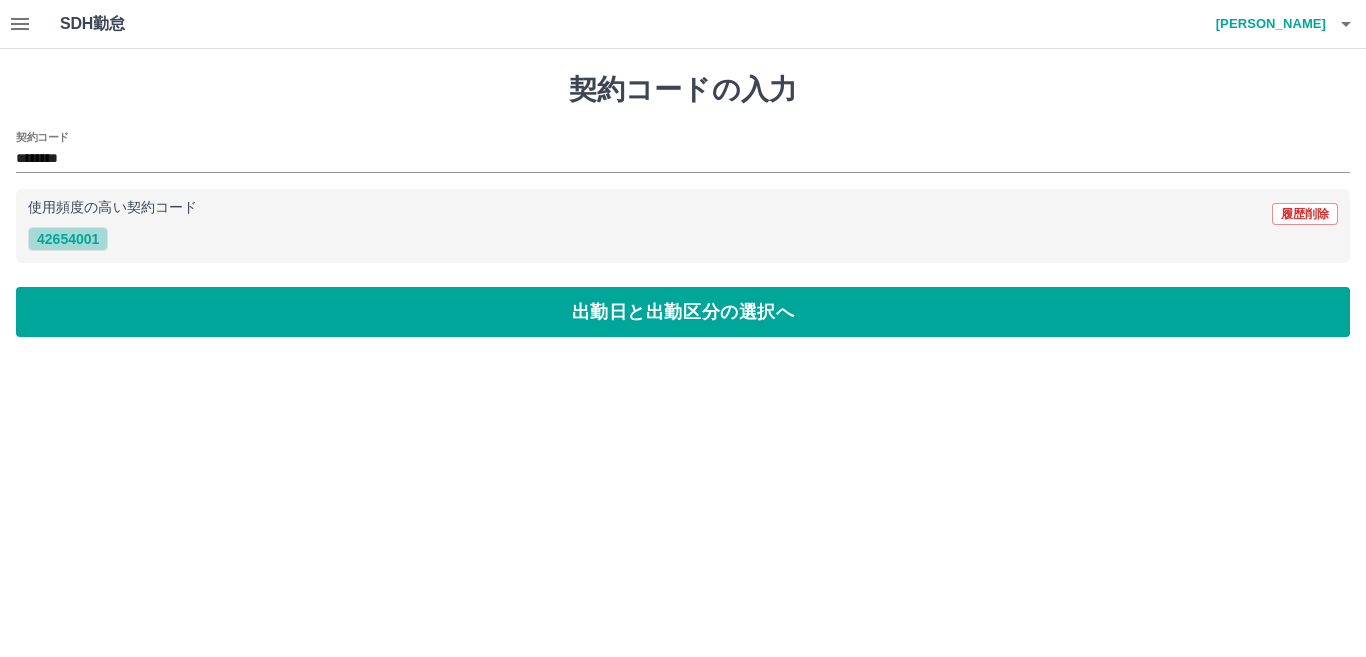 click on "42654001" at bounding box center (68, 239) 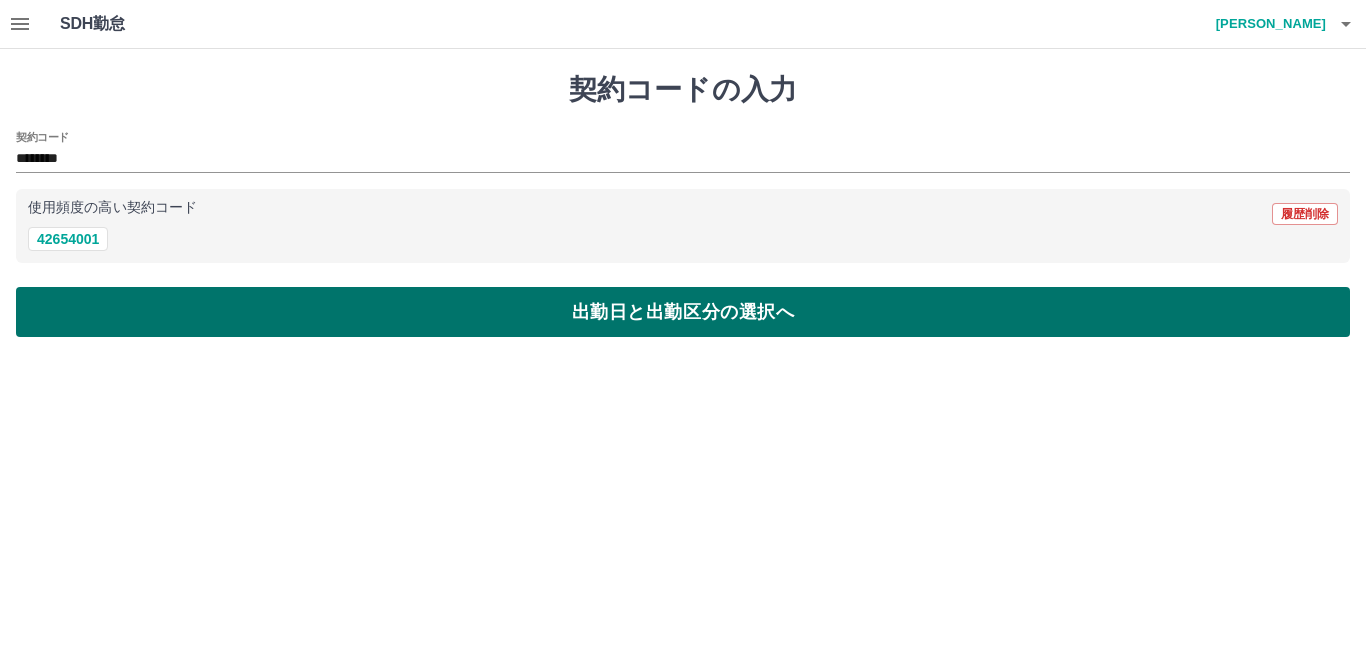 click on "出勤日と出勤区分の選択へ" at bounding box center [683, 312] 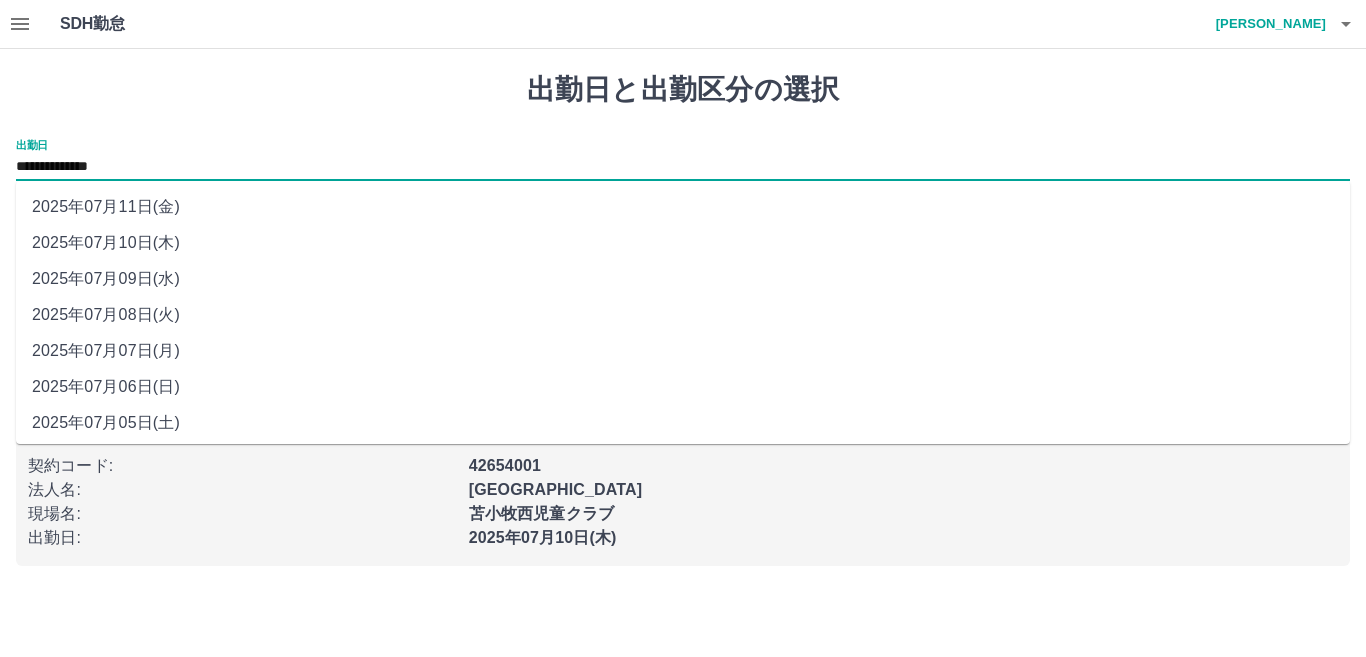 click on "**********" at bounding box center (683, 167) 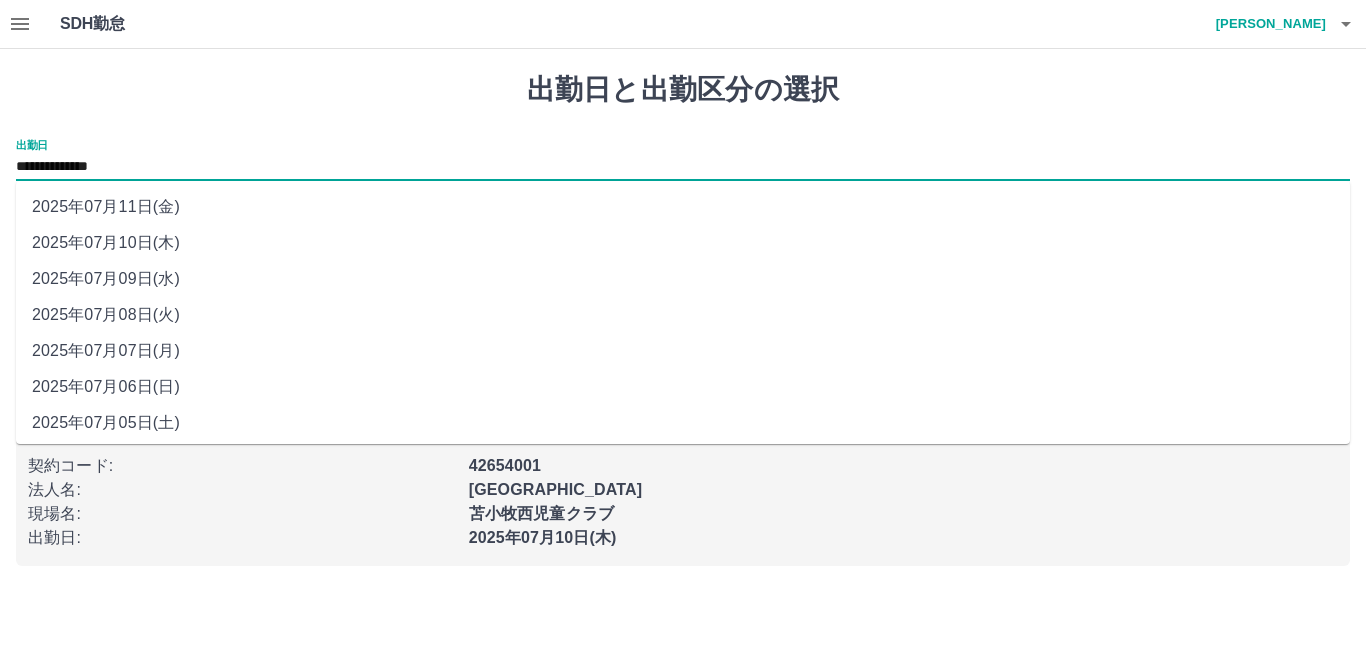 click on "2025年07月08日(火)" at bounding box center [683, 315] 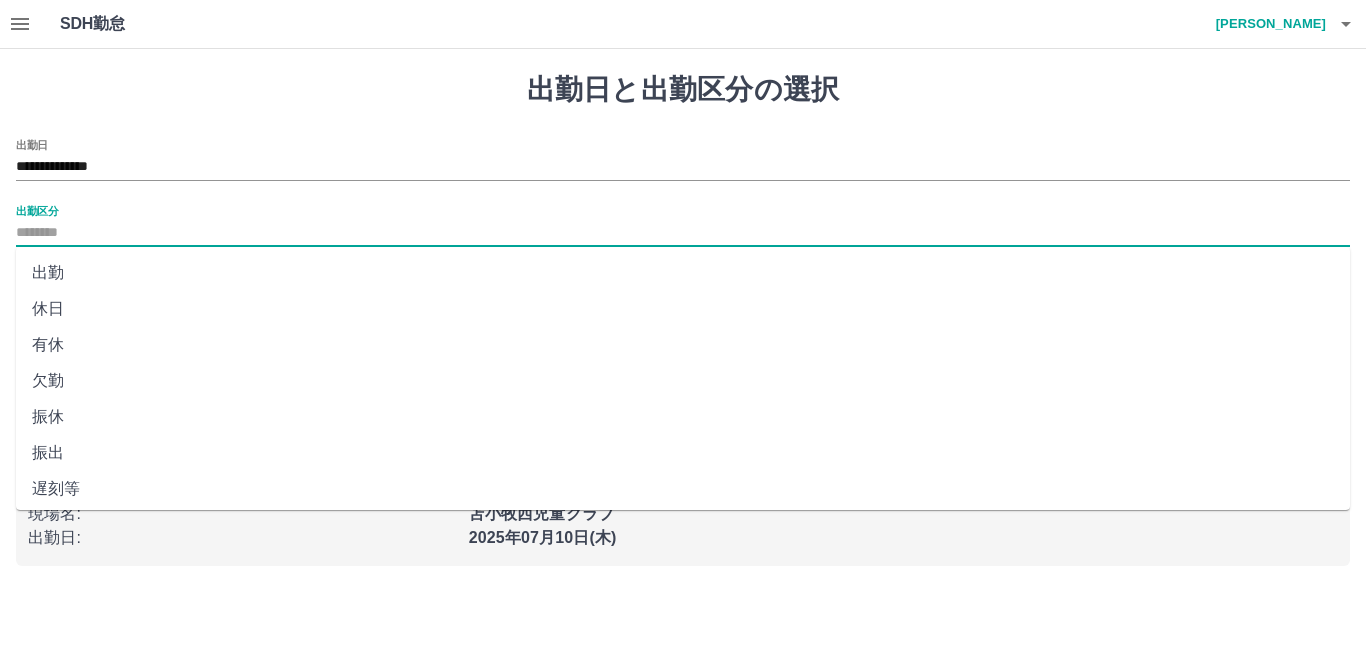 click on "出勤区分" at bounding box center [683, 233] 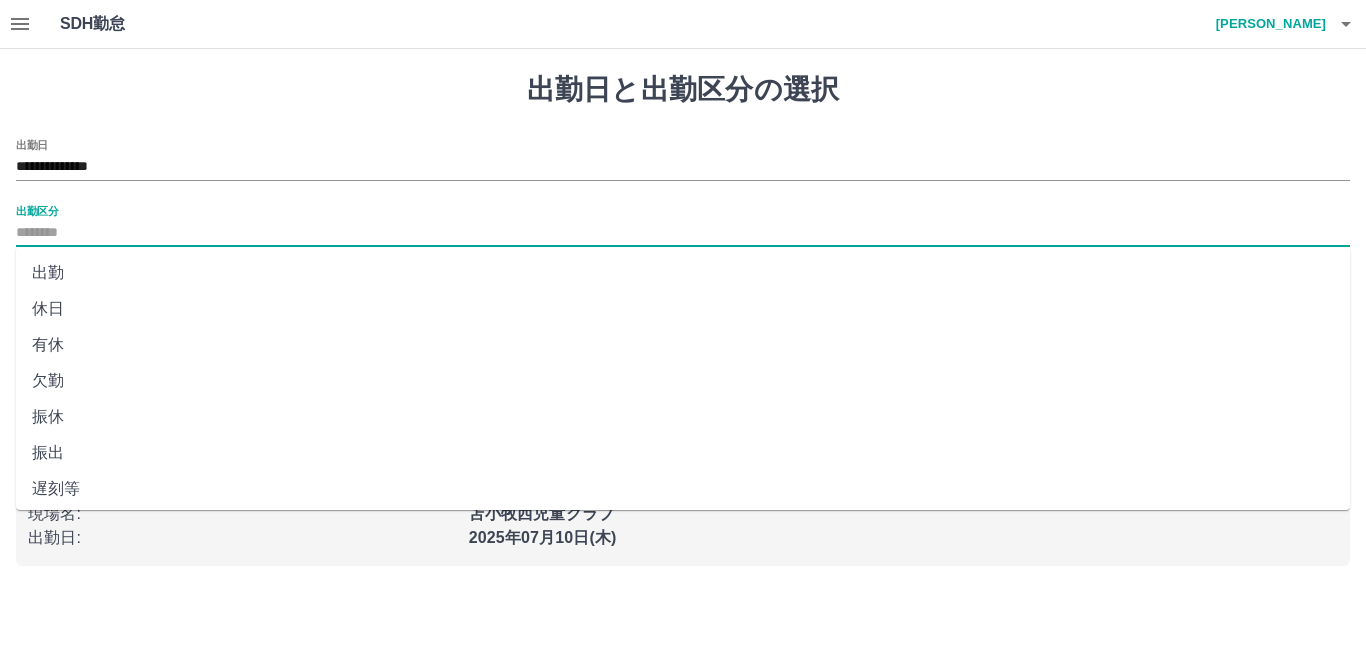 click on "出勤" at bounding box center (683, 273) 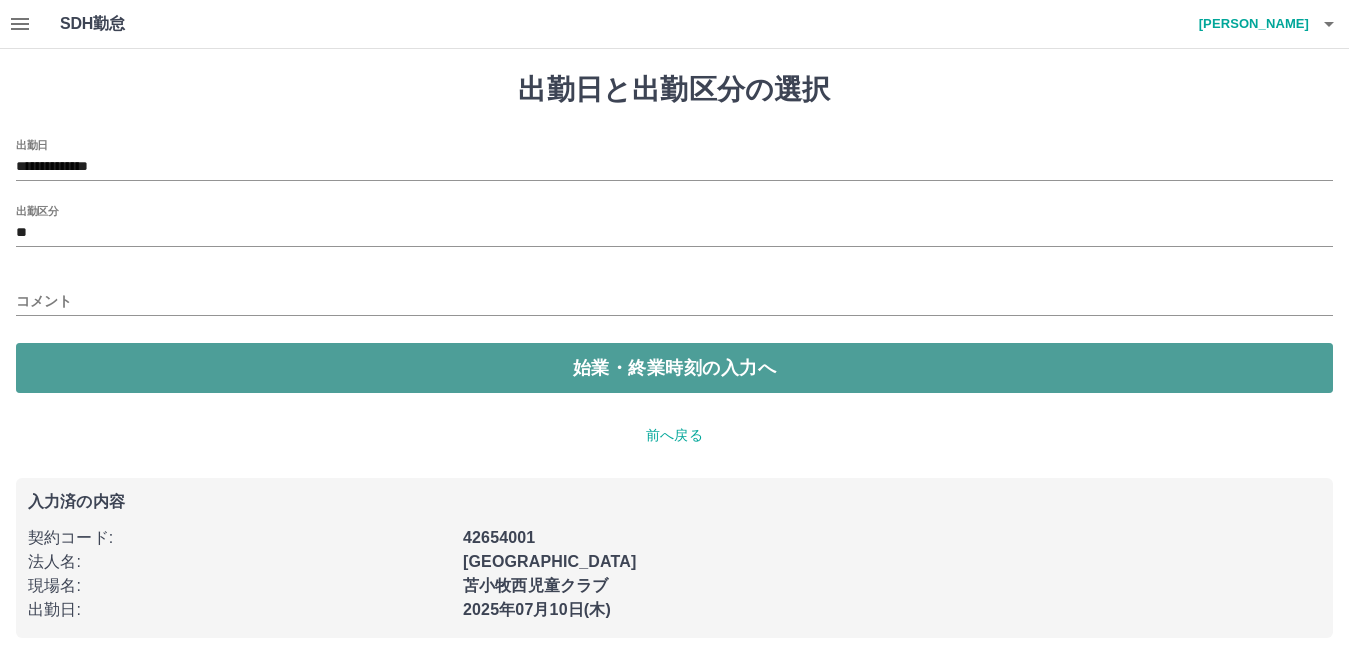 click on "始業・終業時刻の入力へ" at bounding box center (674, 368) 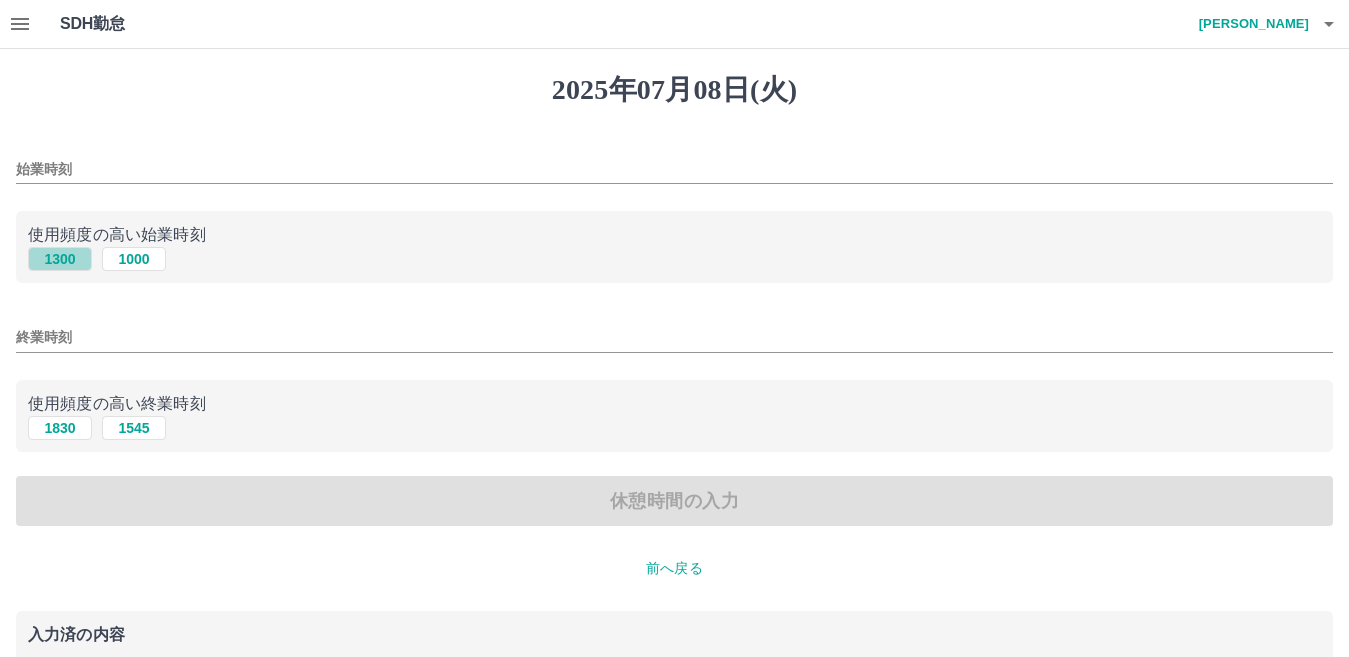 click on "1300" at bounding box center [60, 259] 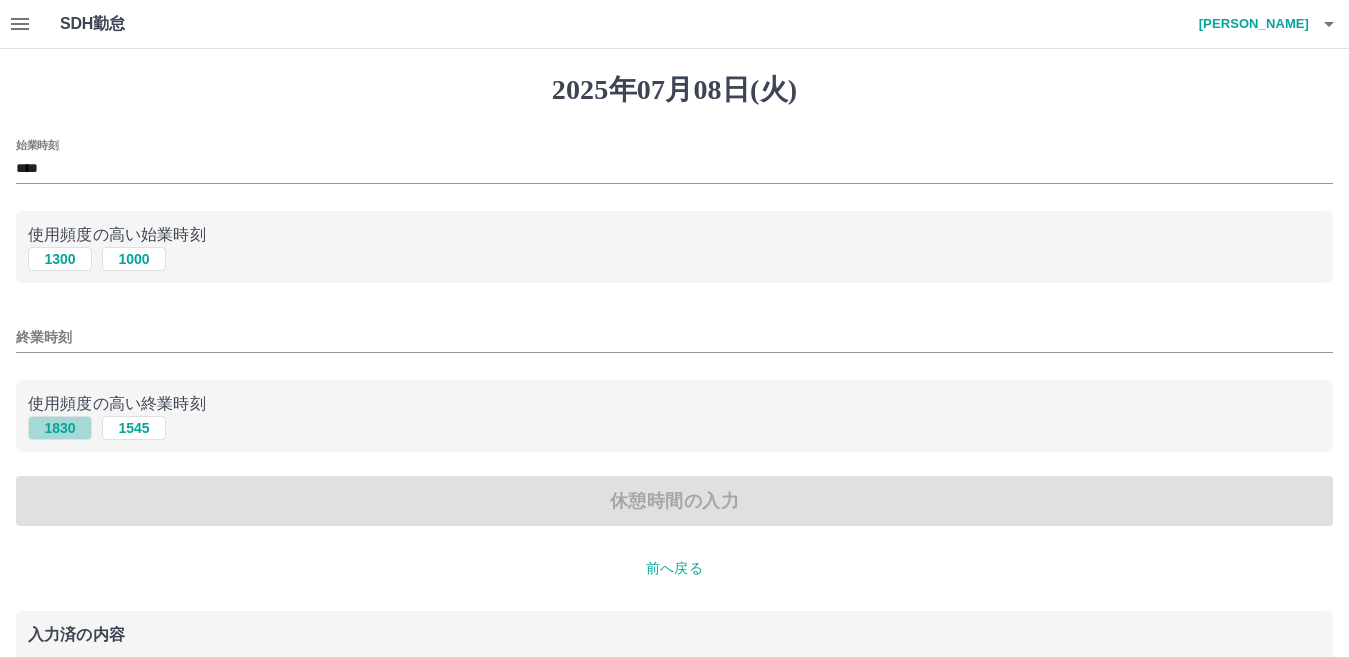 click on "1830" at bounding box center [60, 428] 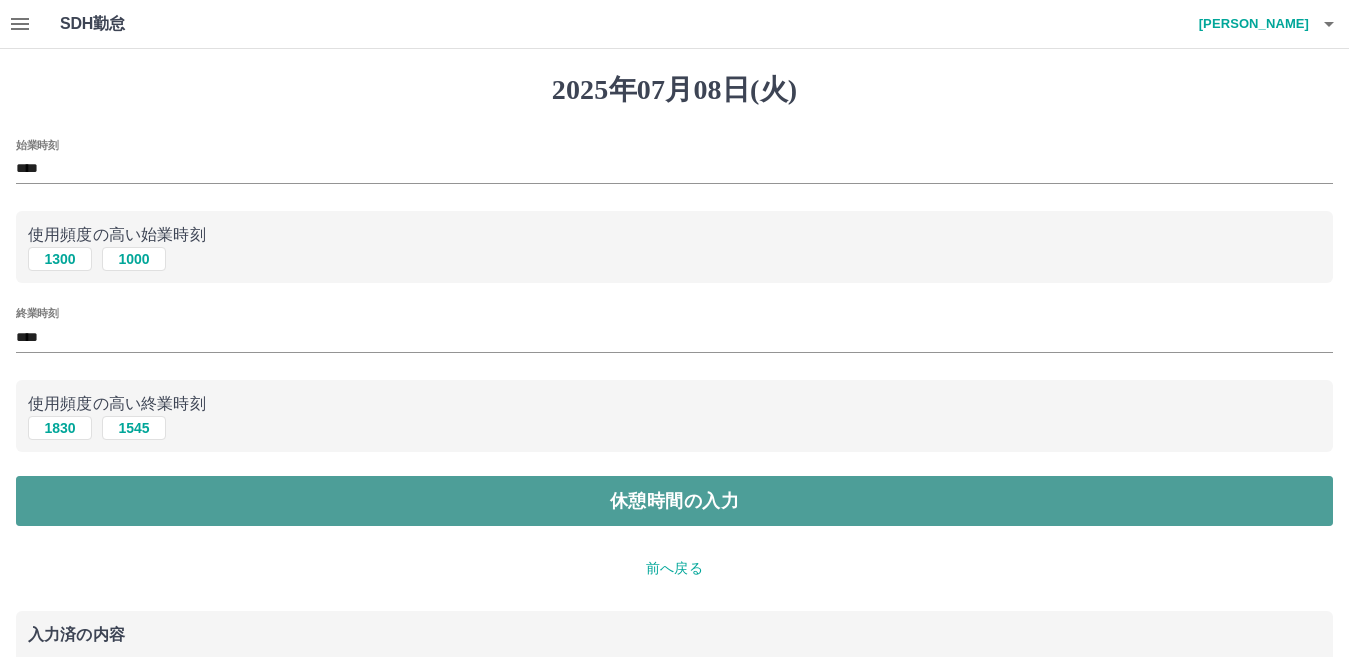 click on "休憩時間の入力" at bounding box center [674, 501] 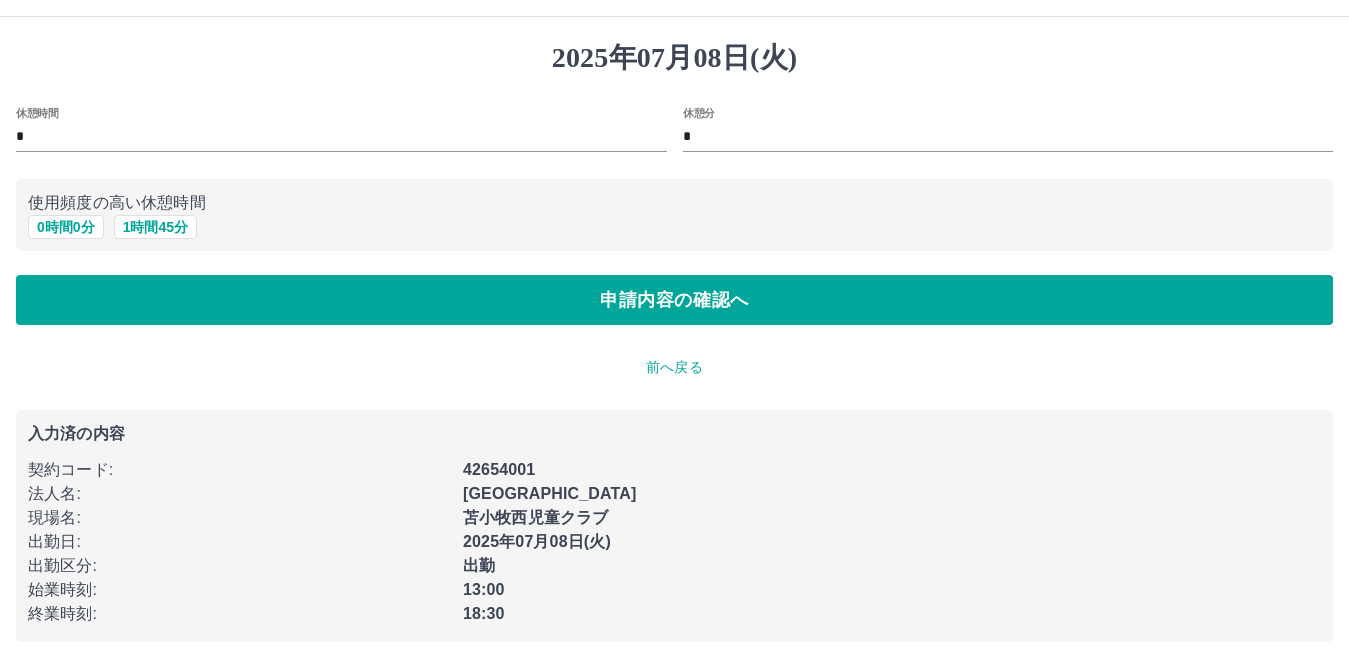 scroll, scrollTop: 42, scrollLeft: 0, axis: vertical 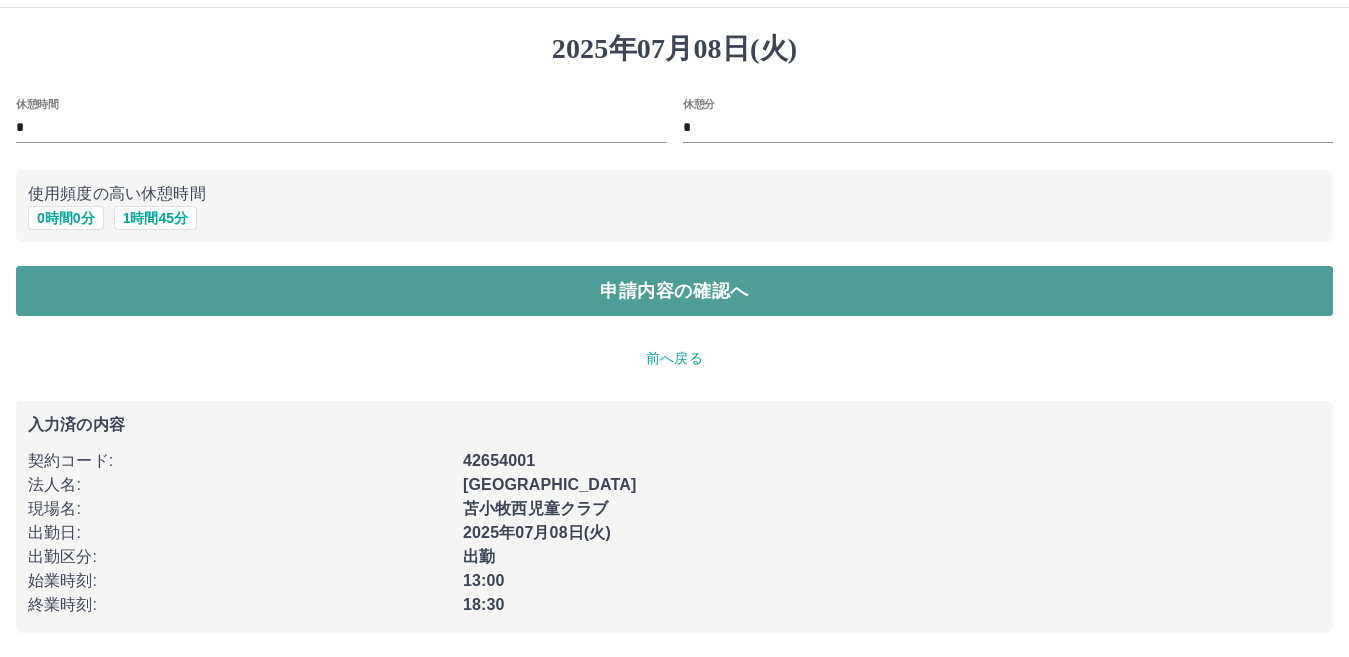 click on "申請内容の確認へ" at bounding box center [674, 291] 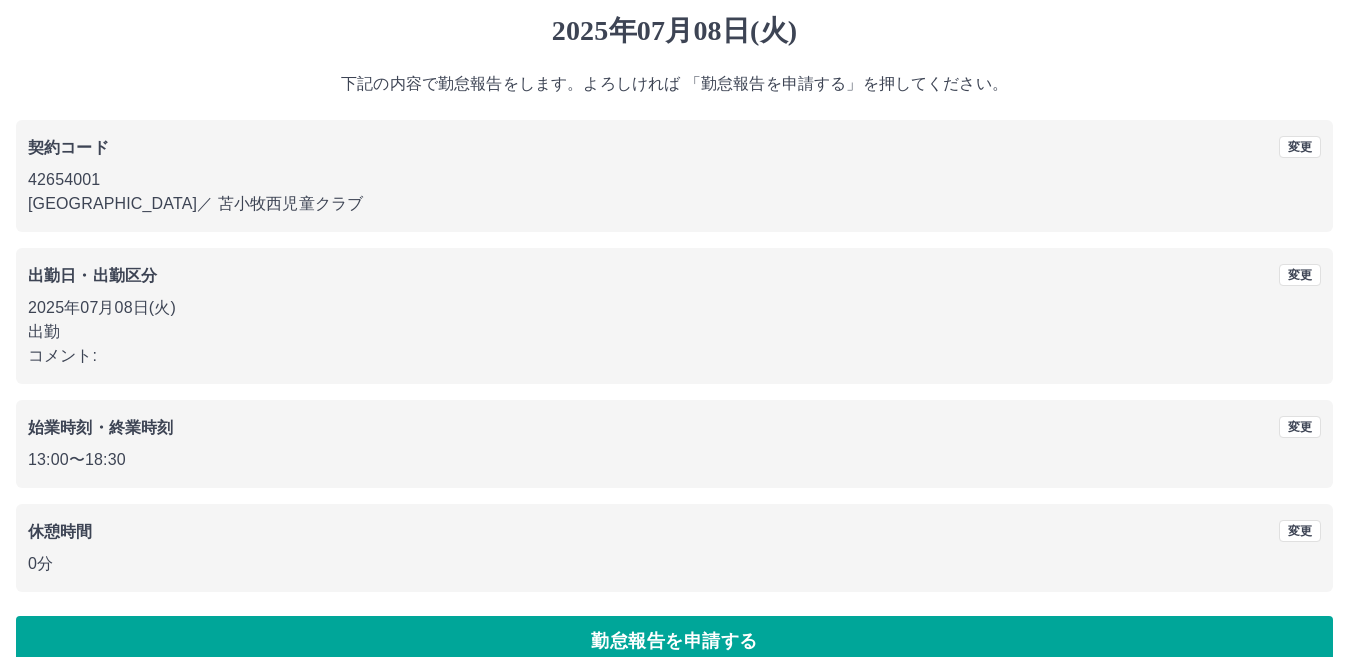 scroll, scrollTop: 92, scrollLeft: 0, axis: vertical 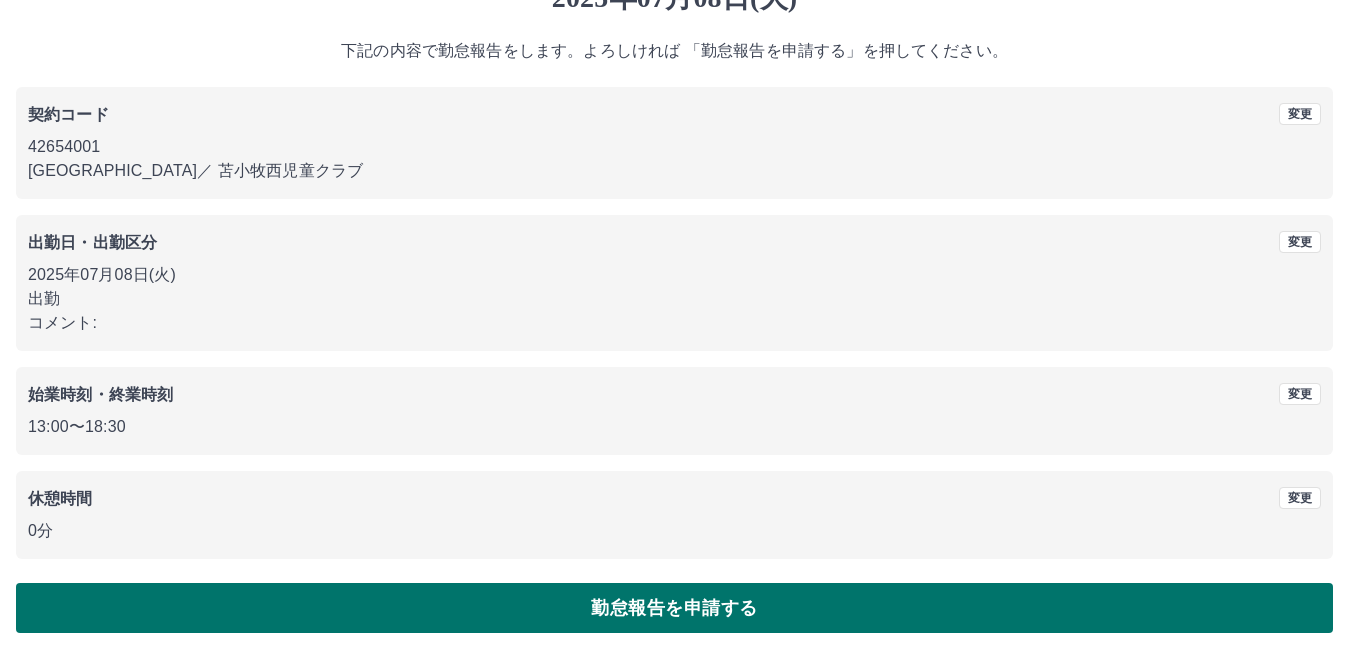 click on "勤怠報告を申請する" at bounding box center (674, 608) 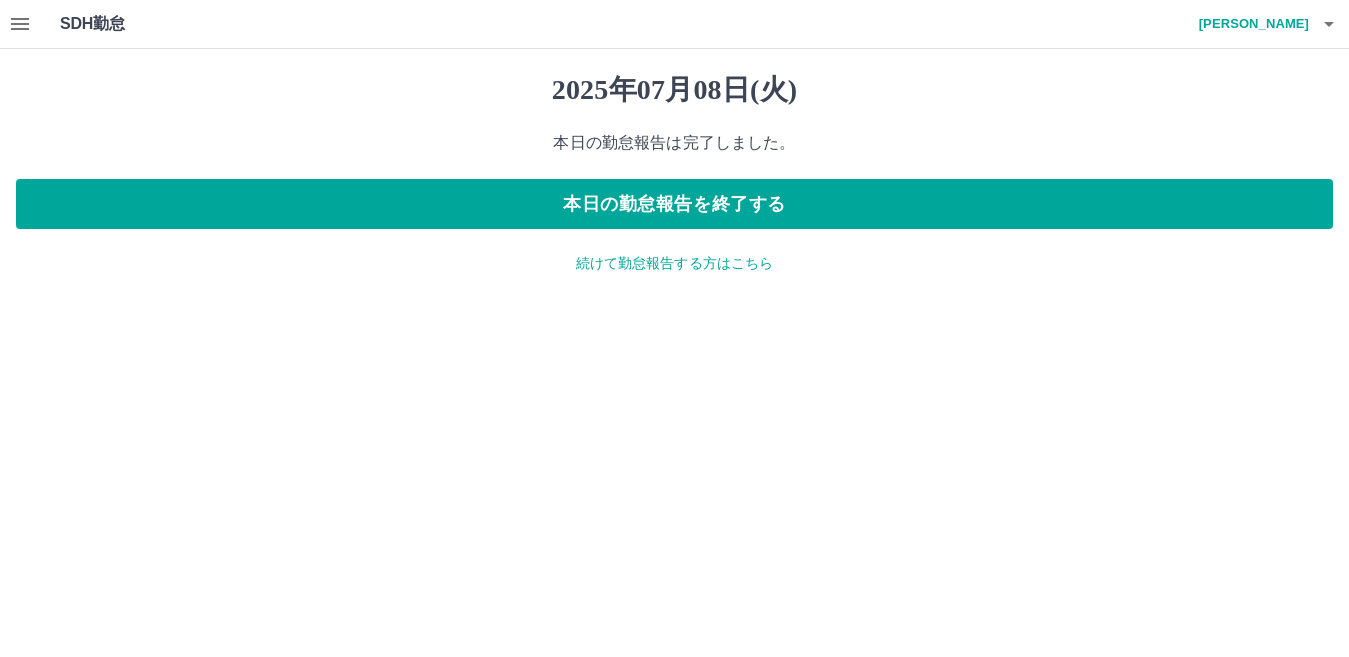 scroll, scrollTop: 0, scrollLeft: 0, axis: both 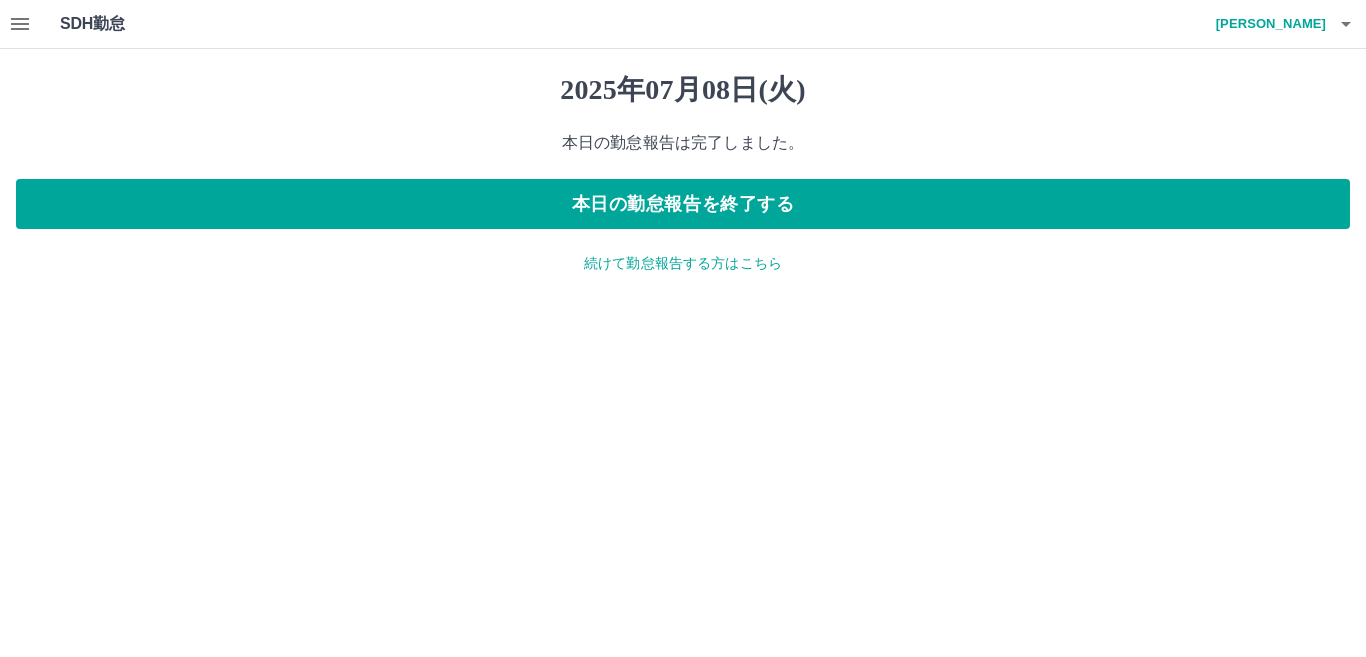 click on "続けて勤怠報告する方はこちら" at bounding box center [683, 263] 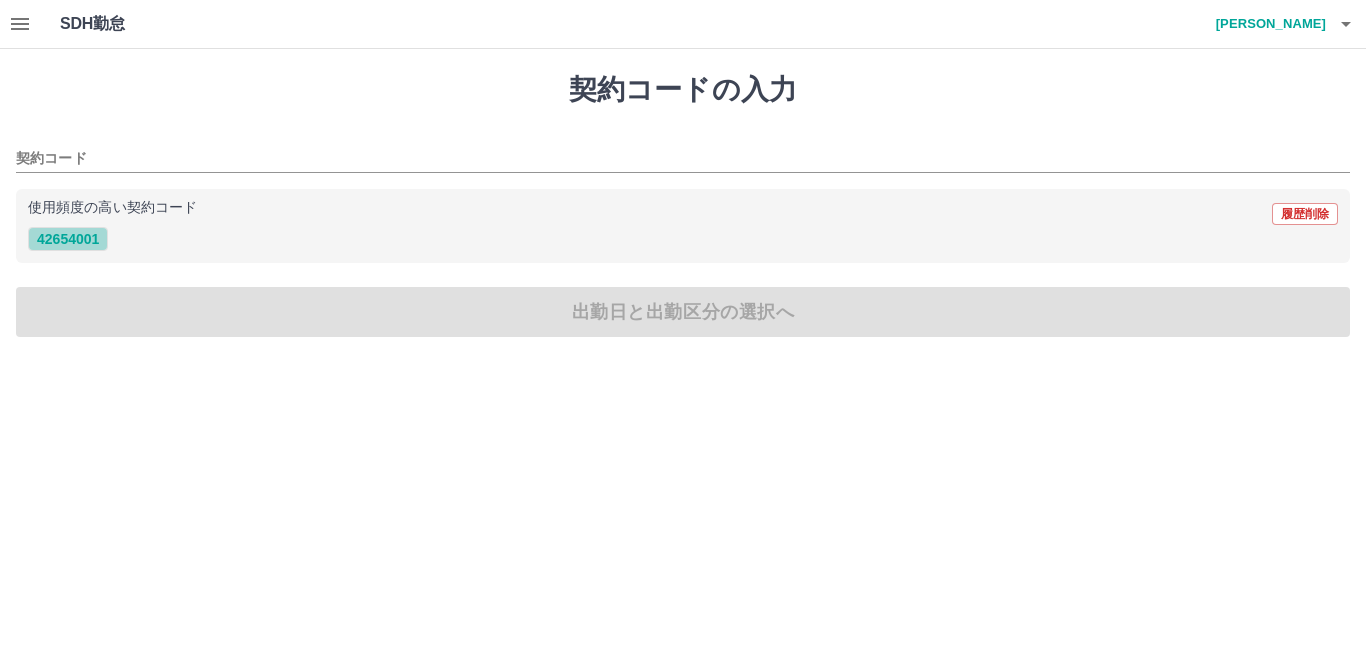 click on "42654001" at bounding box center (68, 239) 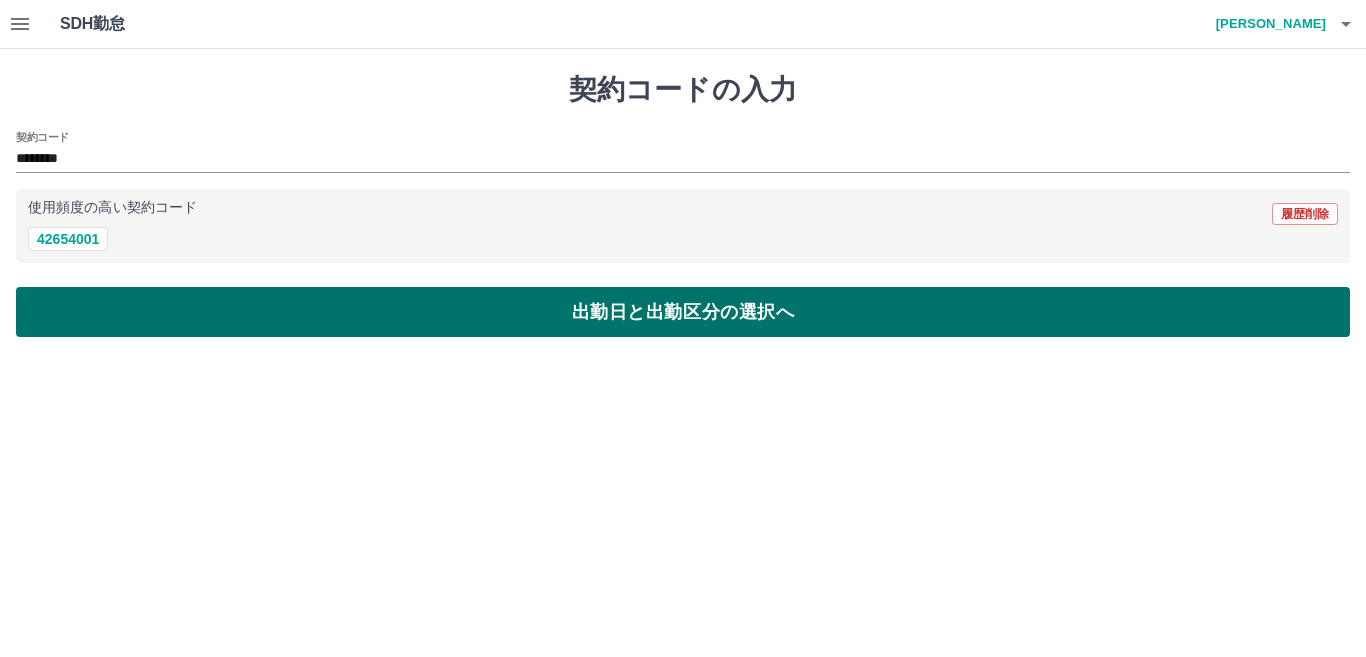 click on "出勤日と出勤区分の選択へ" at bounding box center [683, 312] 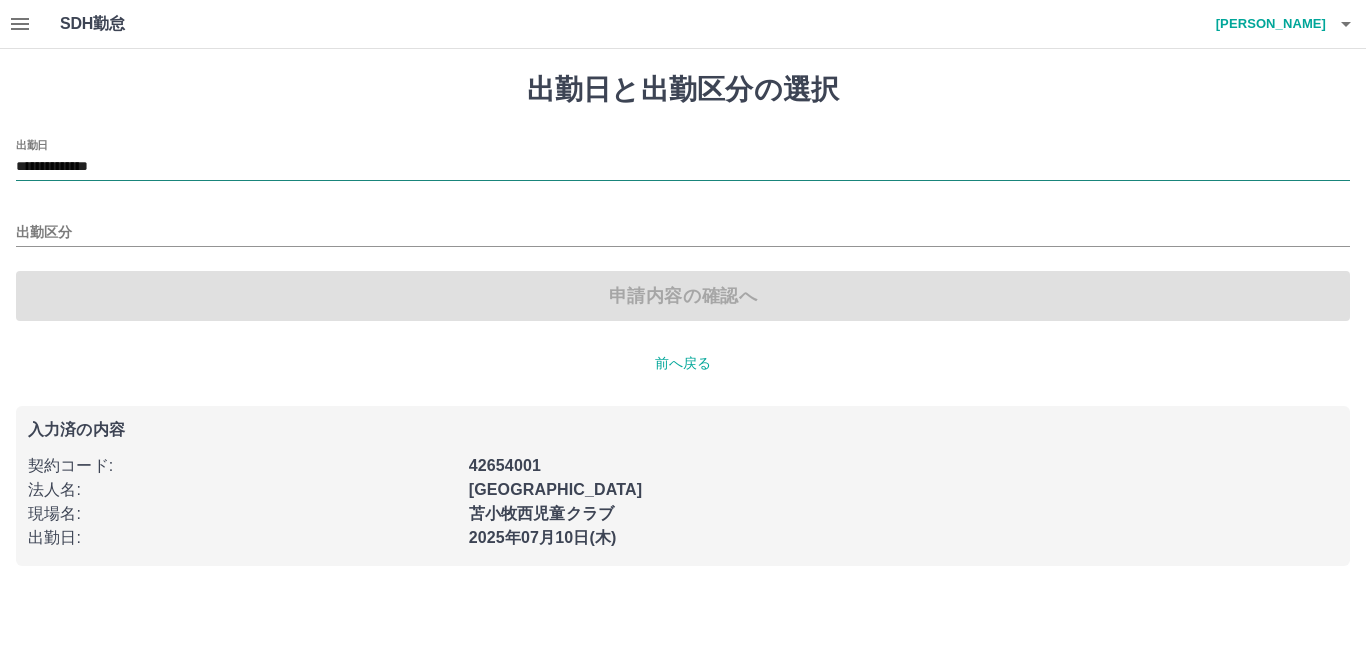 click on "**********" at bounding box center [683, 167] 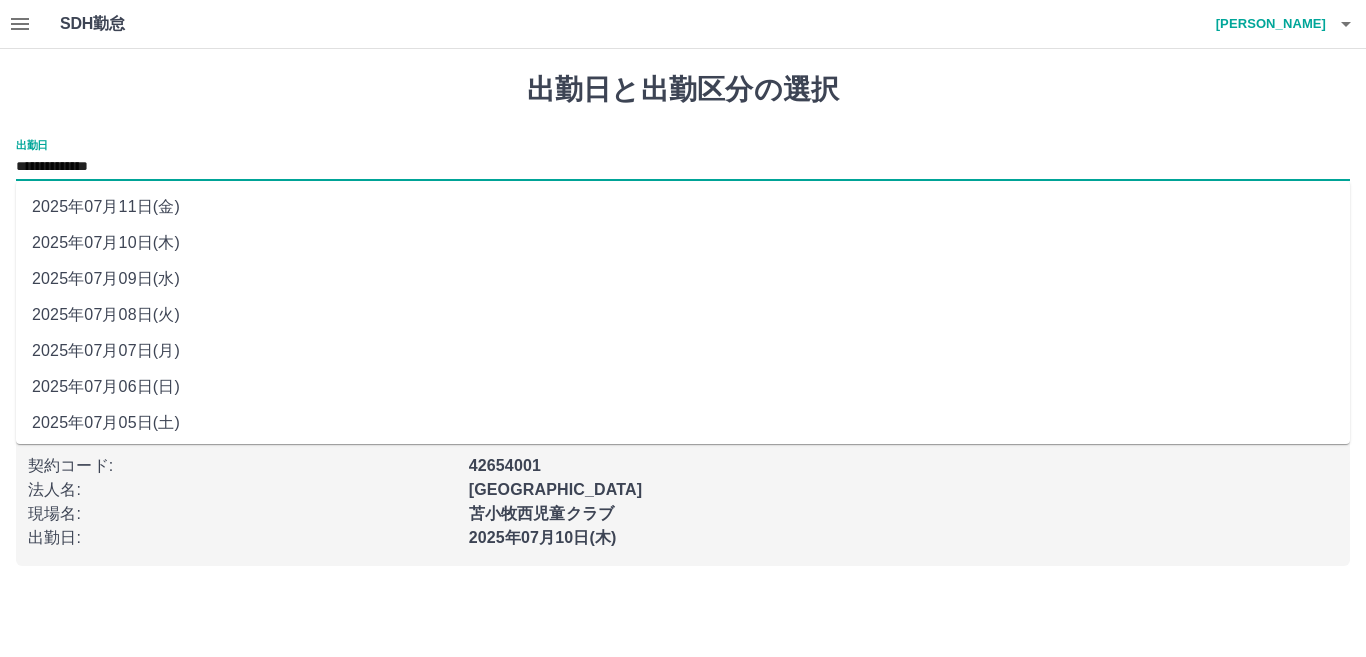 click on "2025年07月09日(水)" at bounding box center (683, 279) 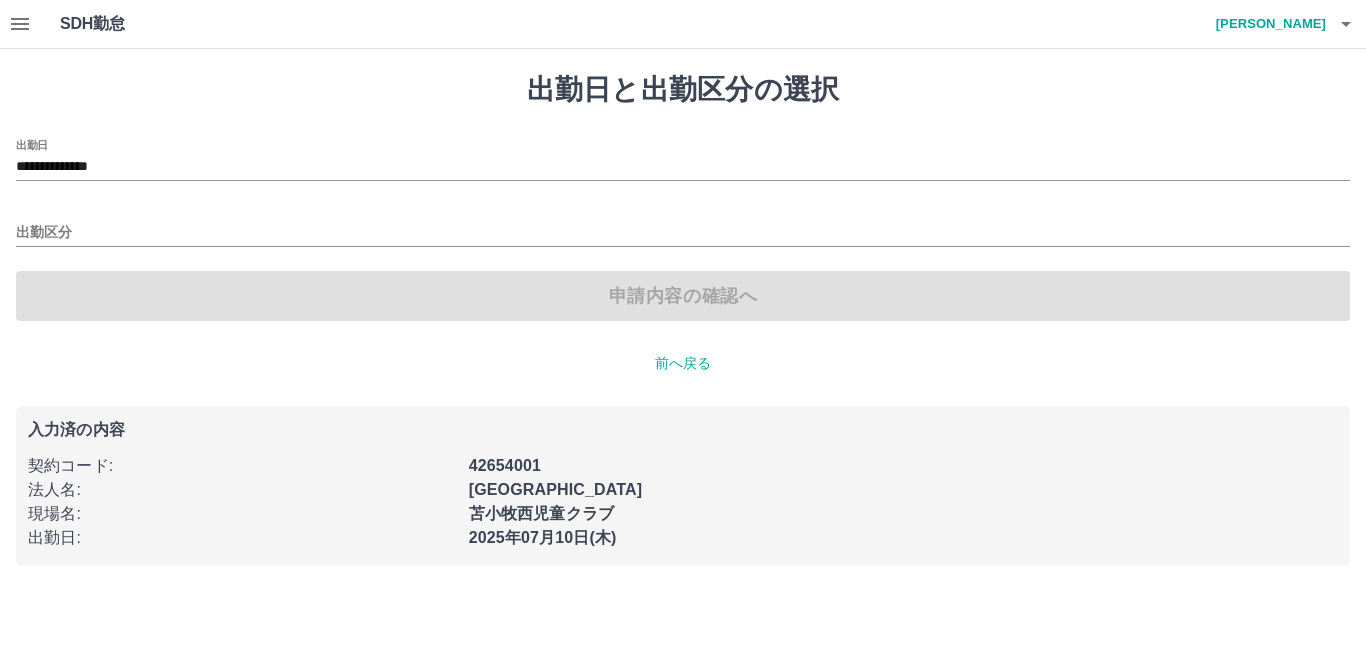 click on "申請内容の確認へ" at bounding box center (683, 296) 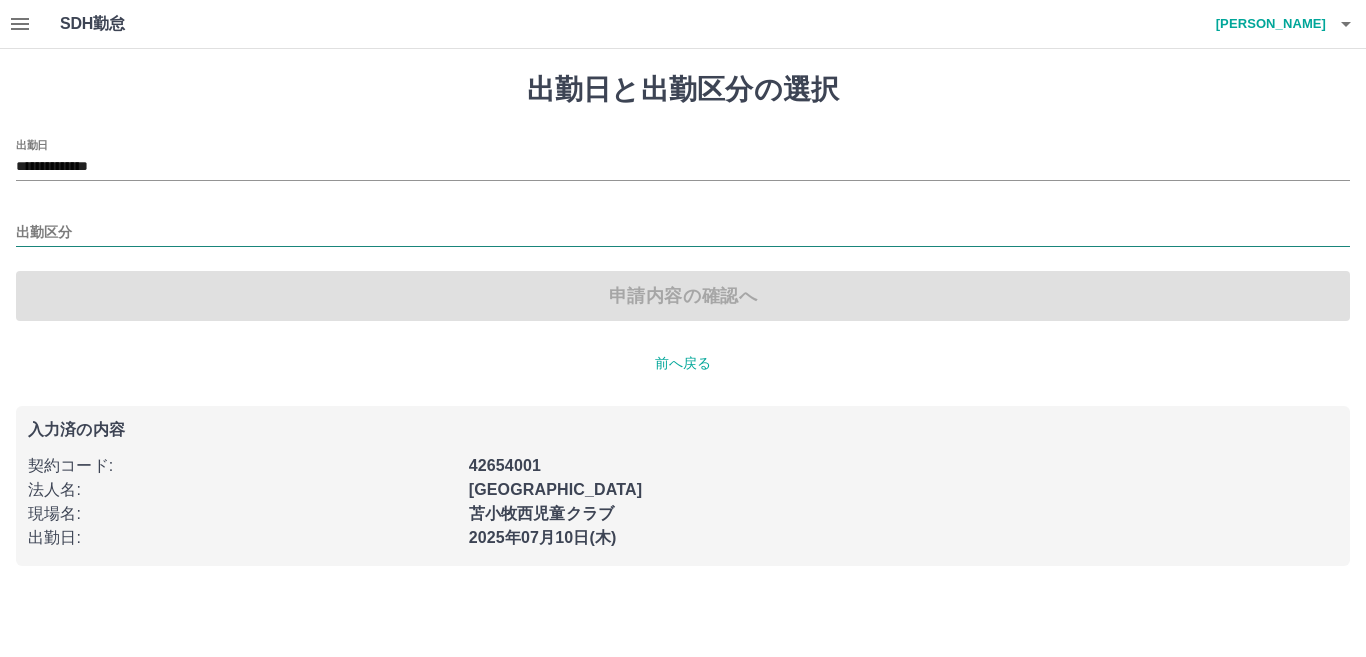 click on "出勤区分" at bounding box center [683, 233] 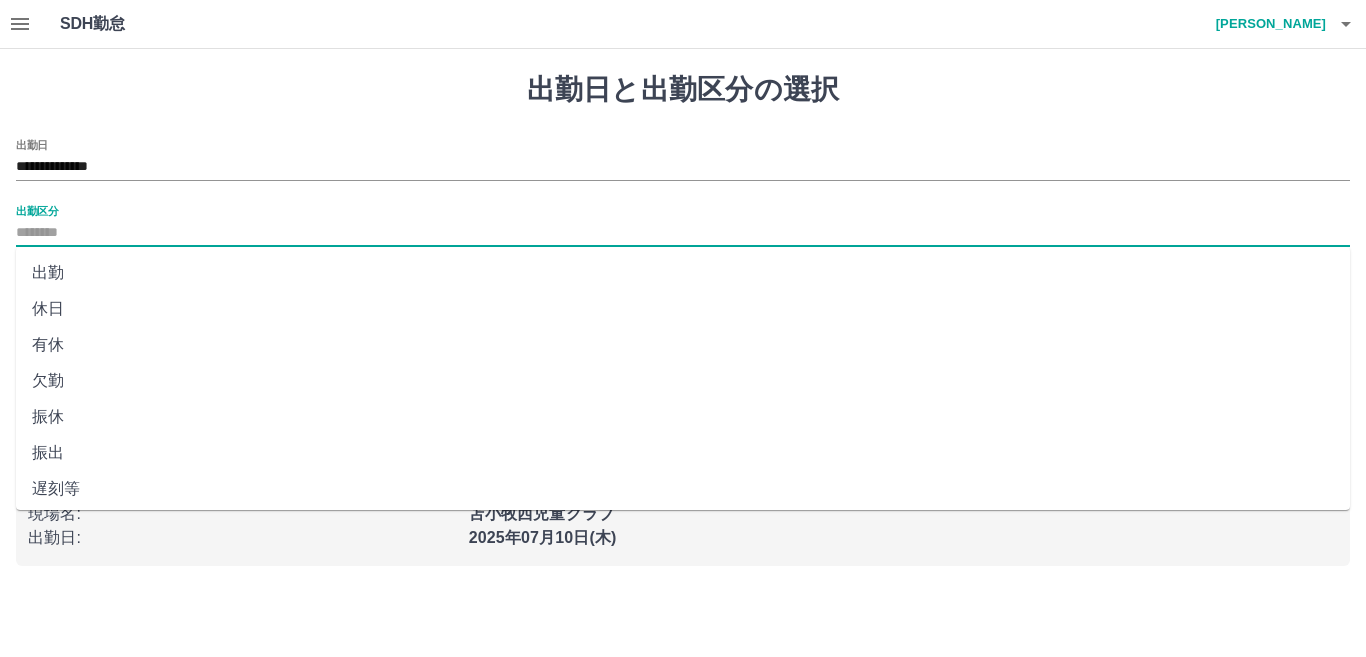 click on "出勤" at bounding box center (683, 273) 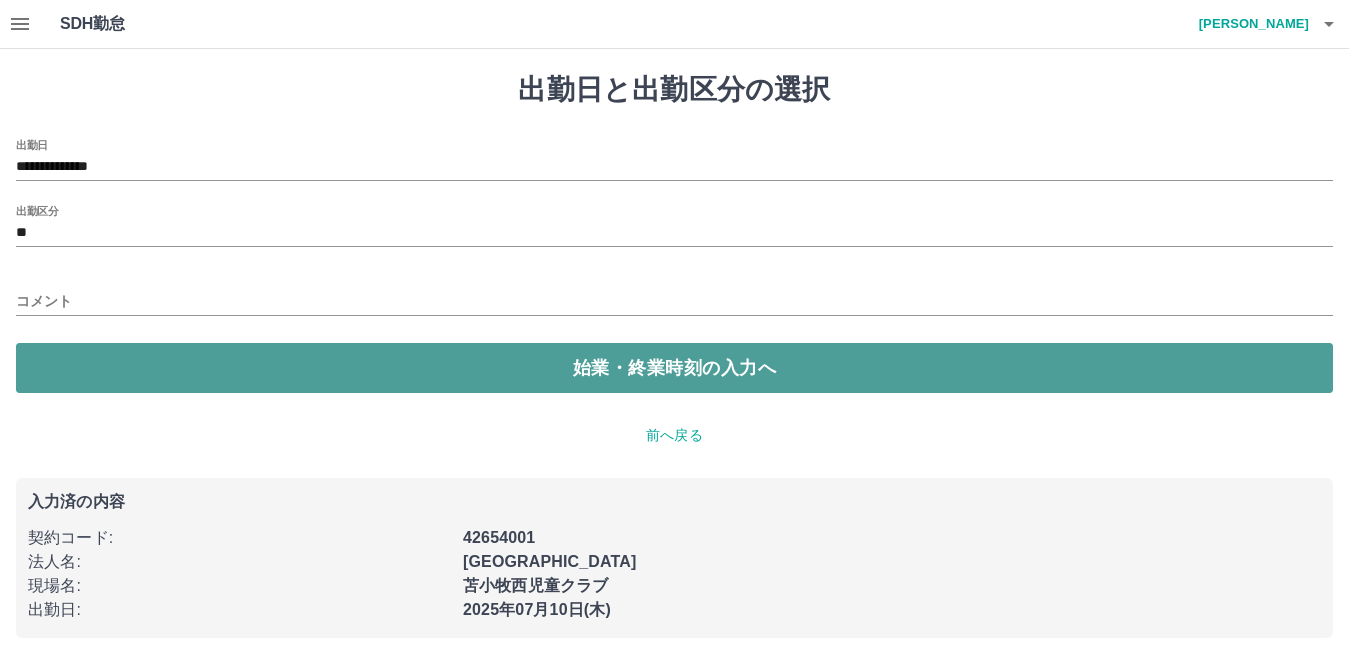 click on "始業・終業時刻の入力へ" at bounding box center [674, 368] 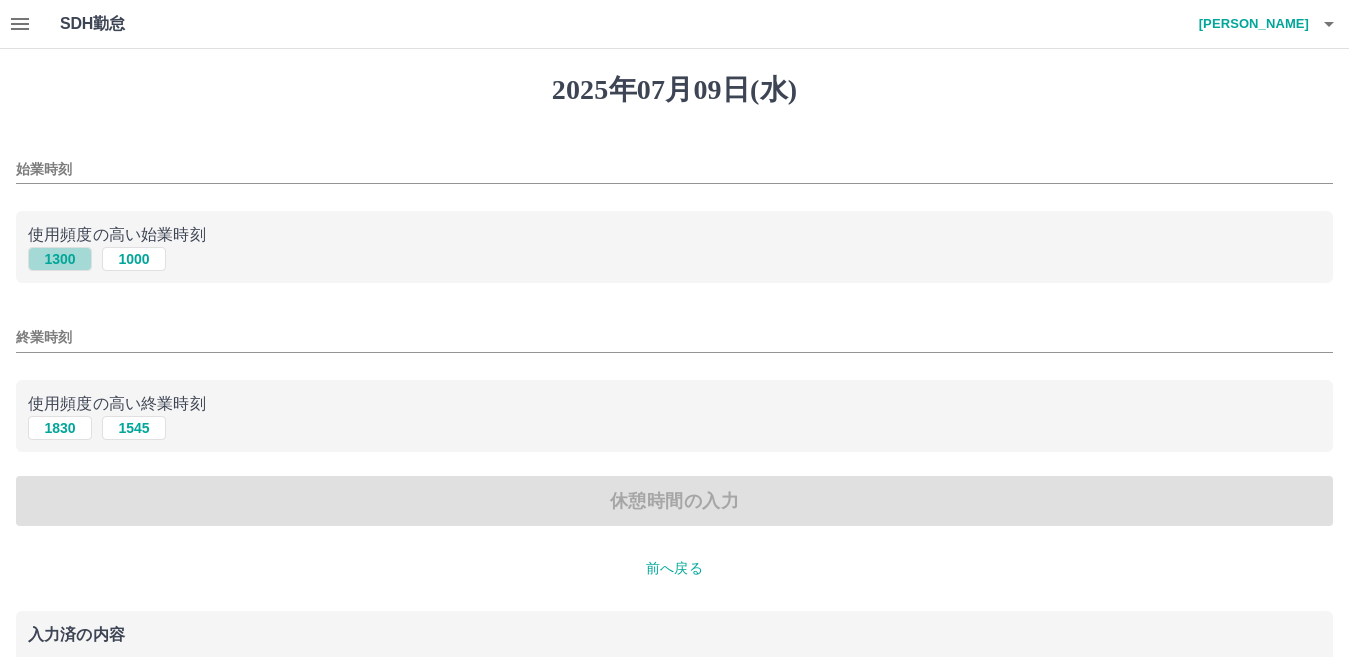 click on "1300" at bounding box center (60, 259) 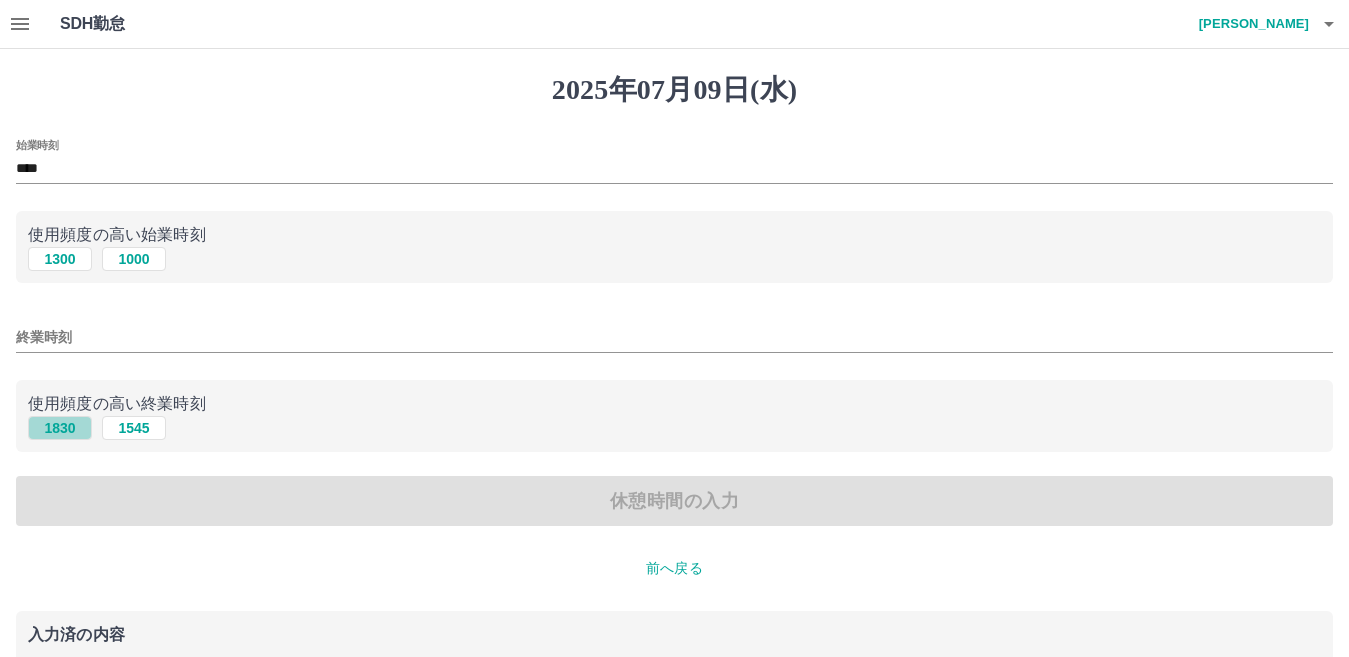 click on "1830" at bounding box center [60, 428] 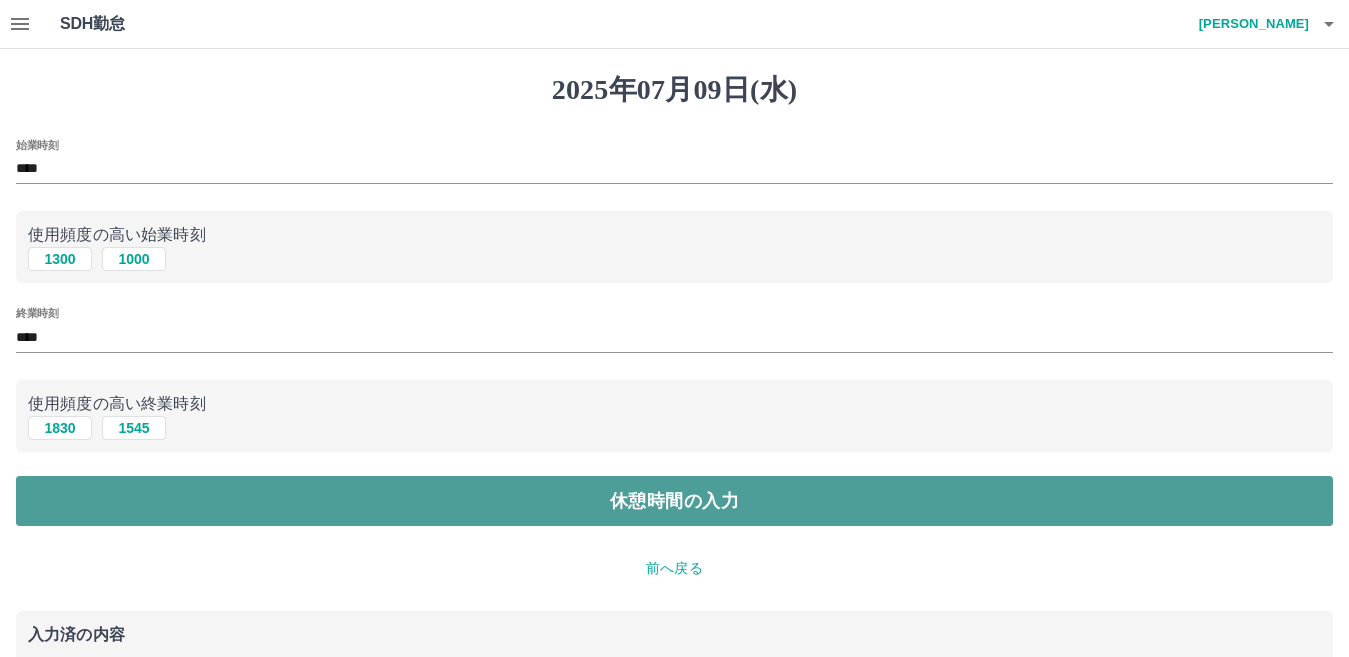 click on "休憩時間の入力" at bounding box center [674, 501] 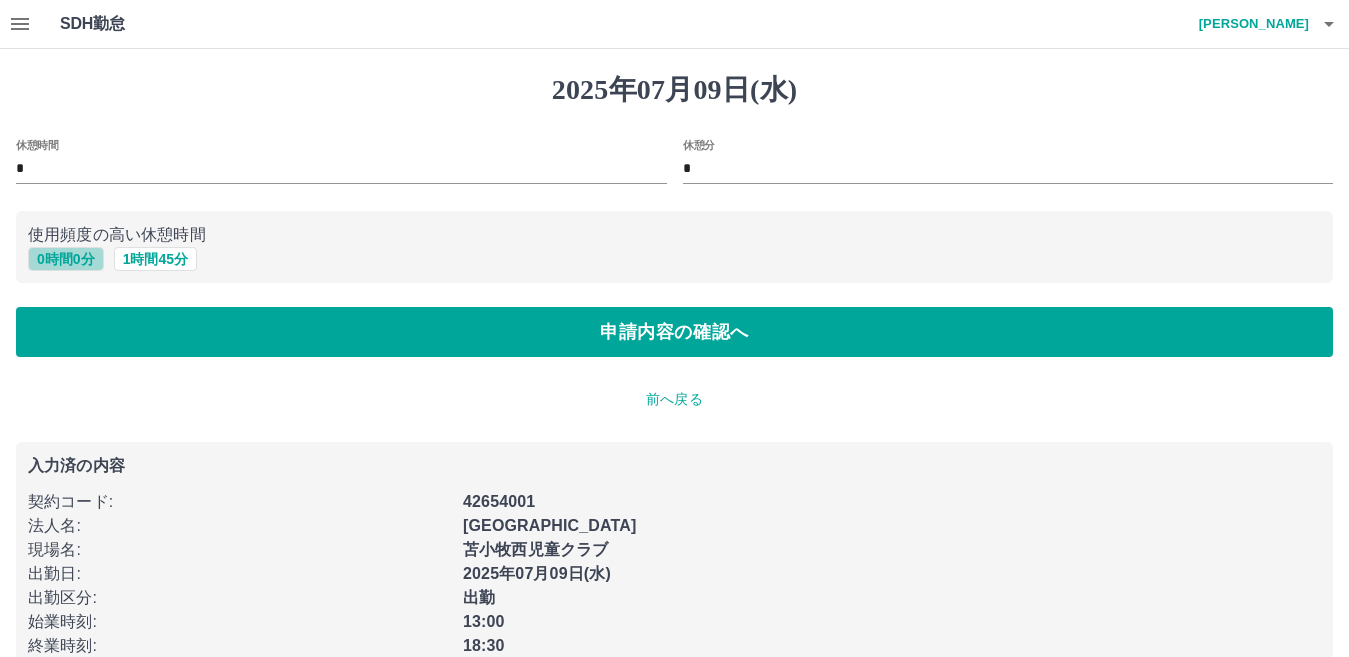 click on "0 時間 0 分" at bounding box center [66, 259] 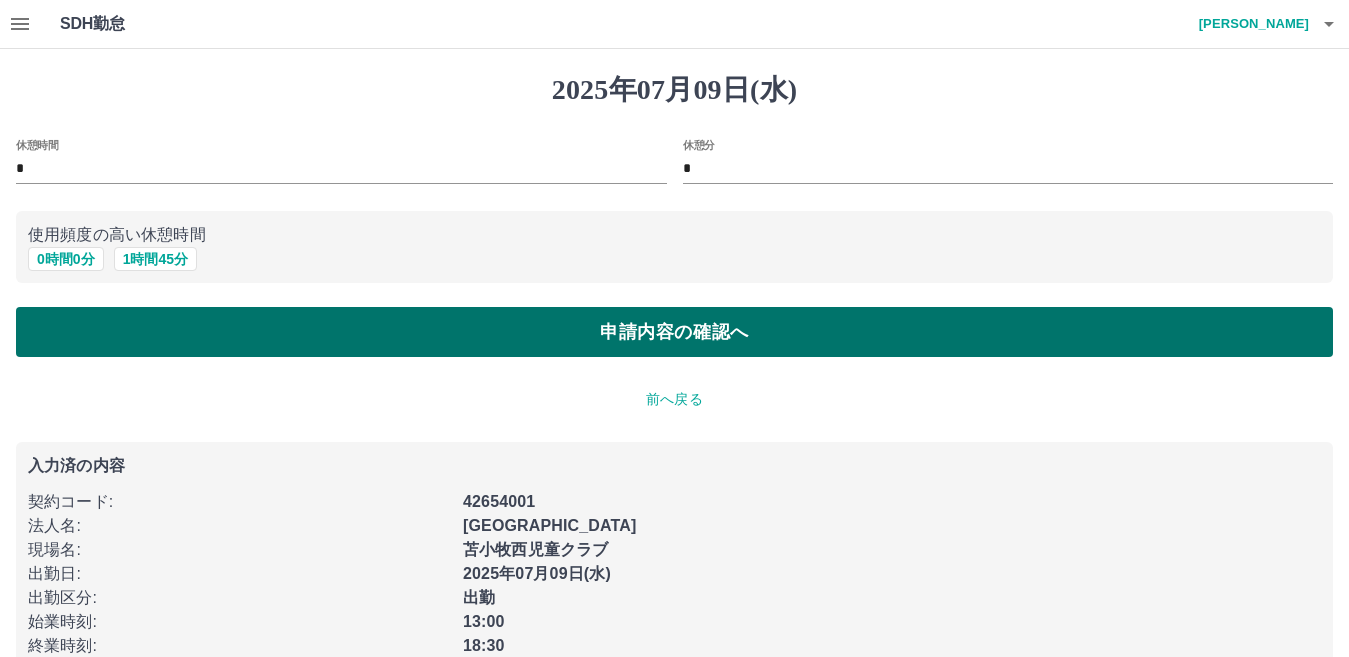 click on "申請内容の確認へ" at bounding box center [674, 332] 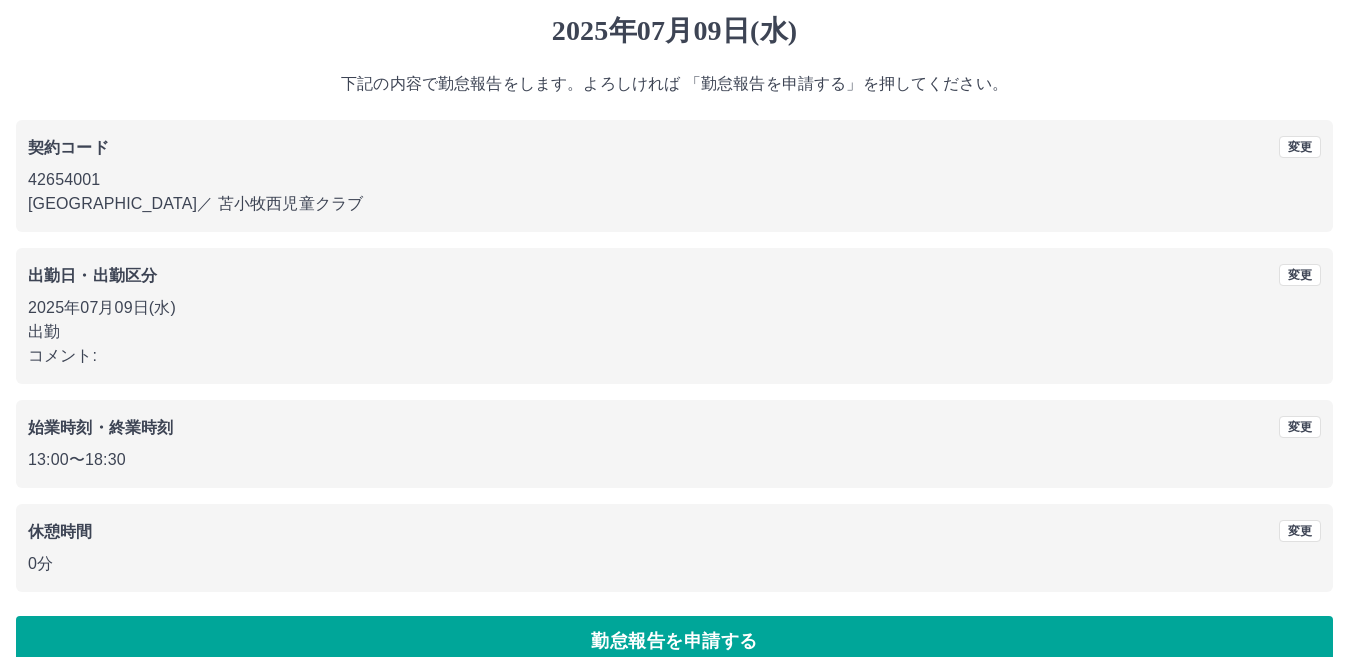 scroll, scrollTop: 92, scrollLeft: 0, axis: vertical 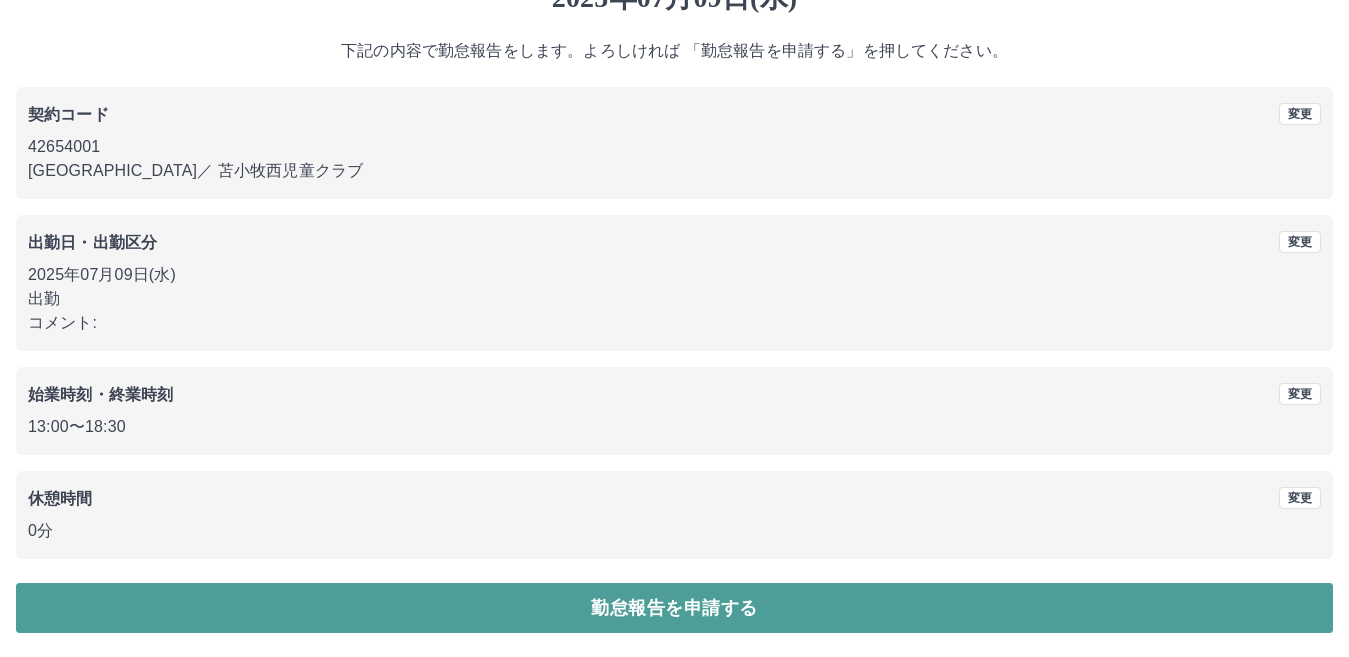 click on "勤怠報告を申請する" at bounding box center (674, 608) 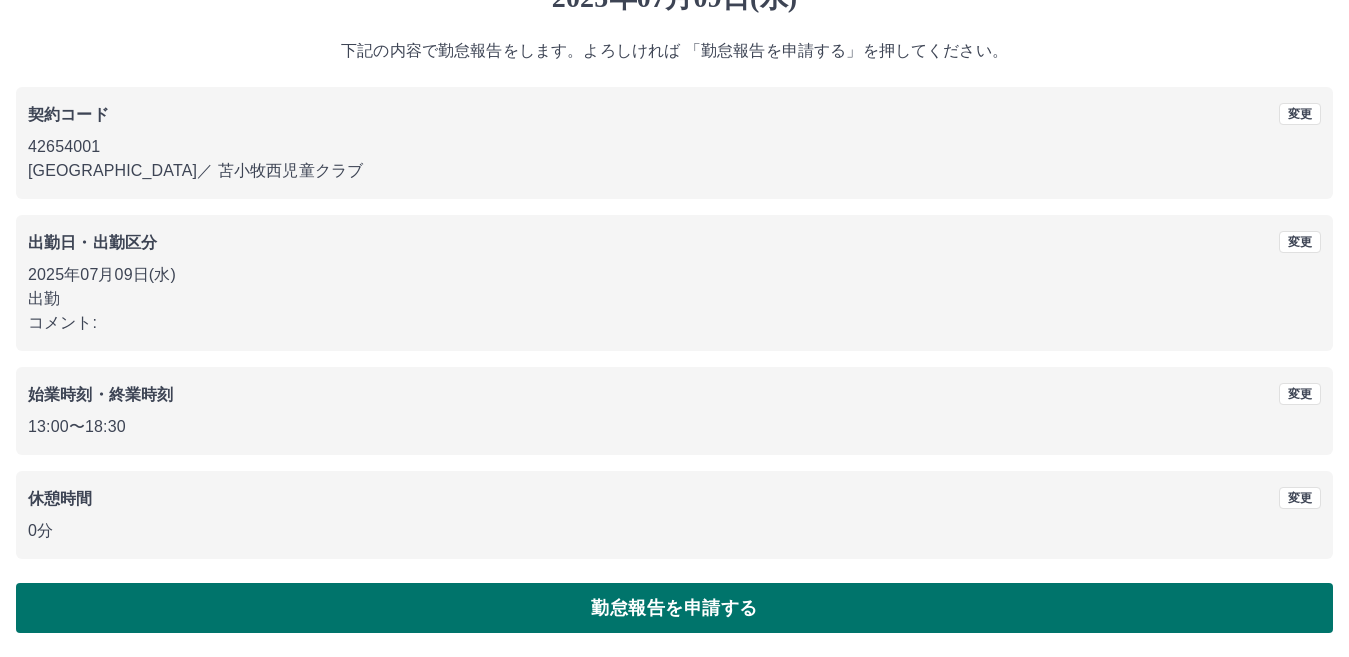 click on "勤怠報告を申請する" at bounding box center [674, 608] 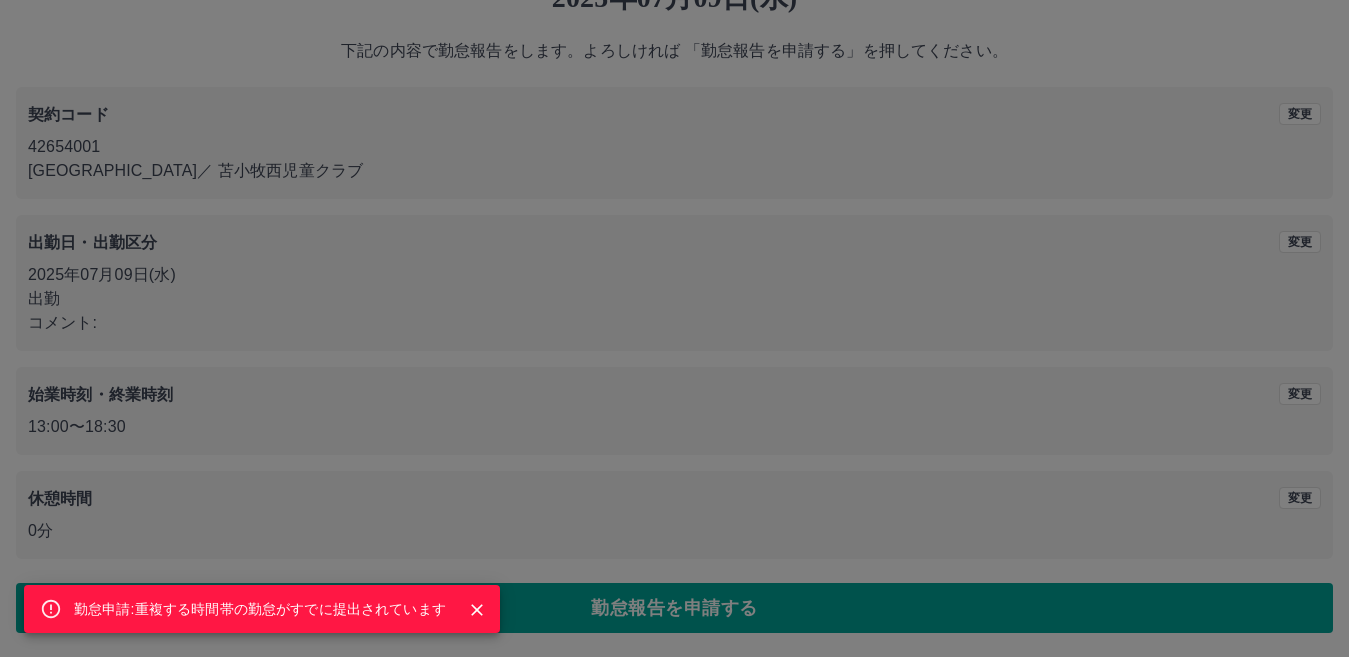 click 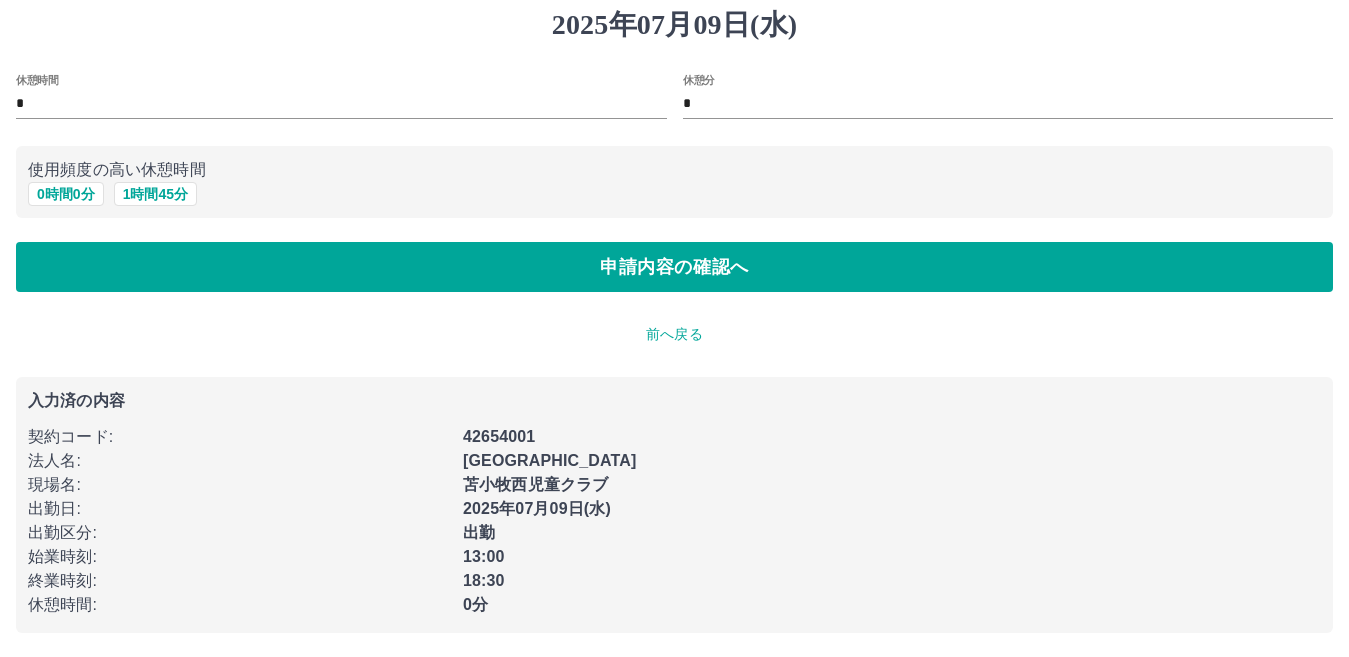 scroll, scrollTop: 0, scrollLeft: 0, axis: both 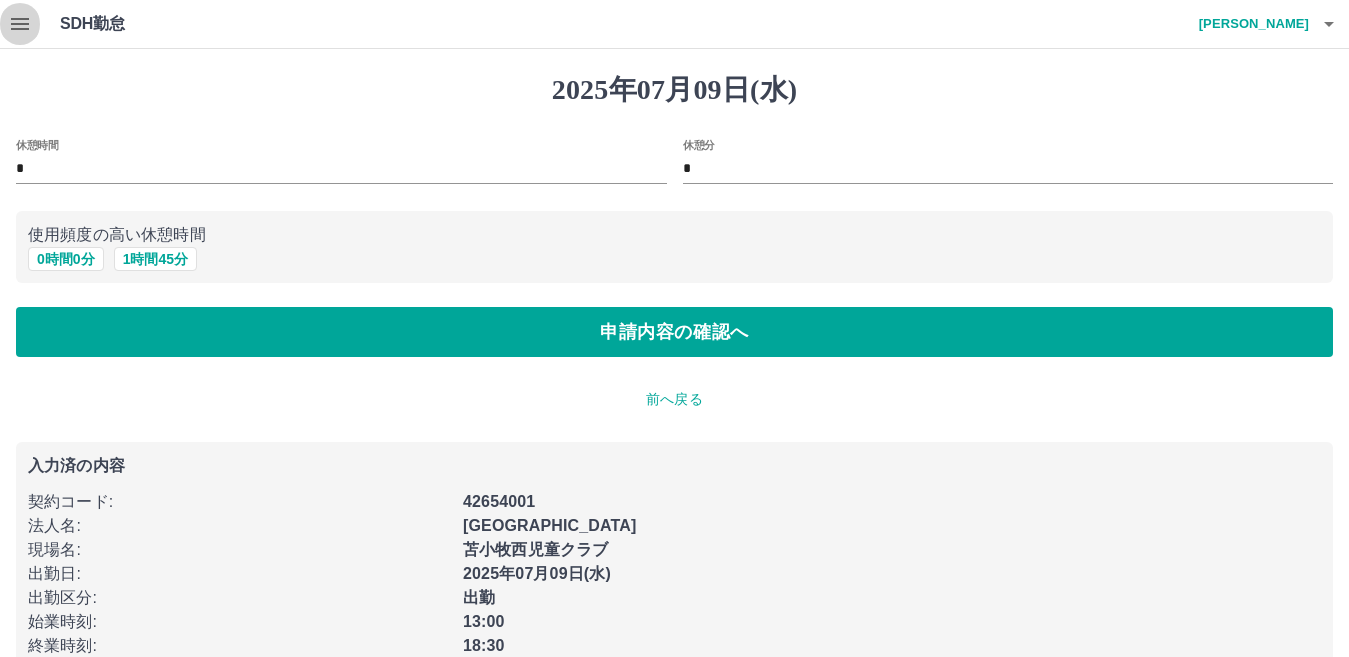 click 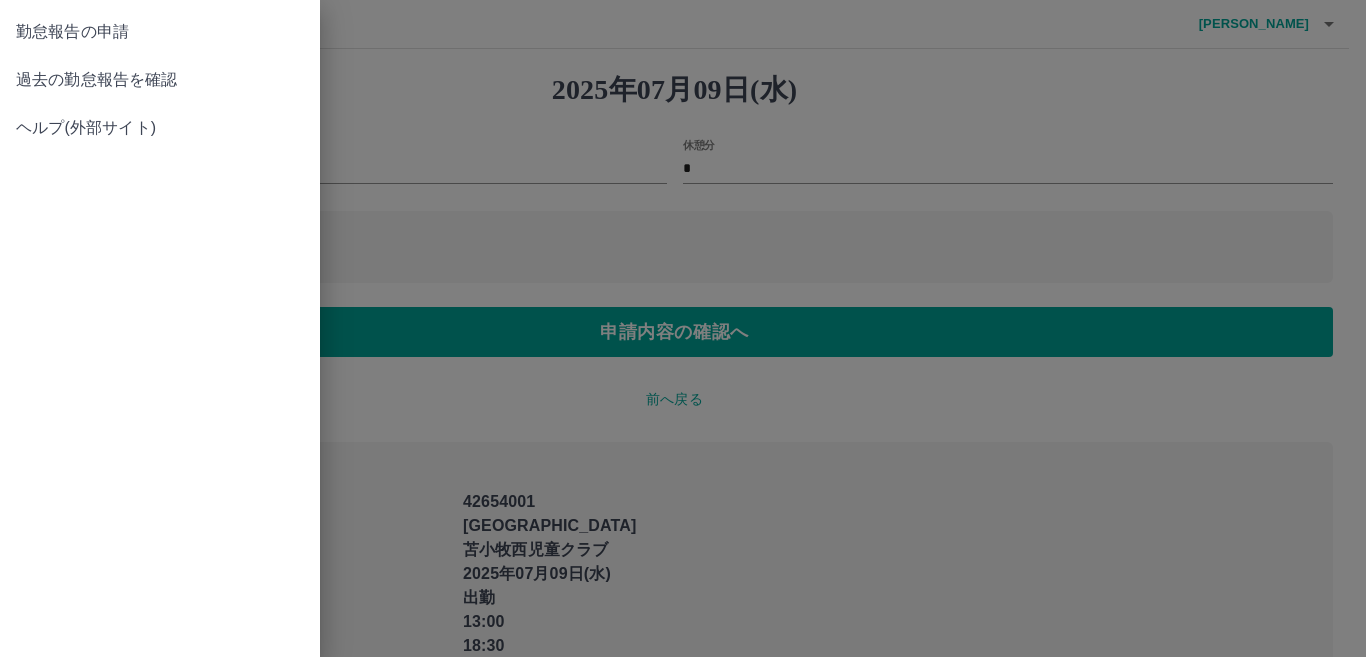 click on "過去の勤怠報告を確認" at bounding box center [160, 80] 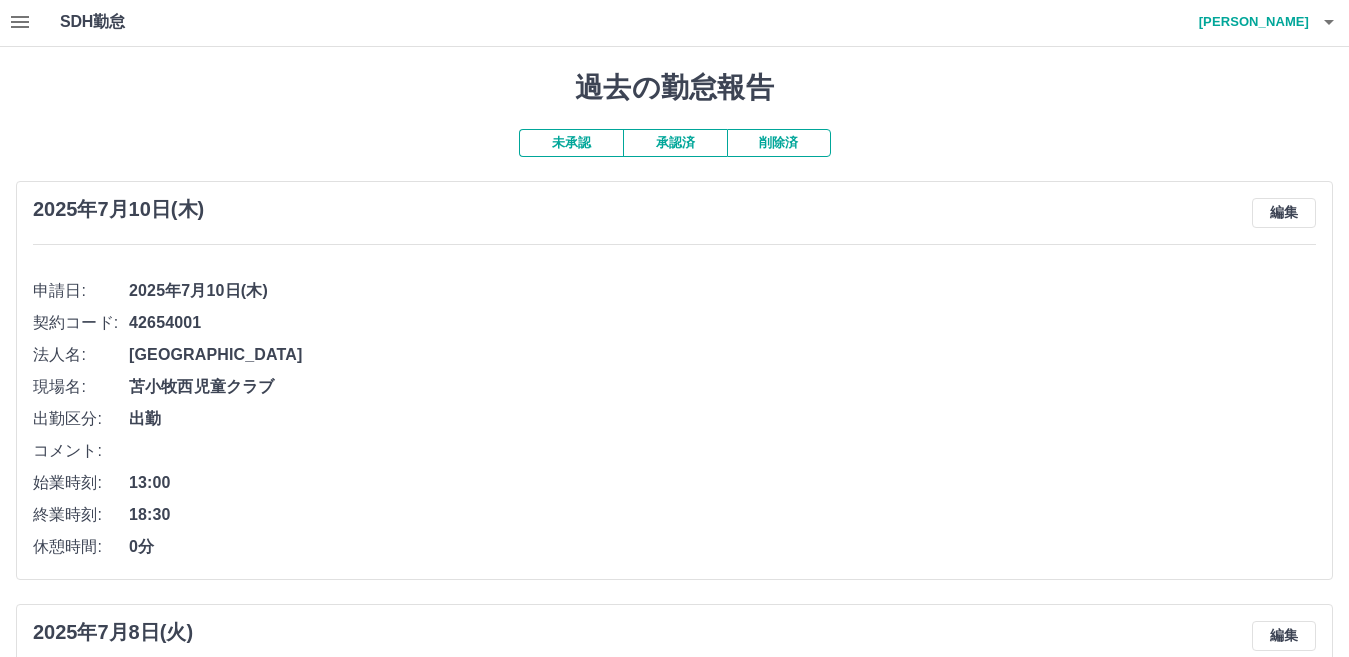 scroll, scrollTop: 0, scrollLeft: 0, axis: both 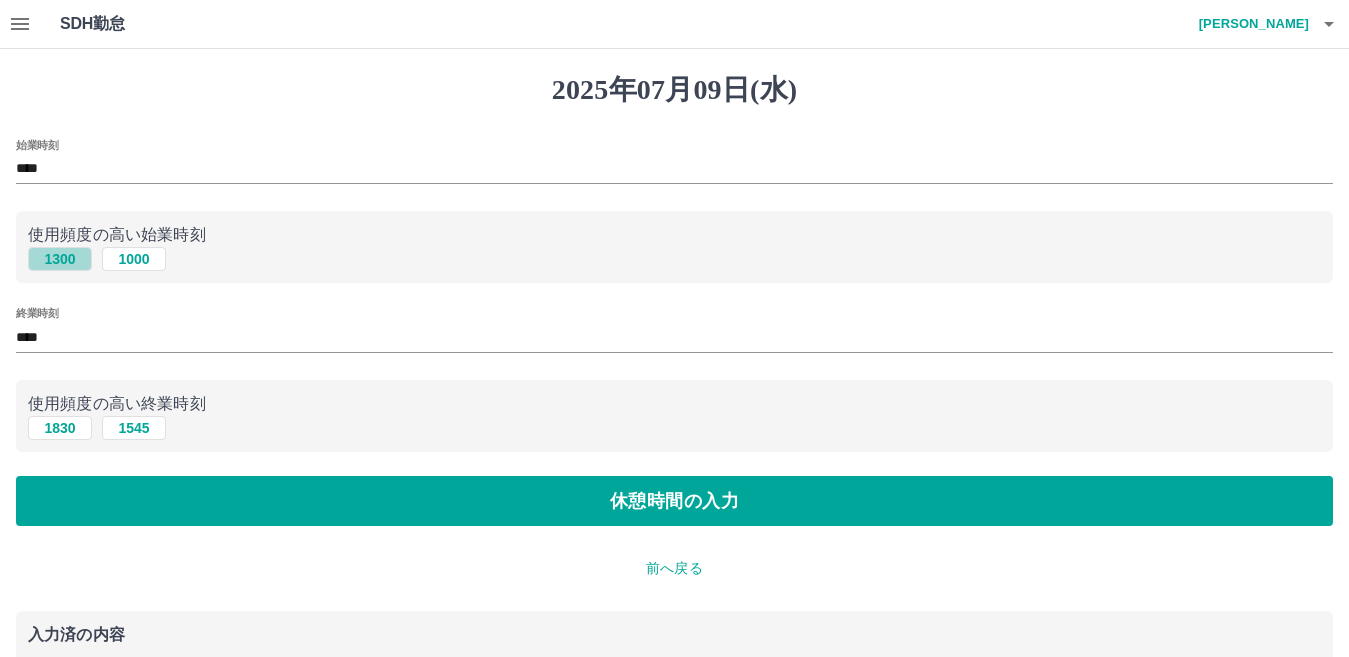 click on "1300" at bounding box center [60, 259] 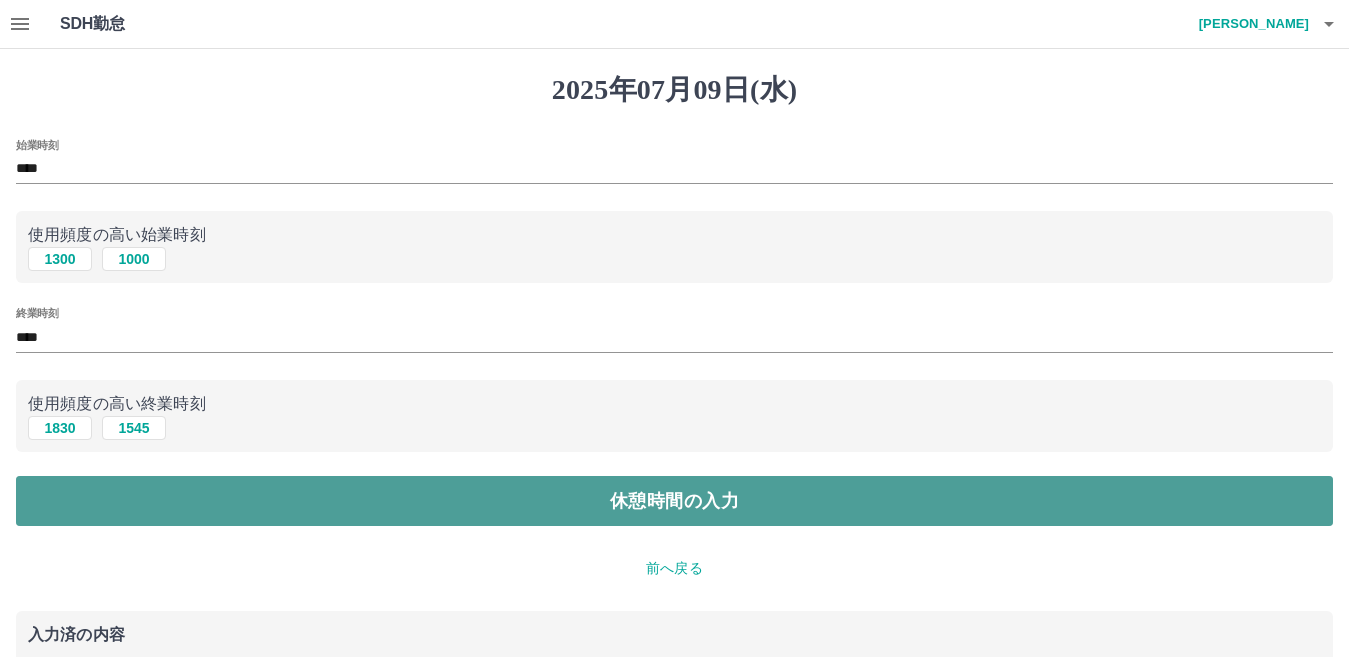 click on "休憩時間の入力" at bounding box center [674, 501] 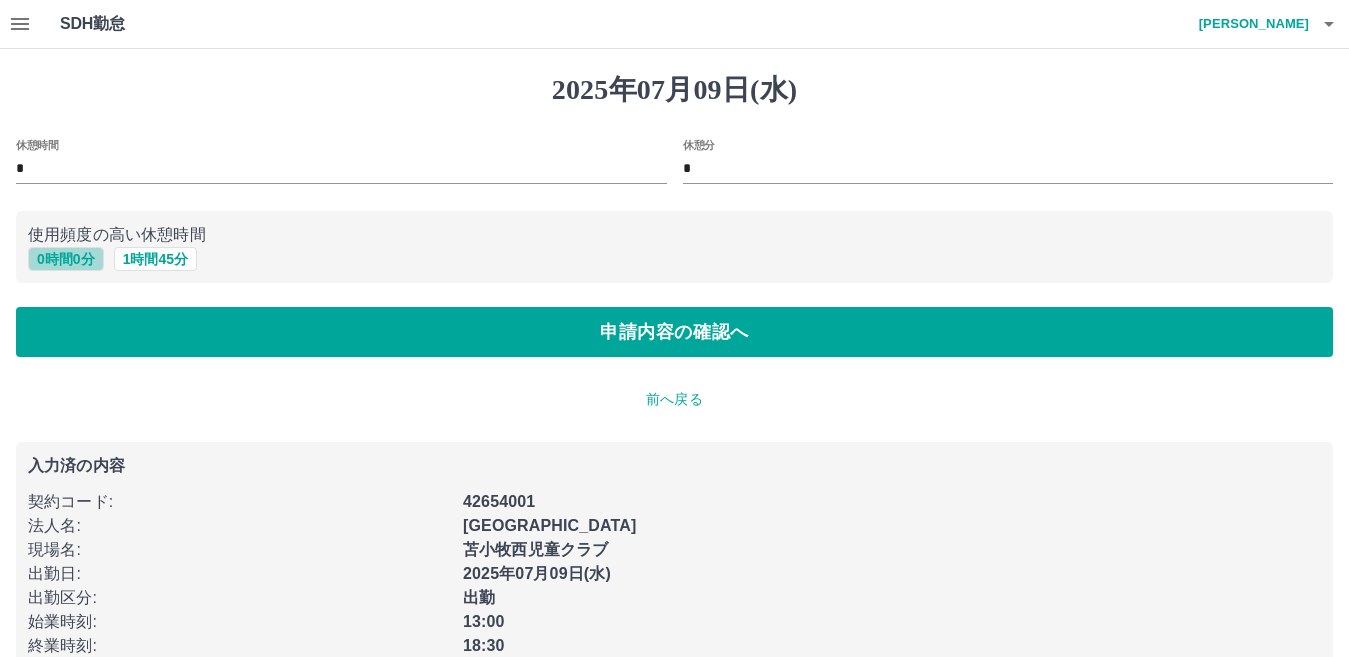 click on "0 時間 0 分" at bounding box center (66, 259) 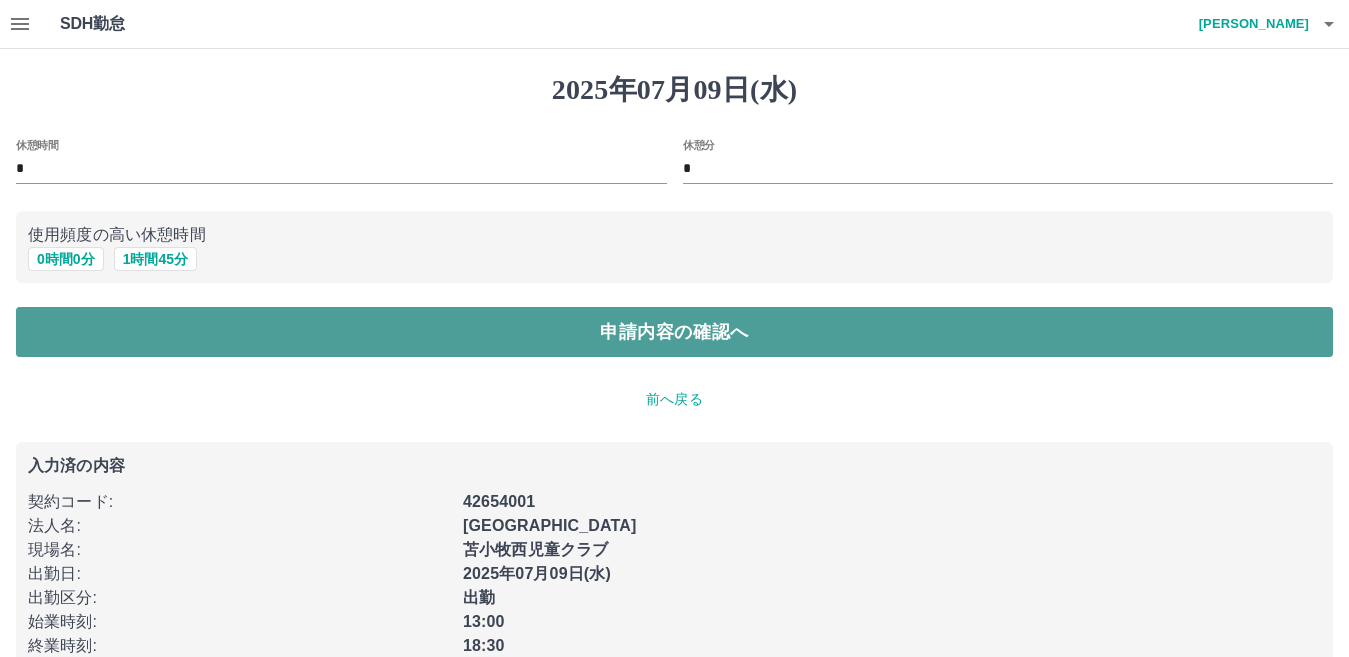 click on "申請内容の確認へ" at bounding box center [674, 332] 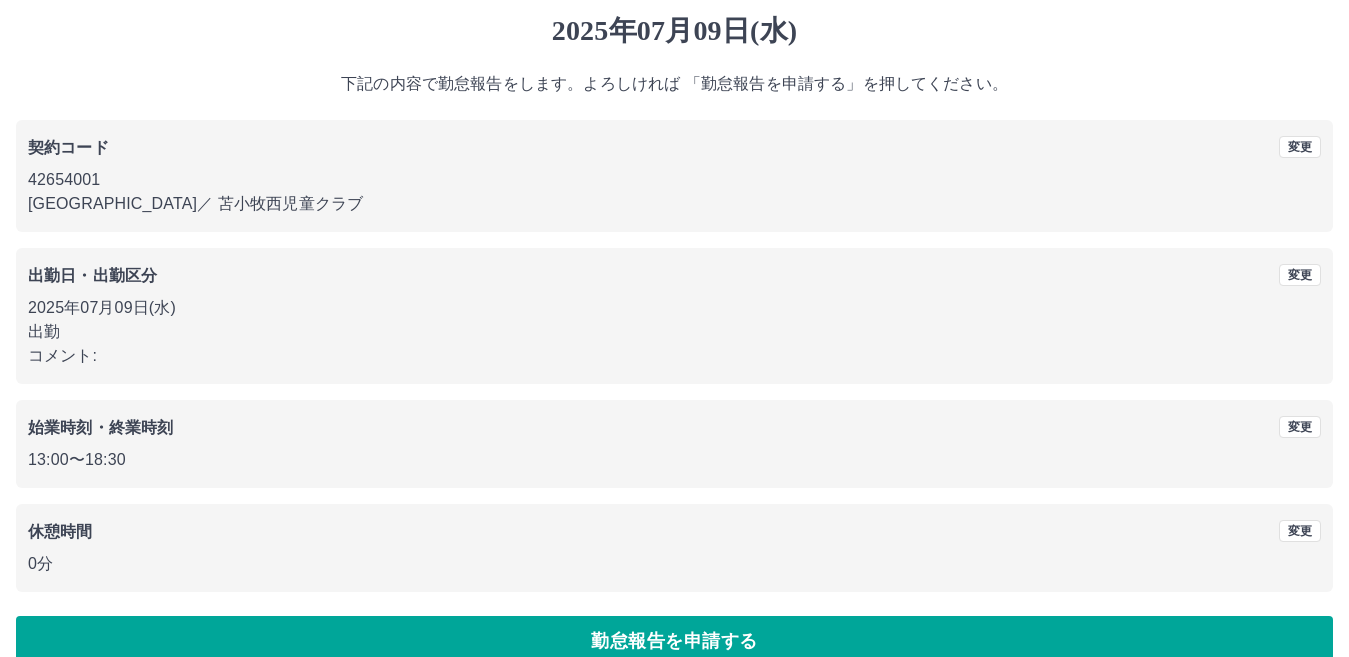 scroll, scrollTop: 92, scrollLeft: 0, axis: vertical 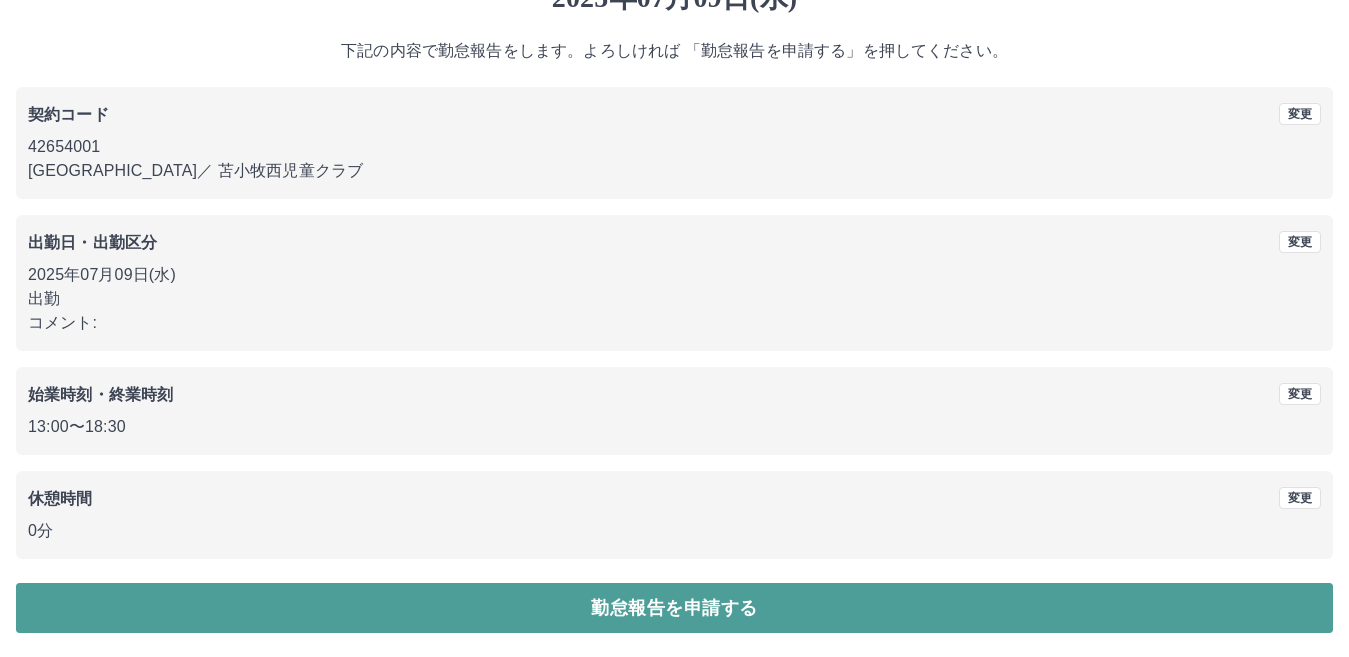 click on "勤怠報告を申請する" at bounding box center [674, 608] 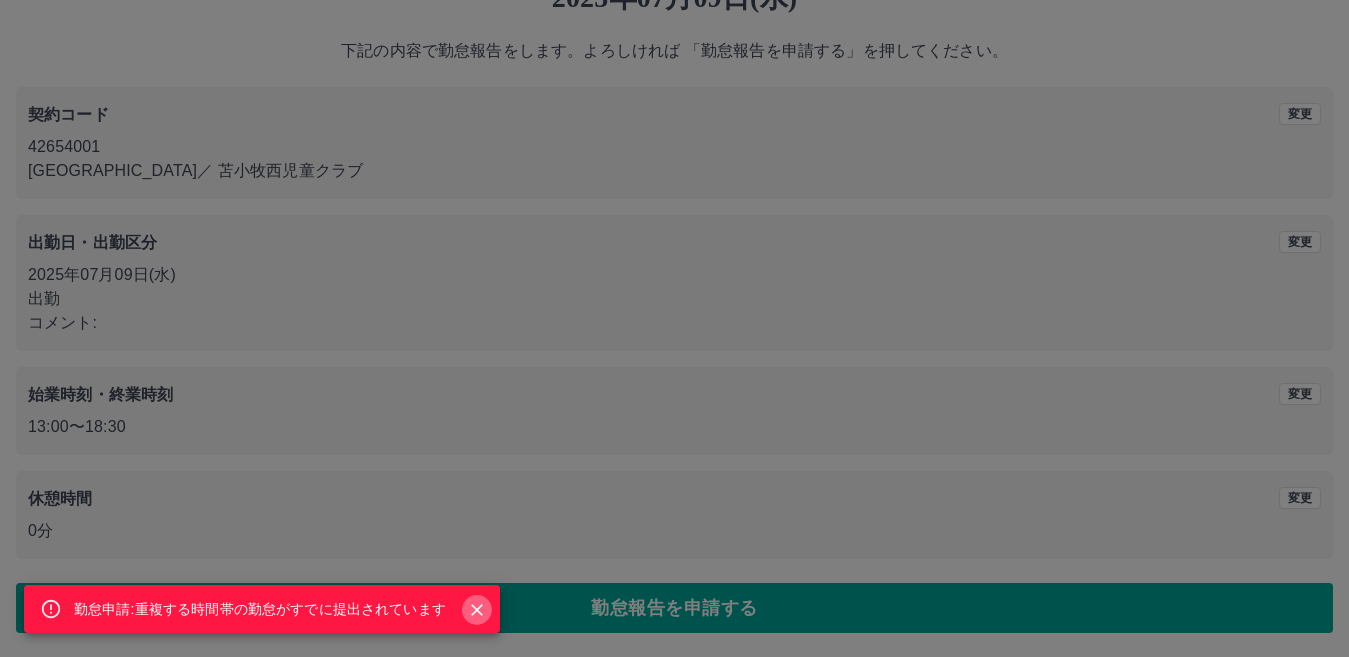 click 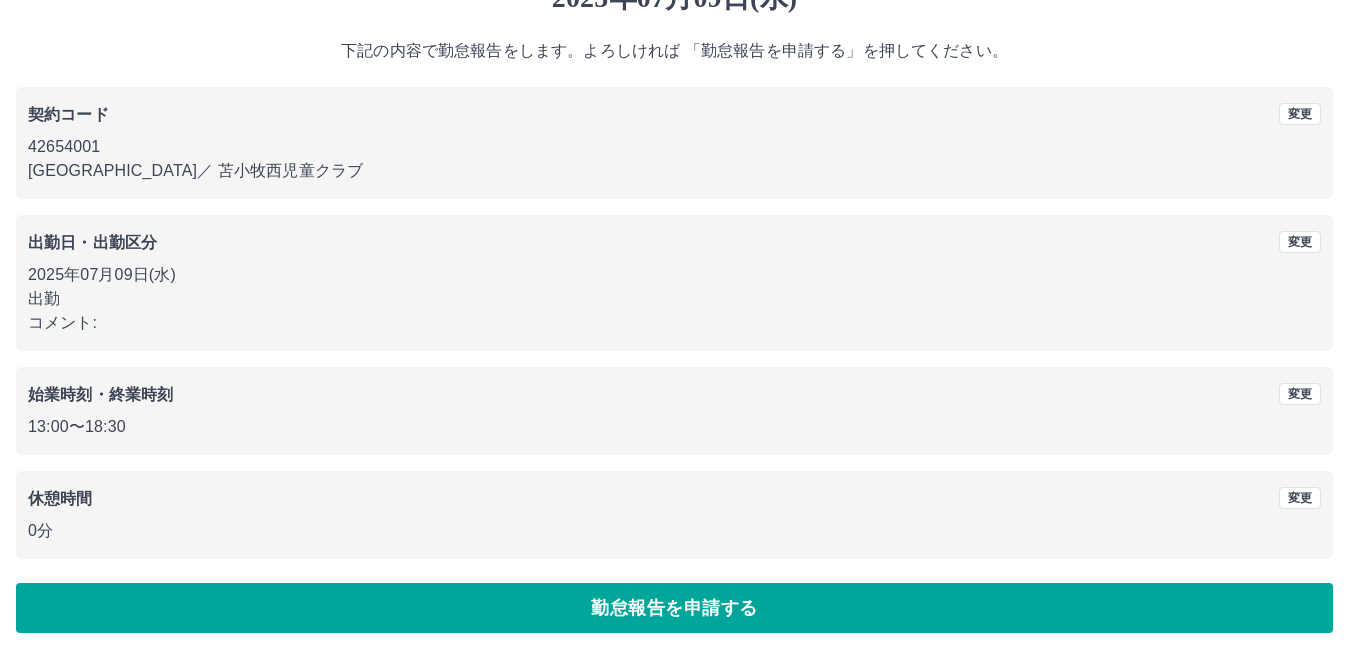scroll, scrollTop: 0, scrollLeft: 0, axis: both 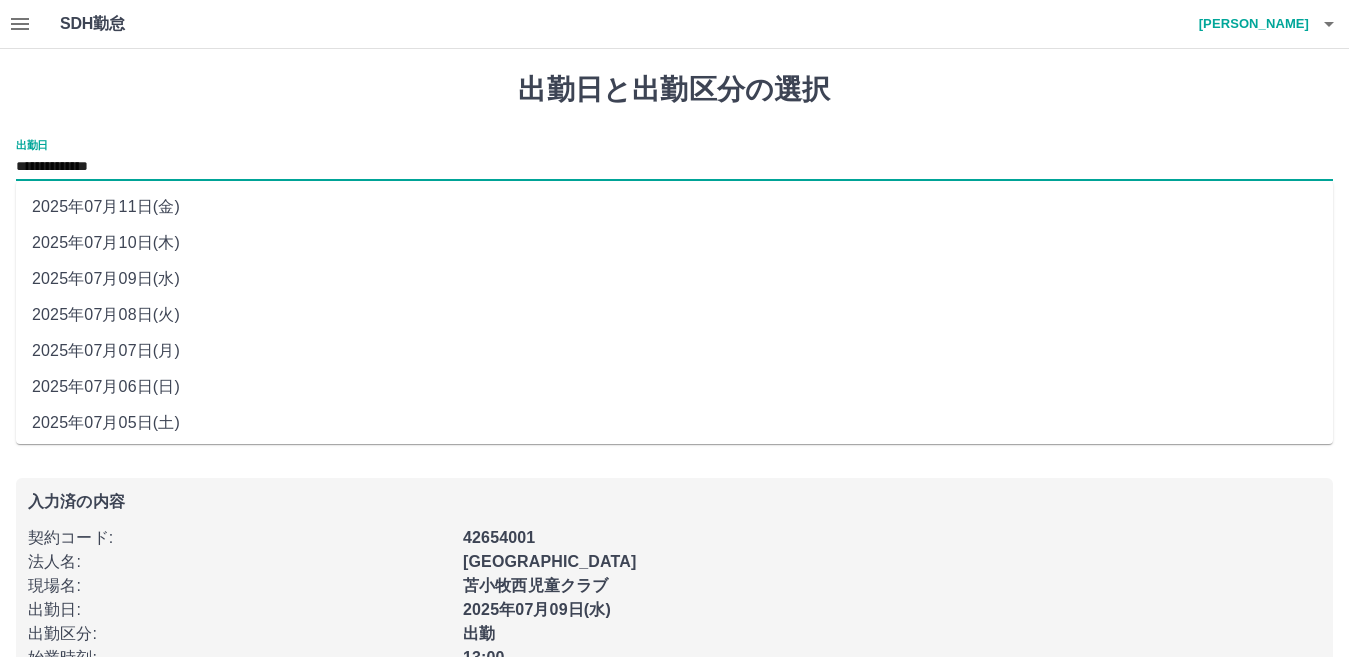 click on "**********" at bounding box center (674, 167) 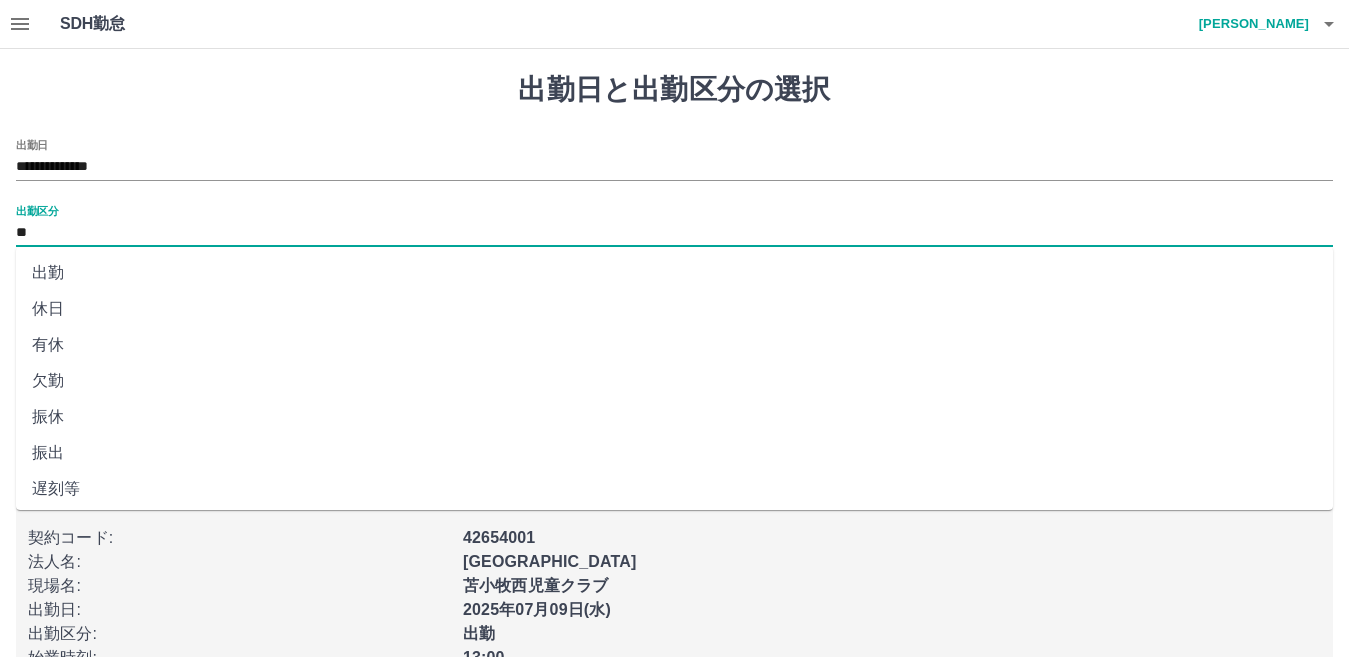 click on "**" at bounding box center [674, 233] 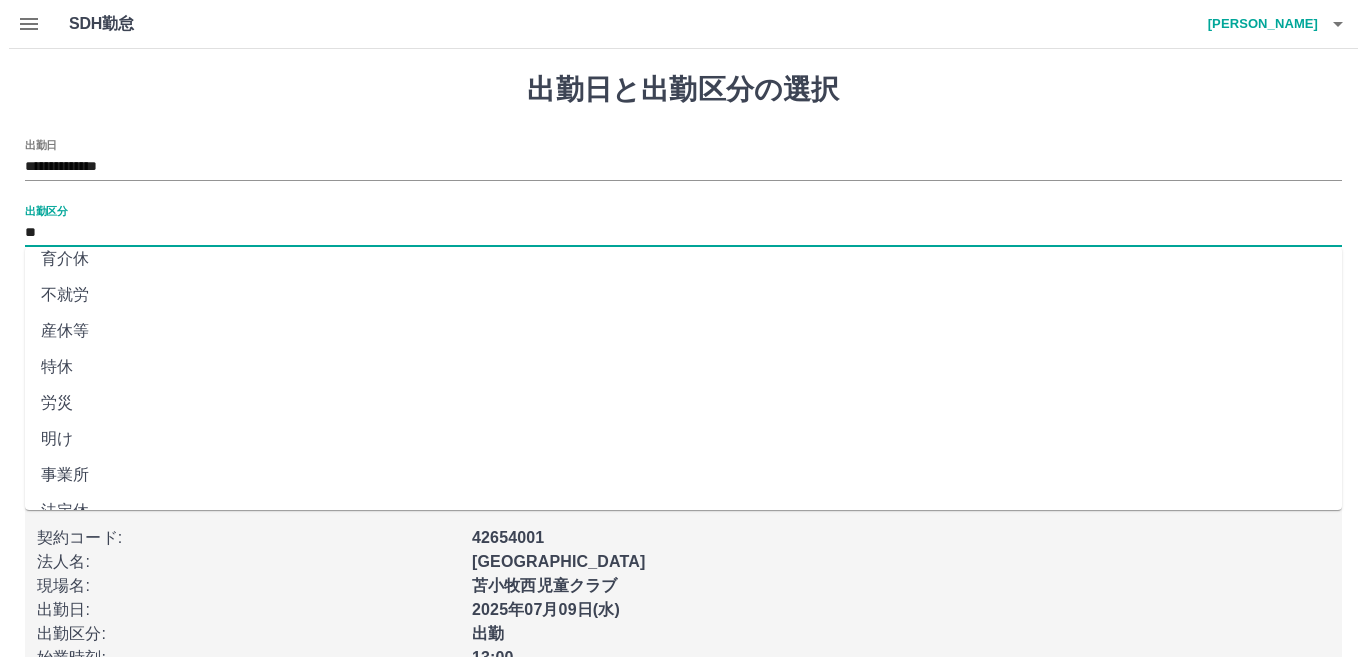 scroll, scrollTop: 400, scrollLeft: 0, axis: vertical 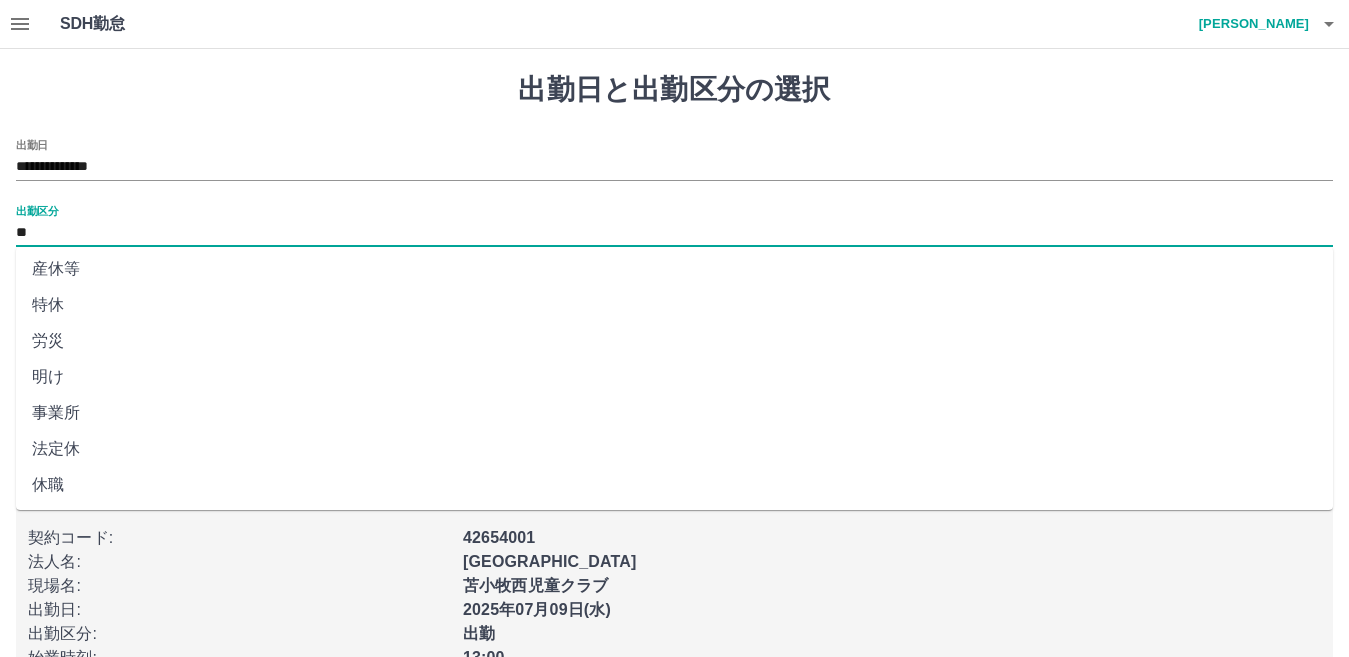 click on "法定休" at bounding box center [674, 449] 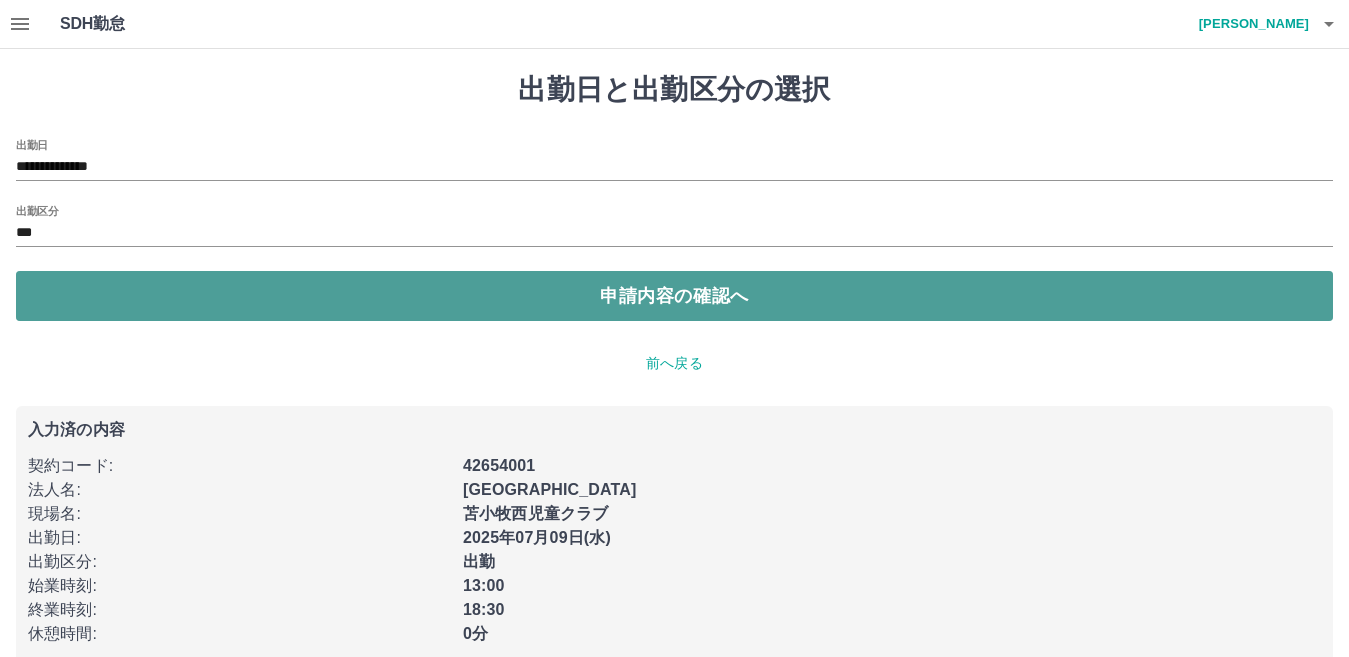 click on "申請内容の確認へ" at bounding box center [674, 296] 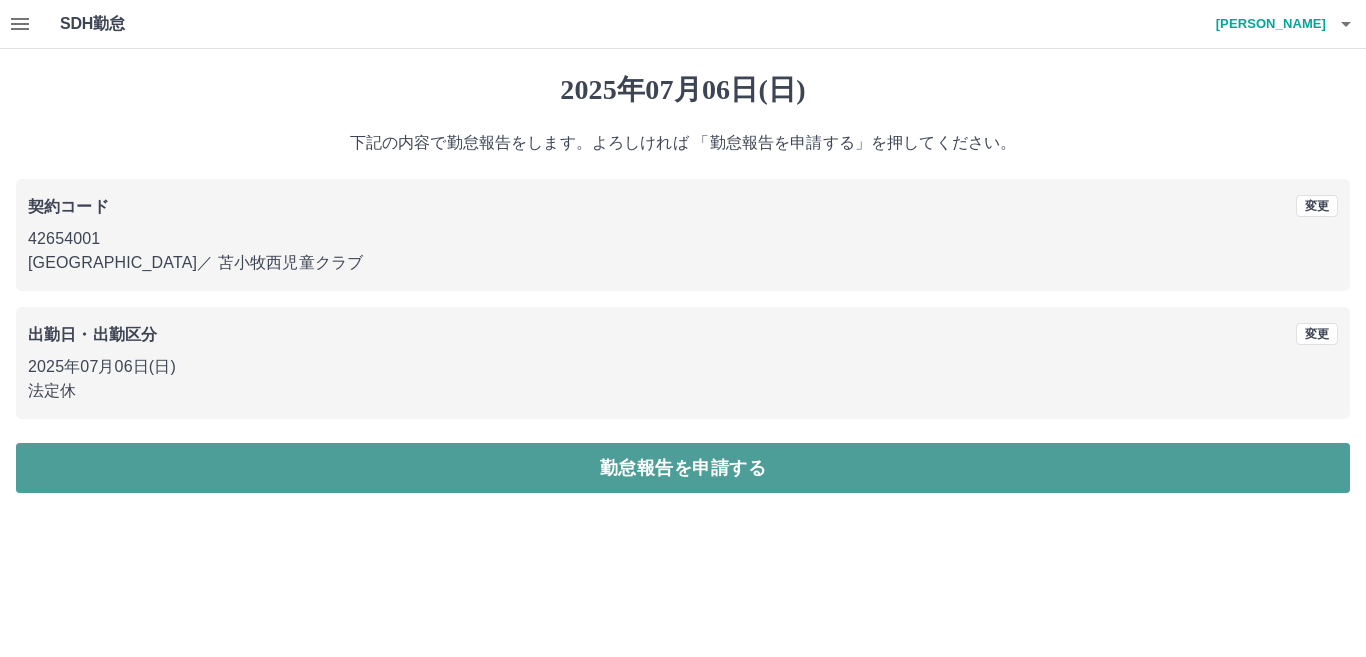click on "勤怠報告を申請する" at bounding box center (683, 468) 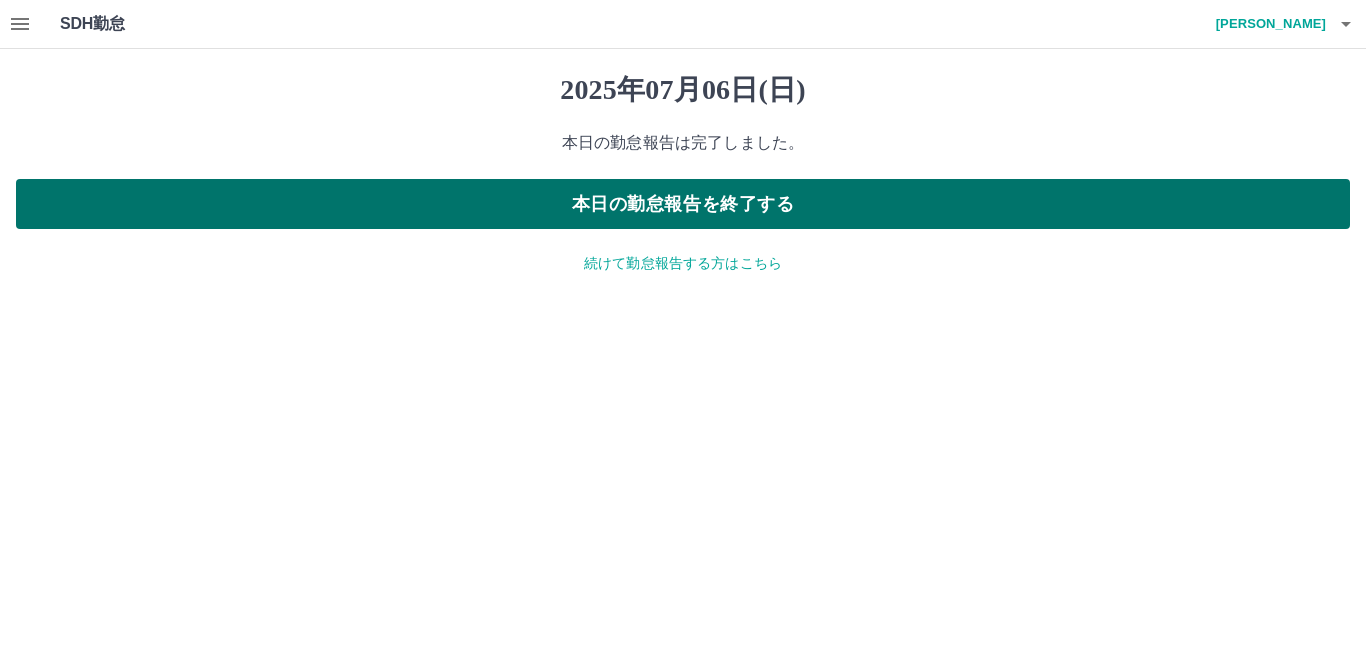 click on "本日の勤怠報告を終了する" at bounding box center (683, 204) 